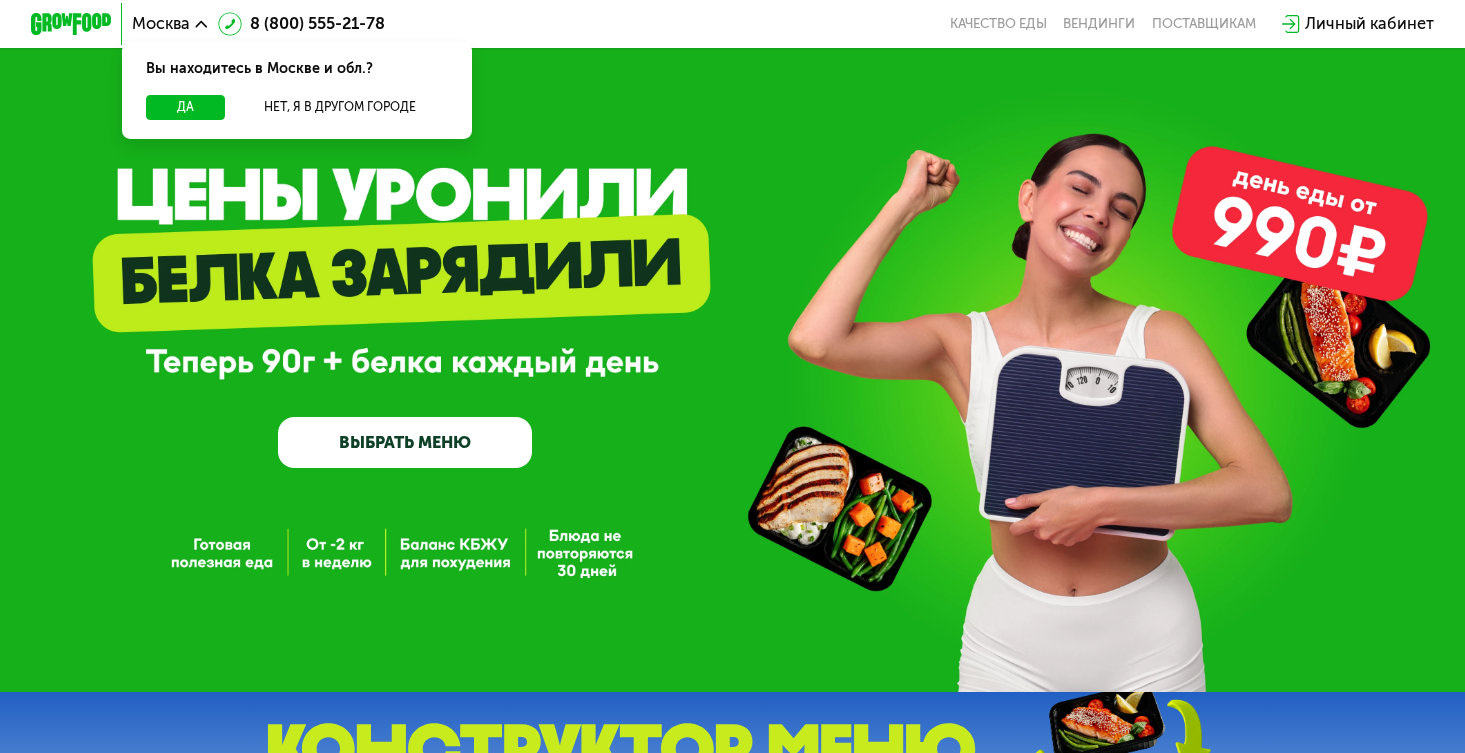 scroll, scrollTop: 0, scrollLeft: 0, axis: both 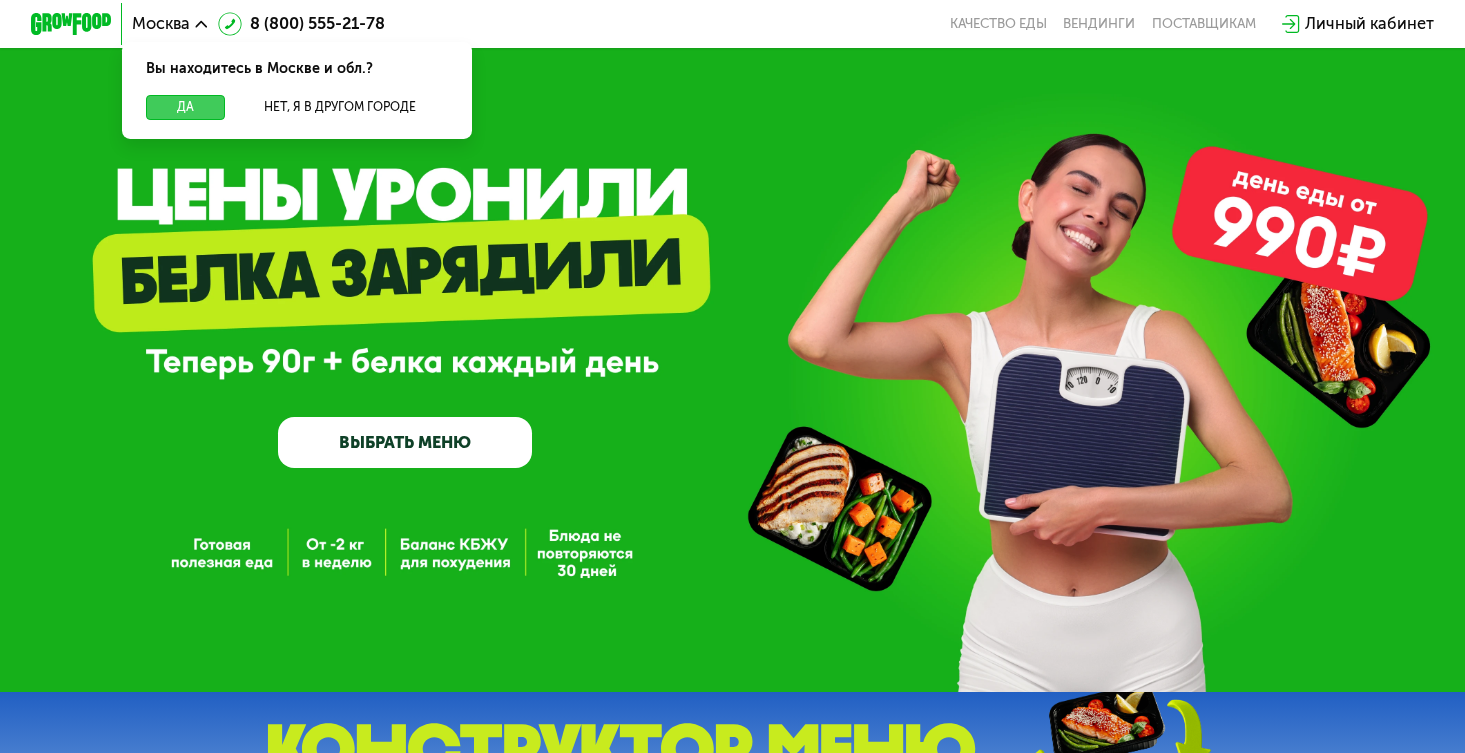 click on "Да" at bounding box center (185, 107) 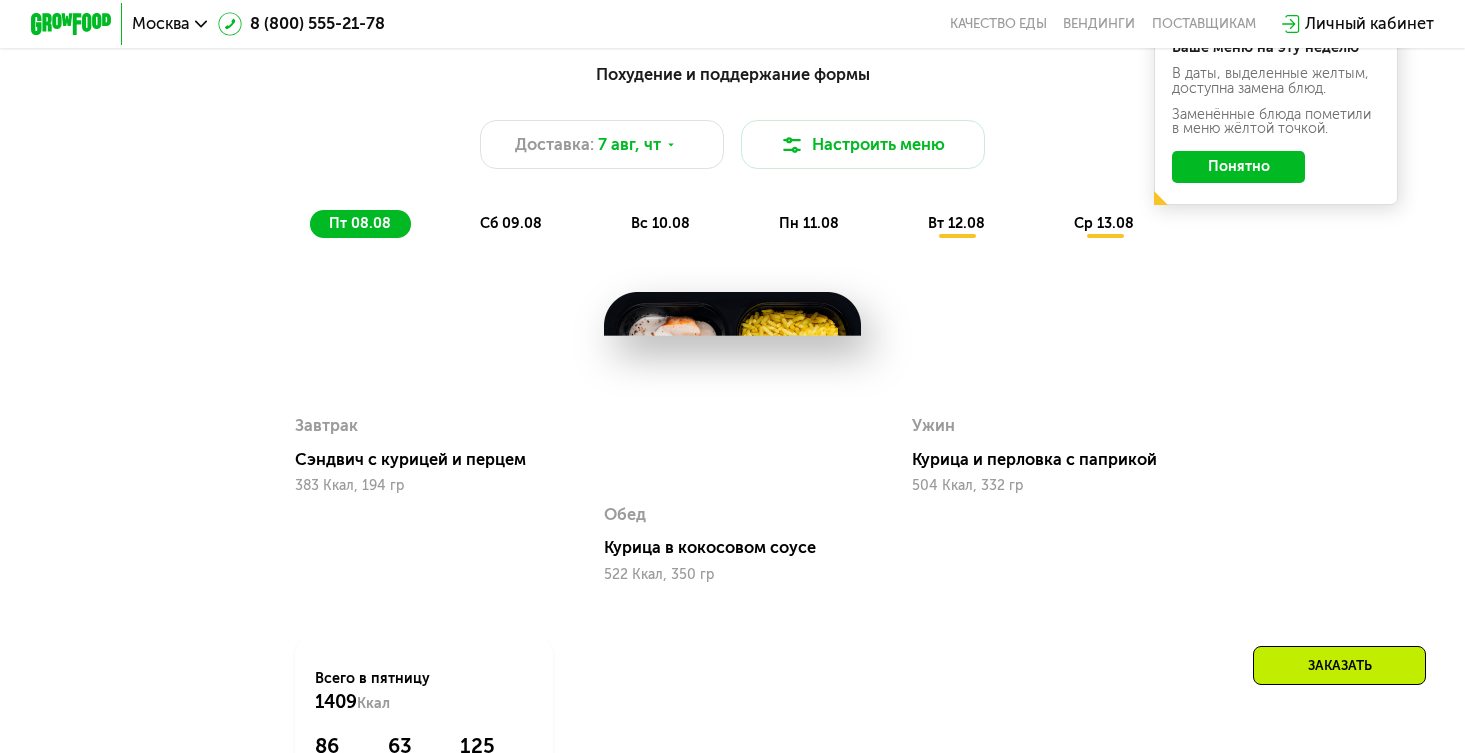 scroll, scrollTop: 1071, scrollLeft: 0, axis: vertical 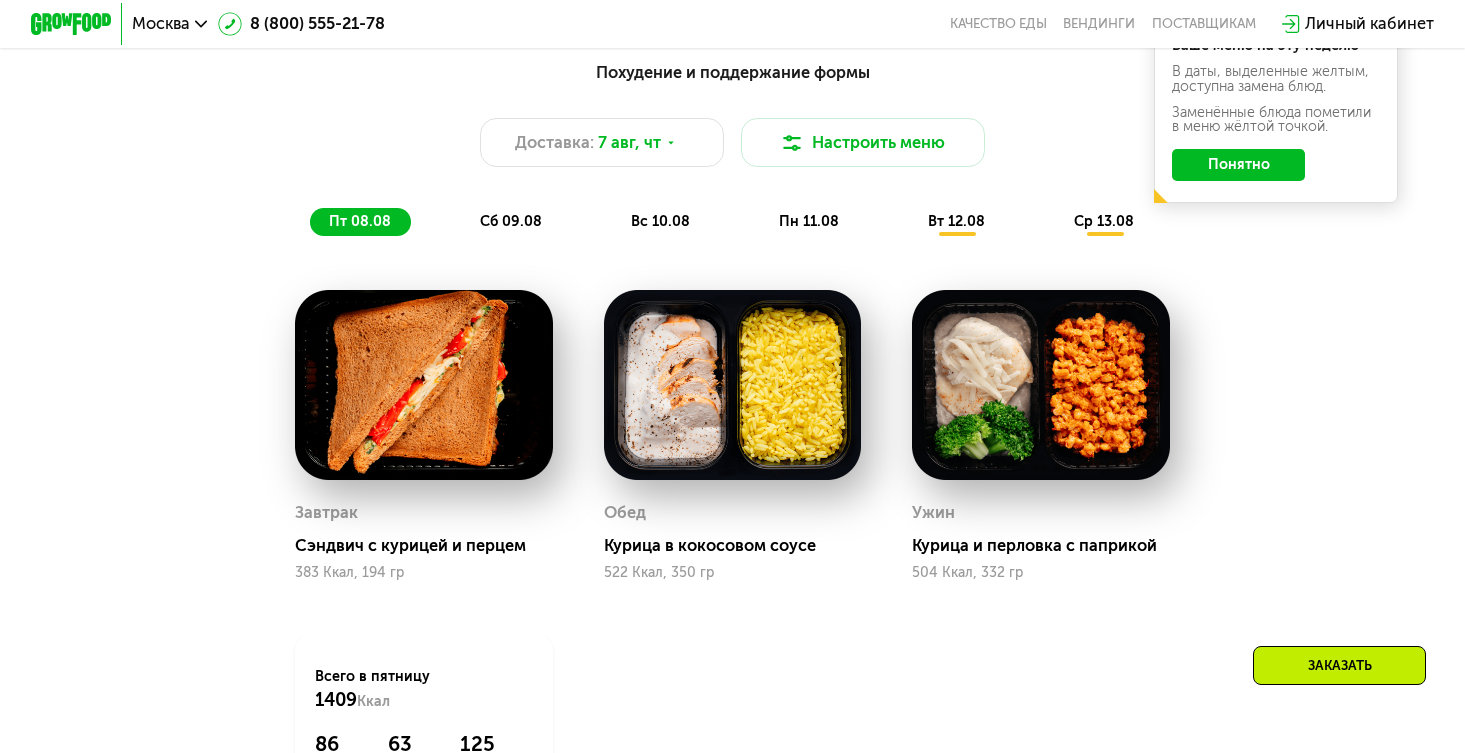 click on "сб 09.08" at bounding box center (511, 221) 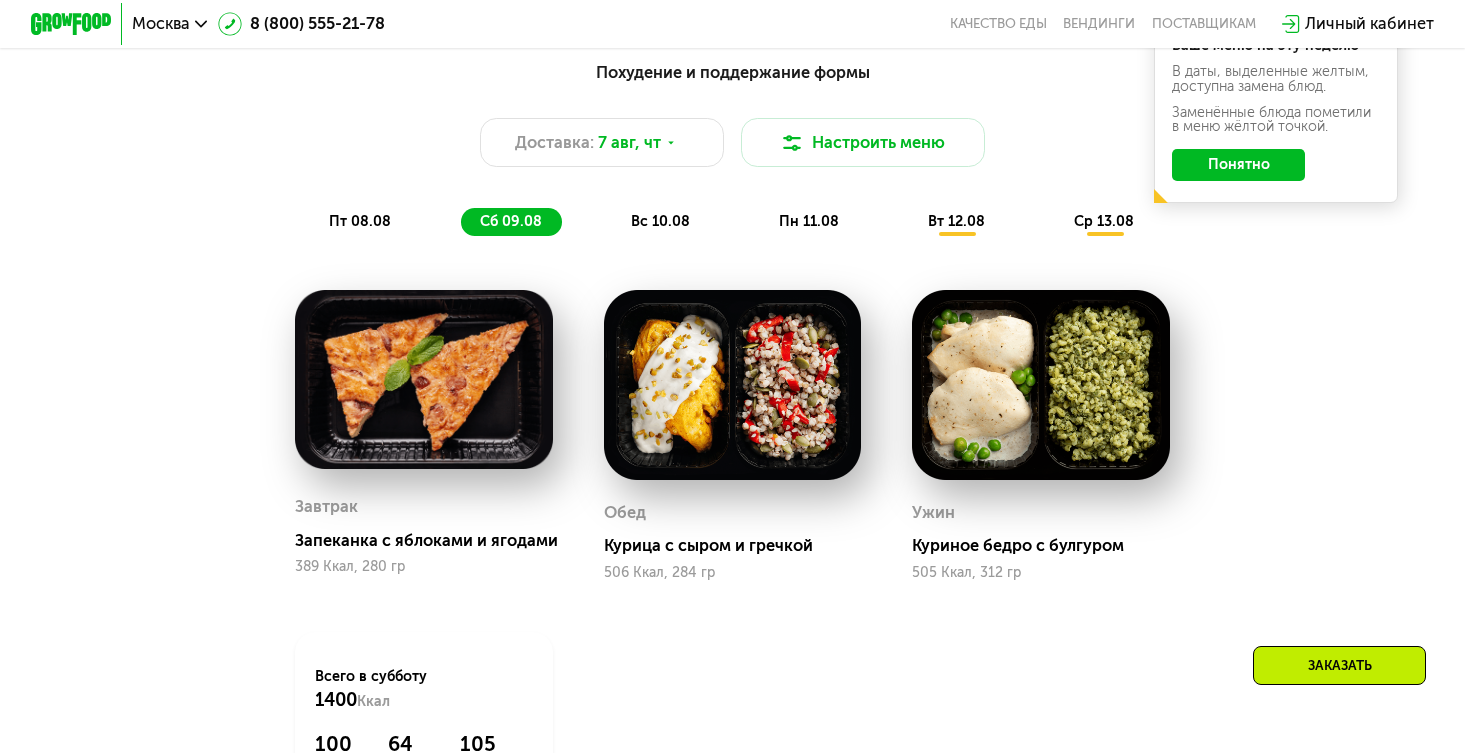 click at bounding box center [1041, 385] 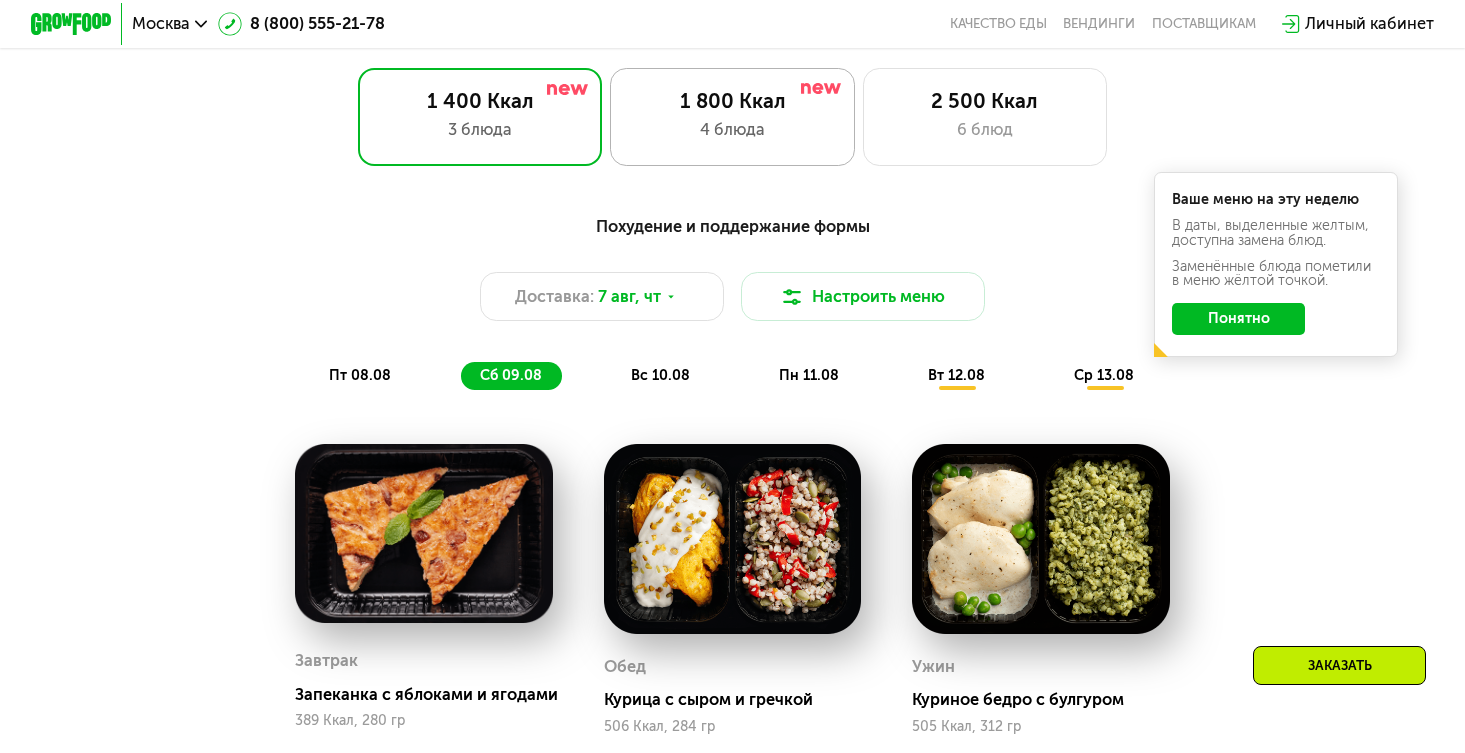 scroll, scrollTop: 918, scrollLeft: 0, axis: vertical 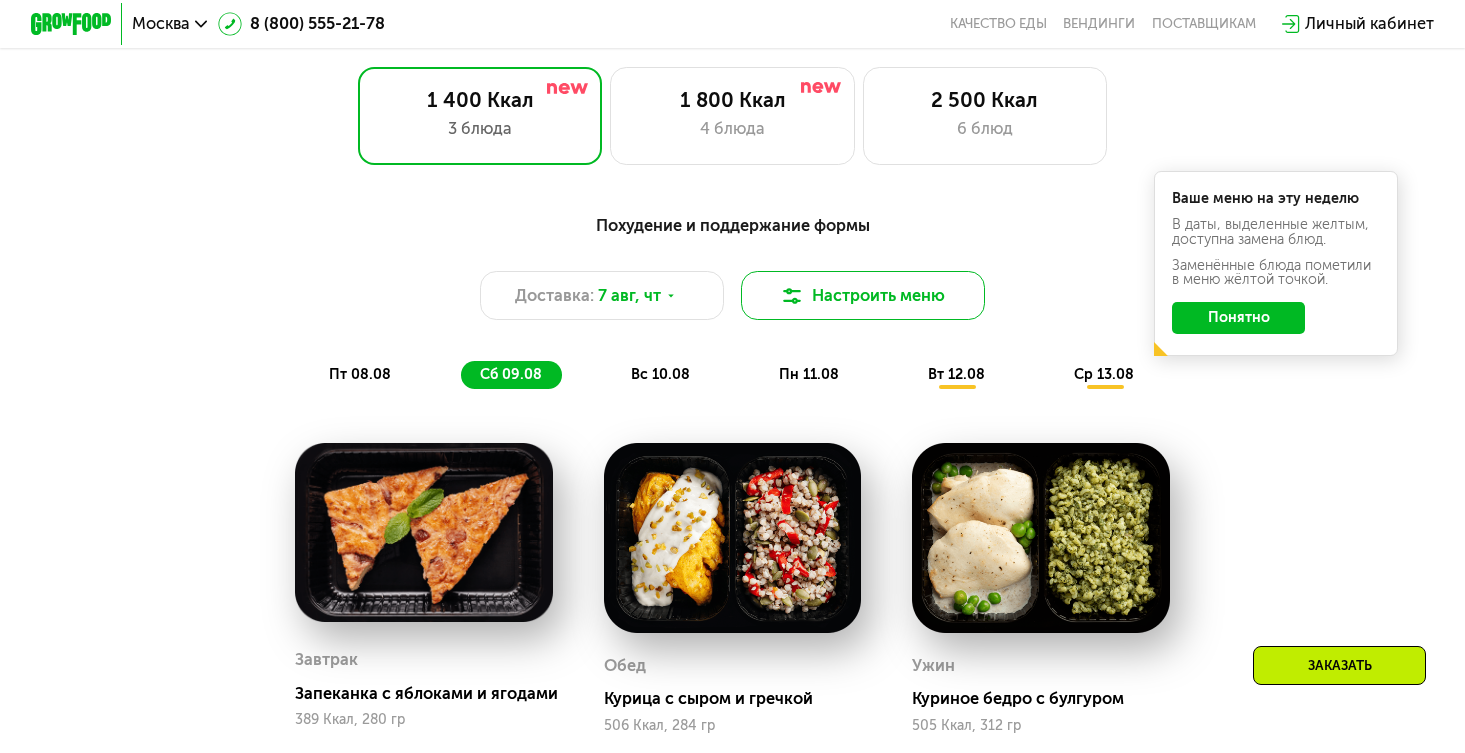 click on "Настроить меню" at bounding box center (863, 295) 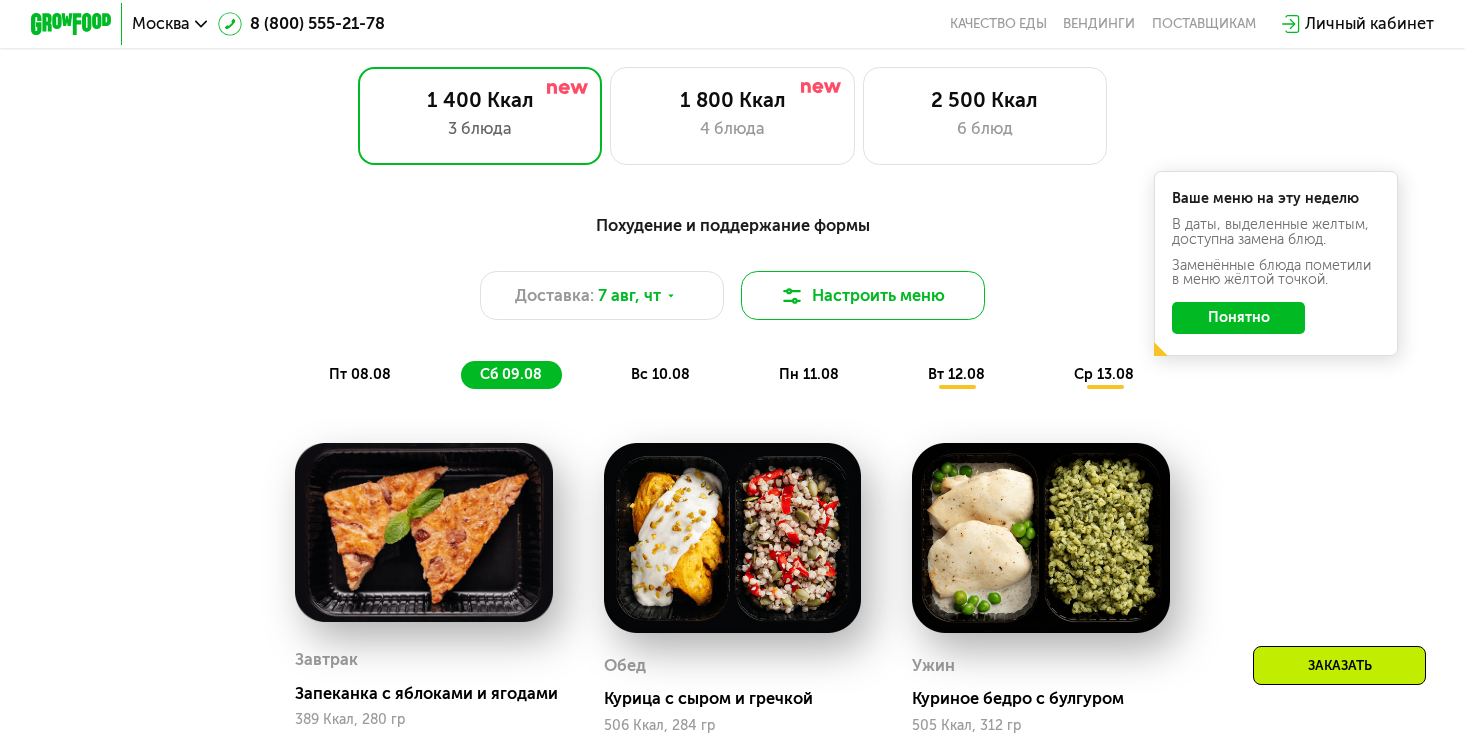 click at bounding box center [792, 296] 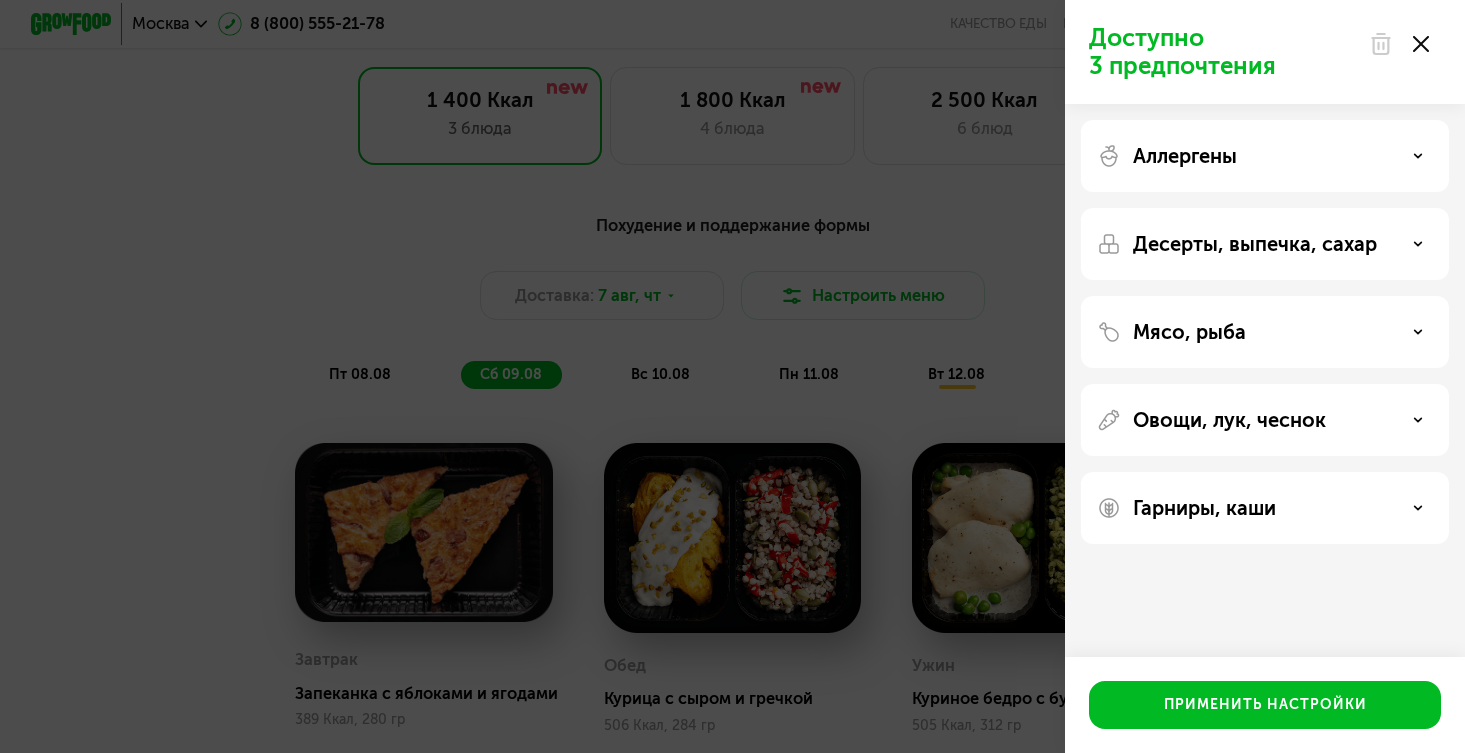 click on "Аллергены" at bounding box center (1265, 156) 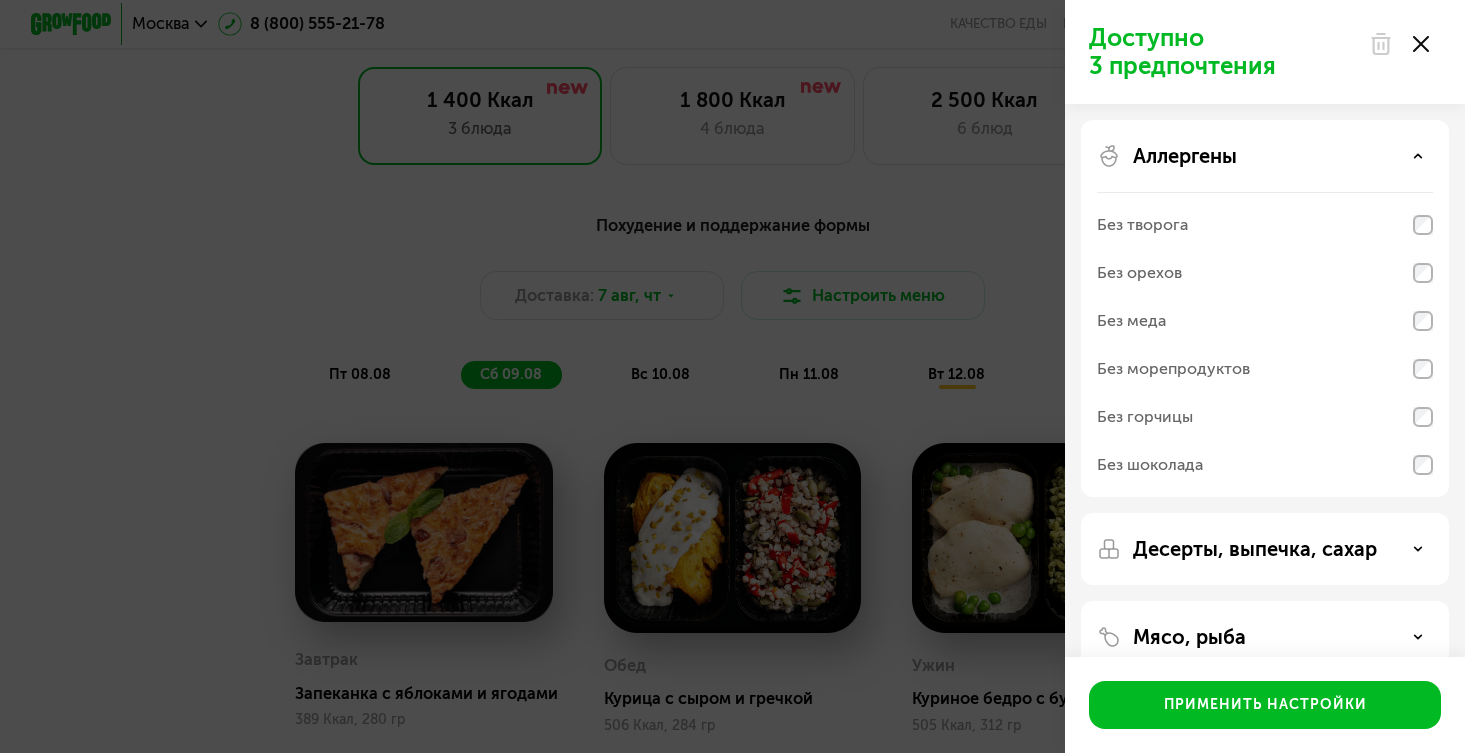 click on "Без морепродуктов" at bounding box center [1173, 369] 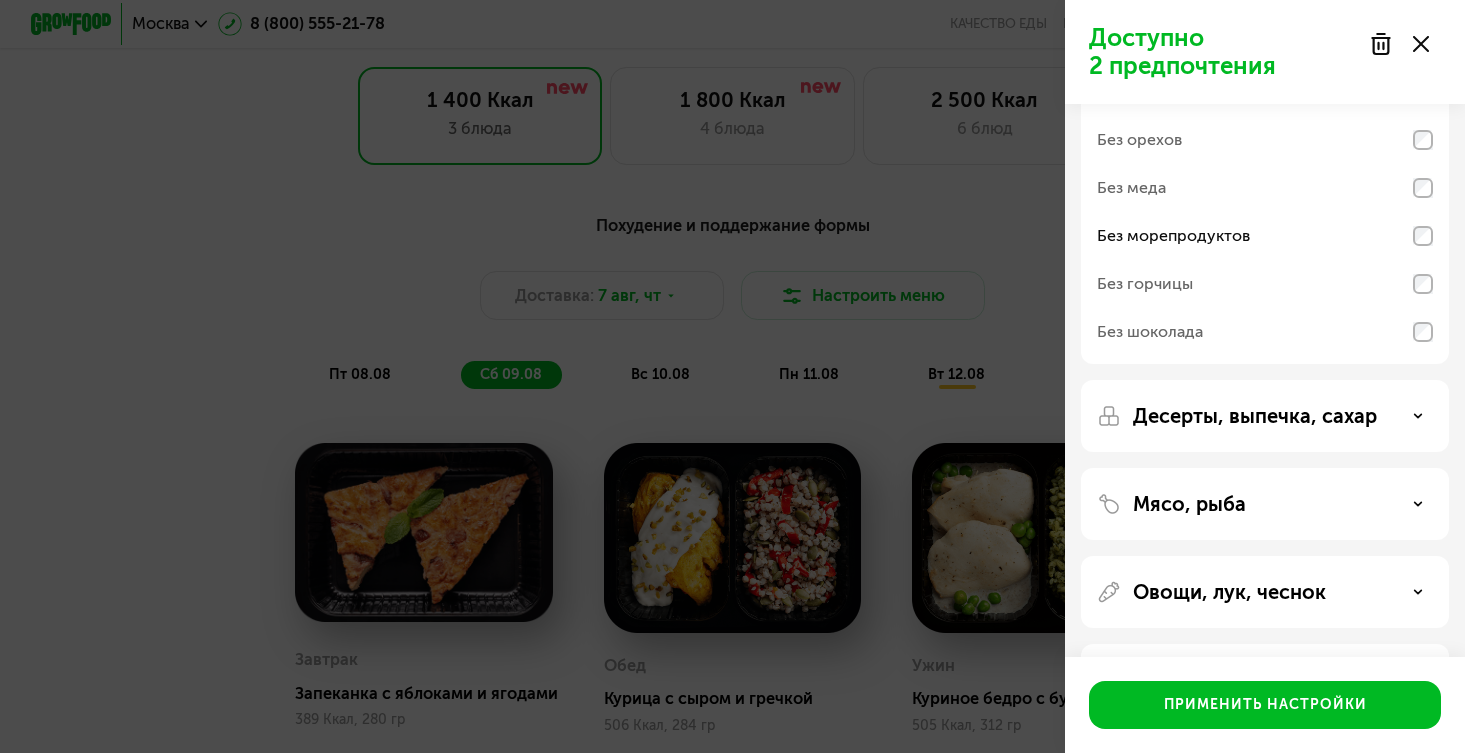 scroll, scrollTop: 137, scrollLeft: 0, axis: vertical 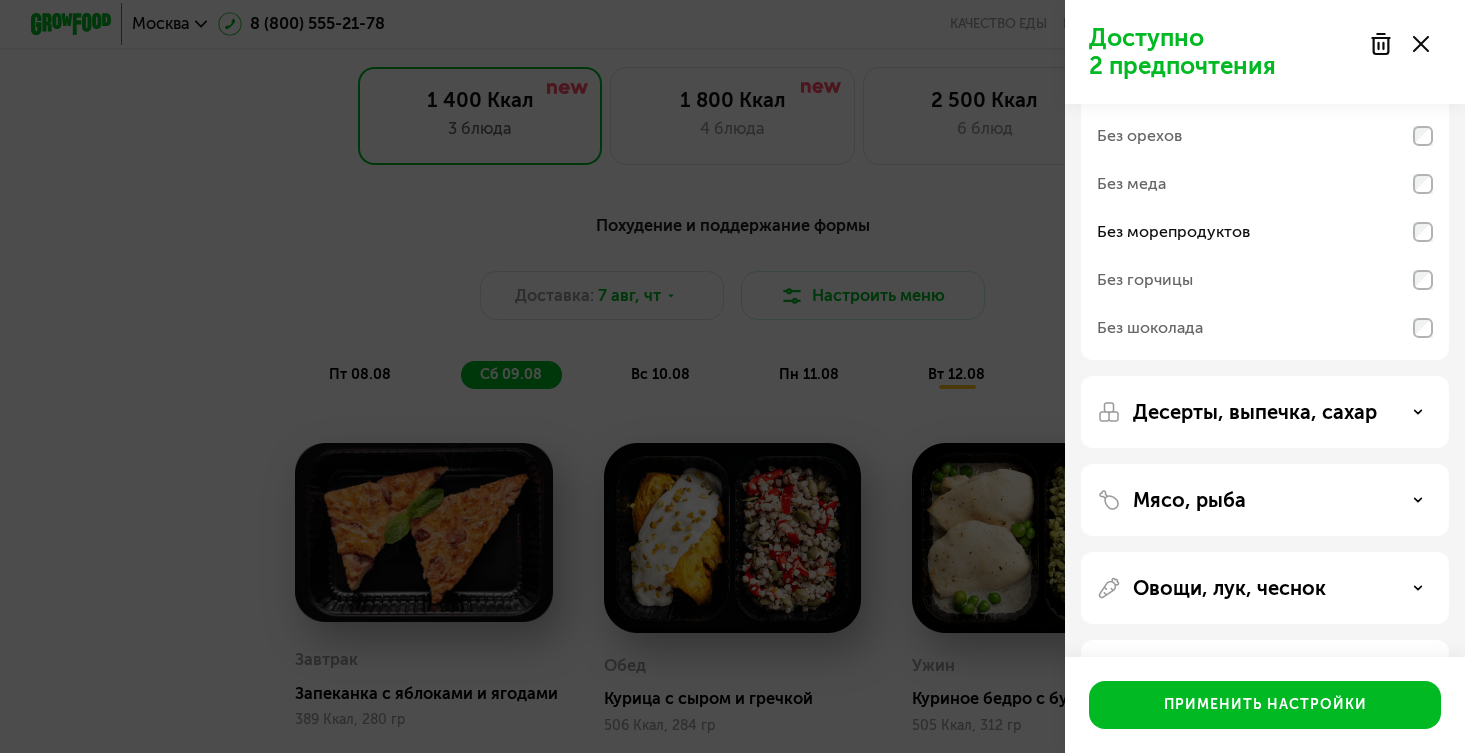 click on "Десерты, выпечка, сахар" at bounding box center (1255, 412) 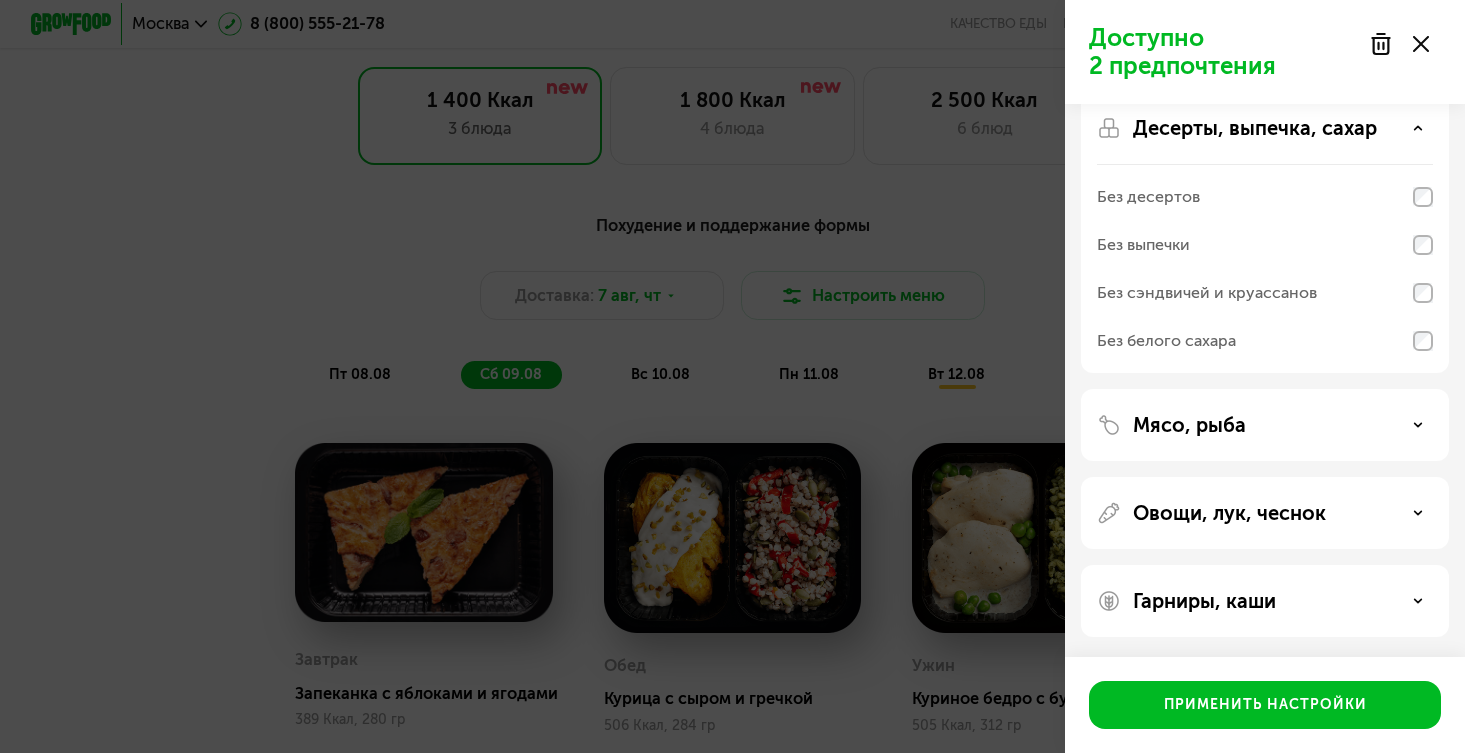 scroll, scrollTop: 421, scrollLeft: 0, axis: vertical 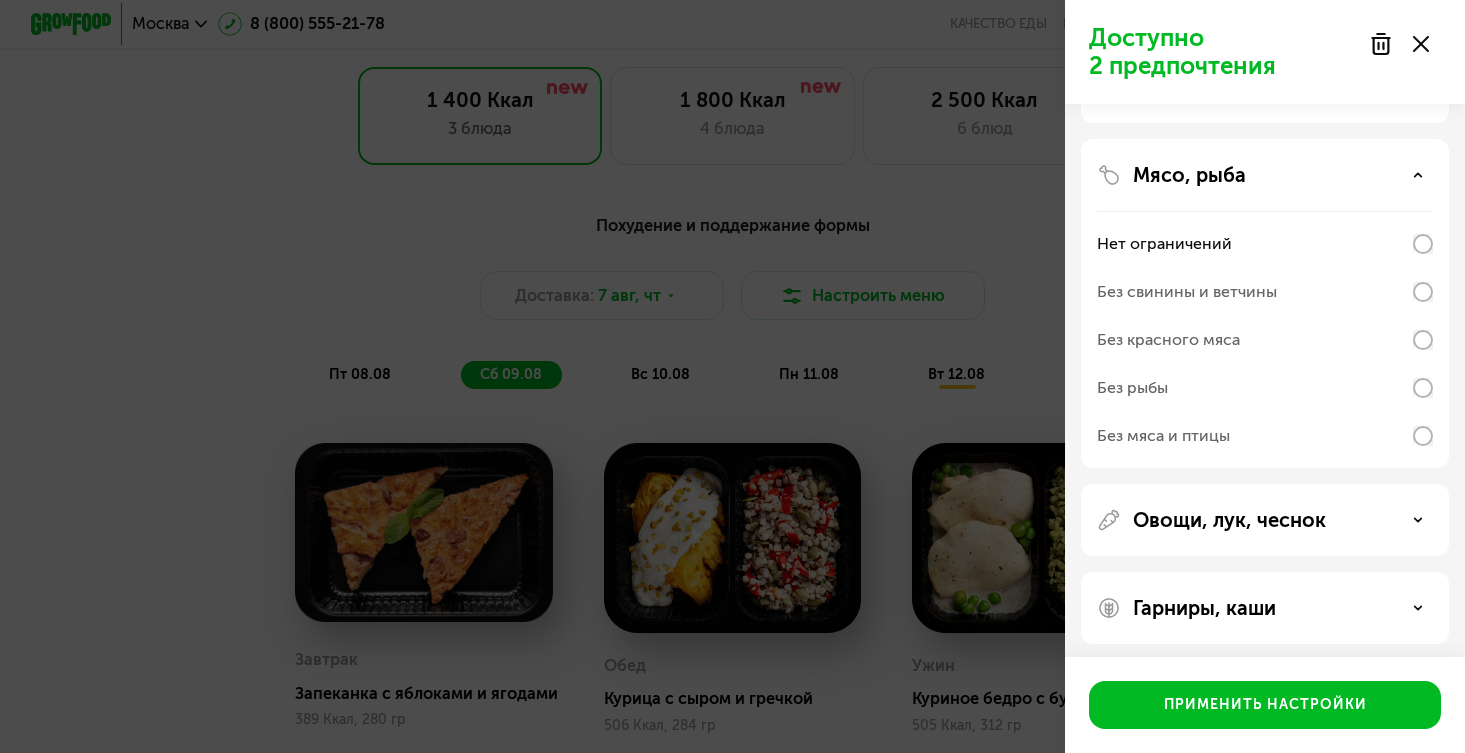 click on "Без рыбы" 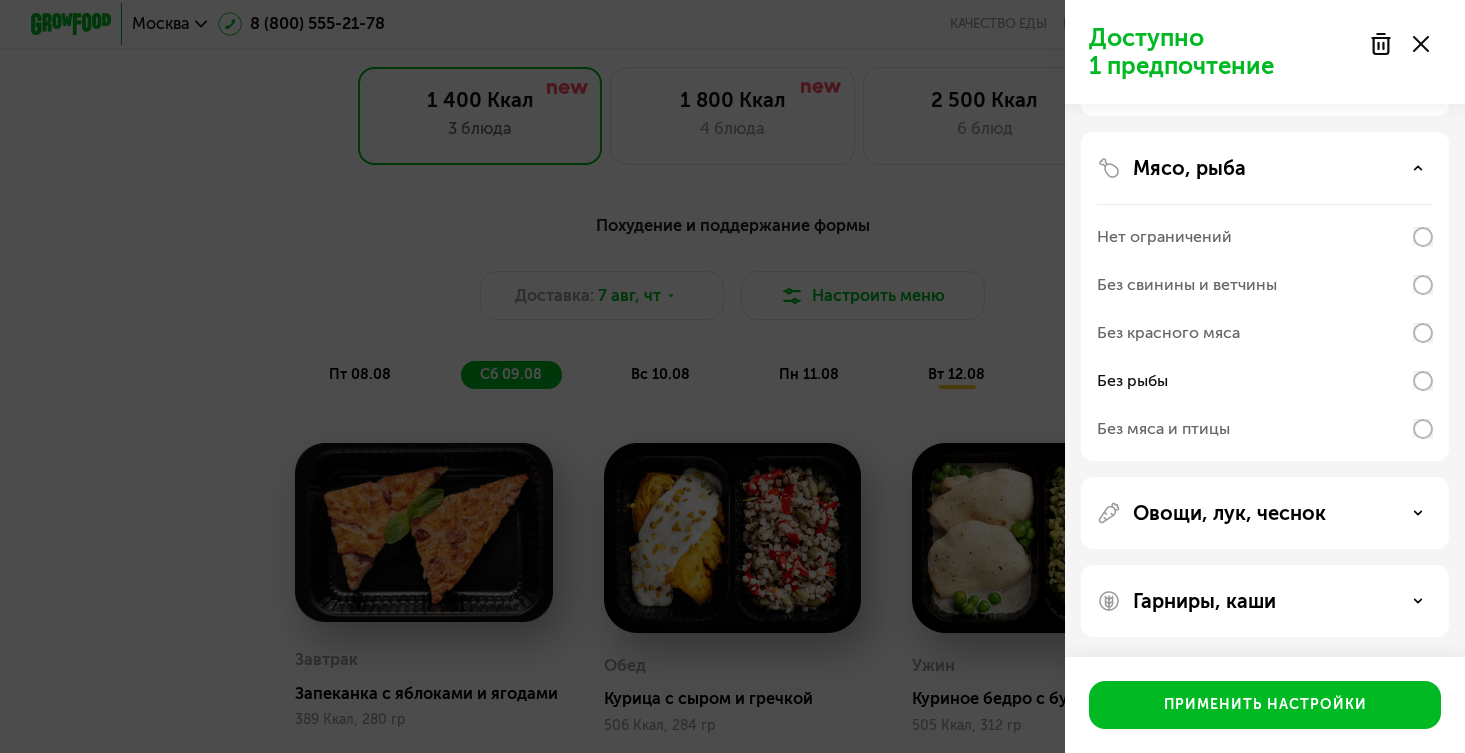 scroll, scrollTop: 678, scrollLeft: 0, axis: vertical 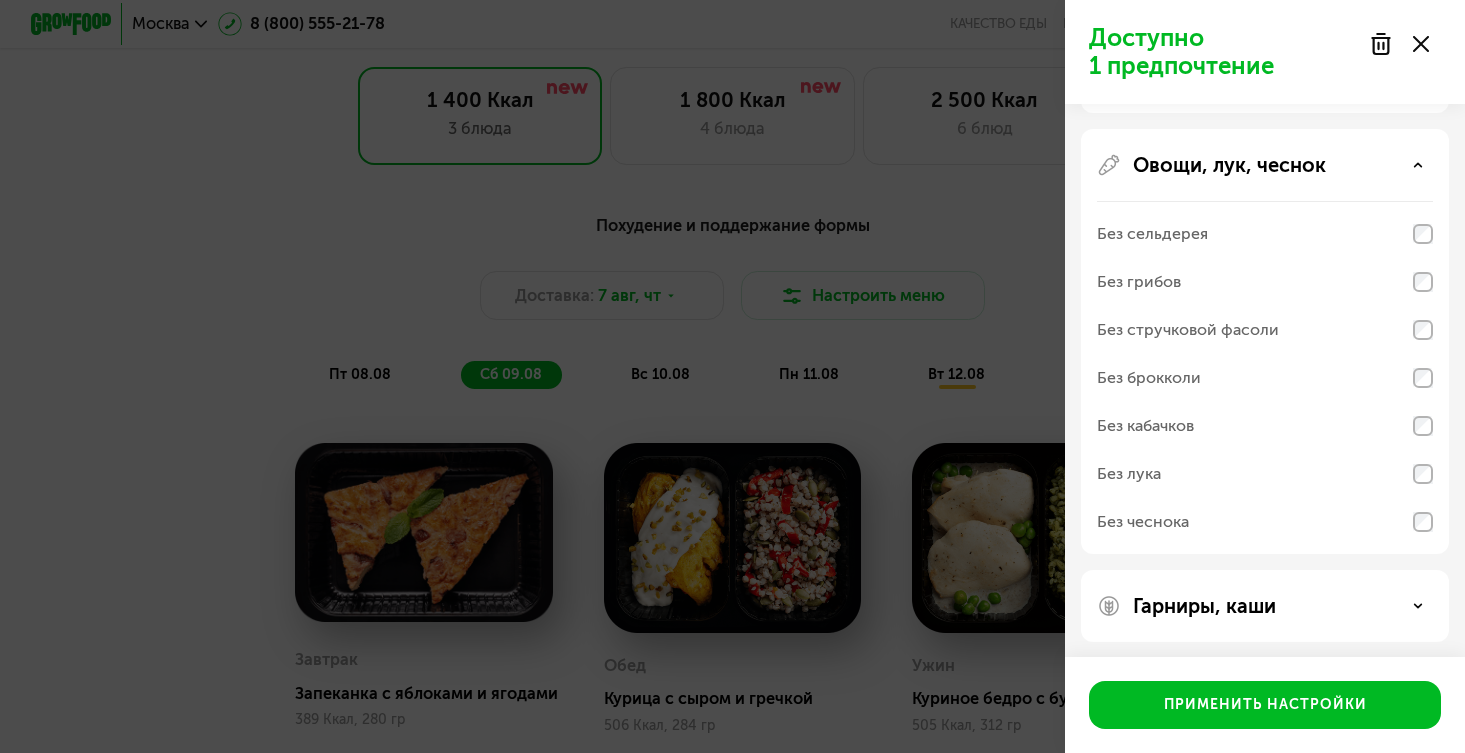 click on "Без грибов" 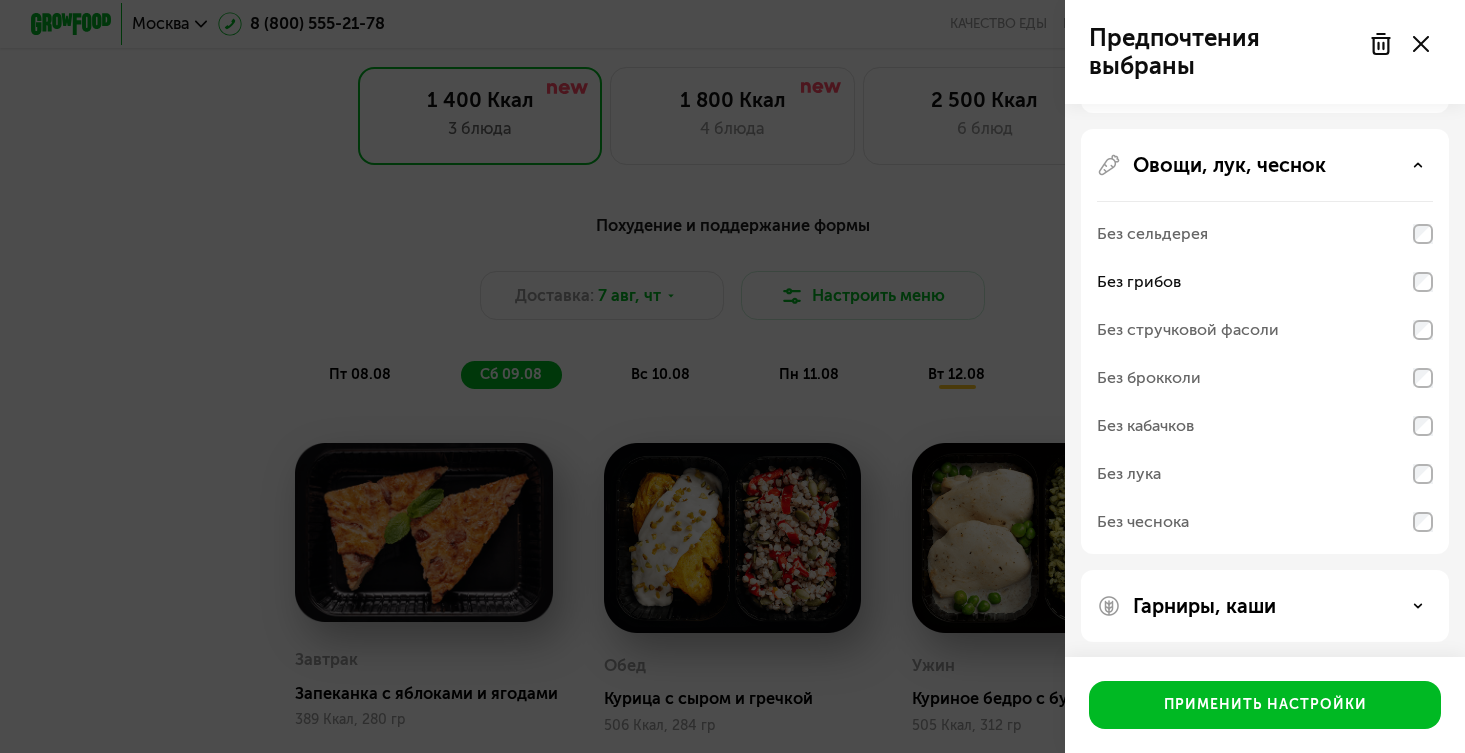 click on "Без стручковой фасоли" at bounding box center (1188, 330) 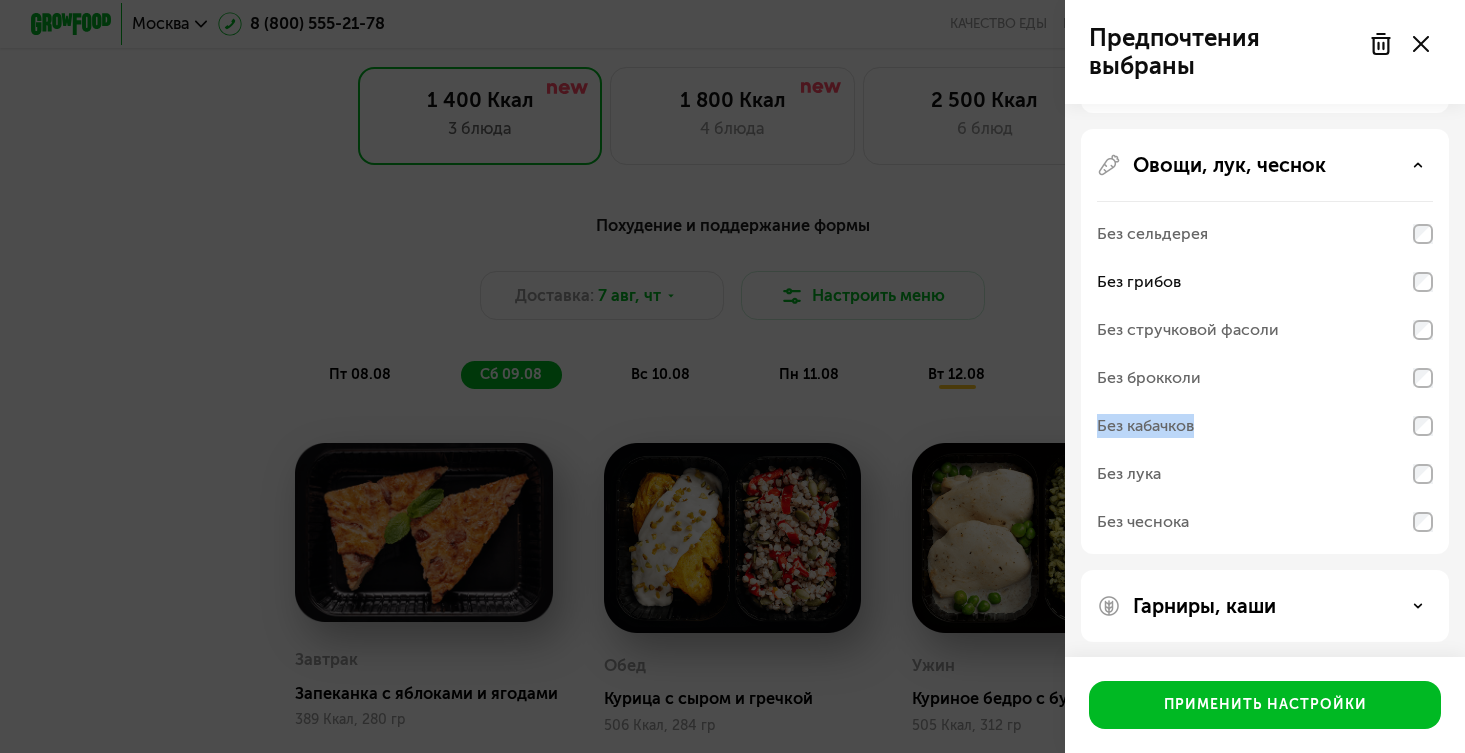 click on "Без кабачков" 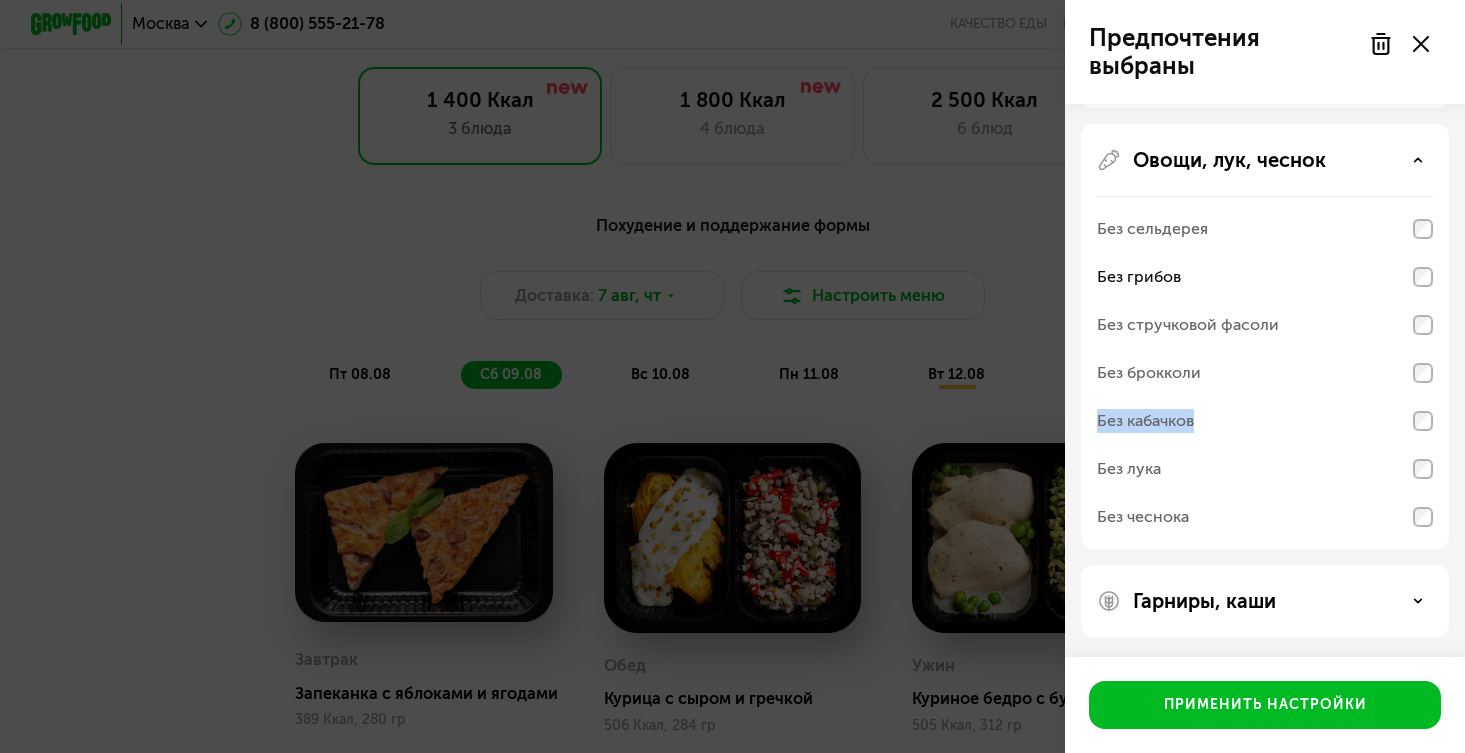 scroll, scrollTop: 1031, scrollLeft: 0, axis: vertical 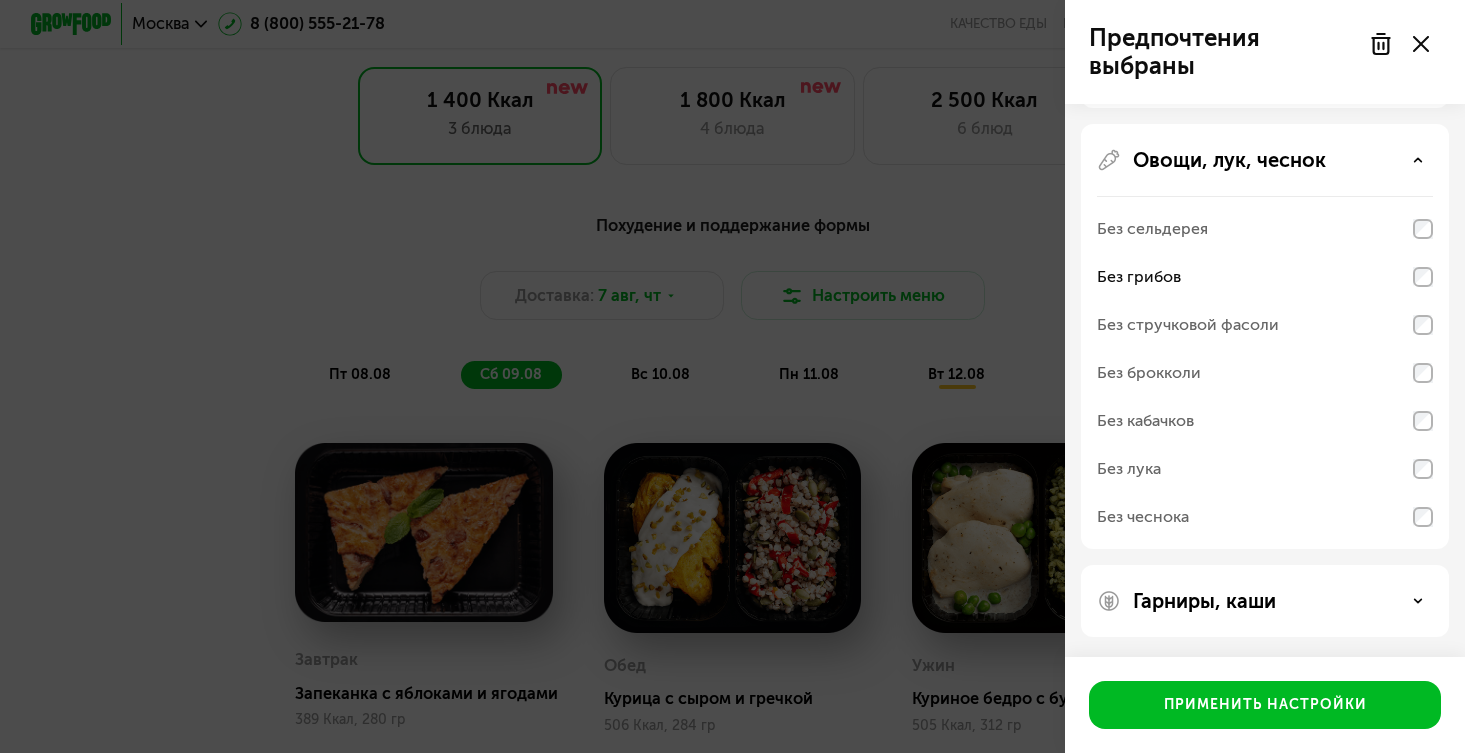 click on "Гарниры, каши" at bounding box center (1265, 601) 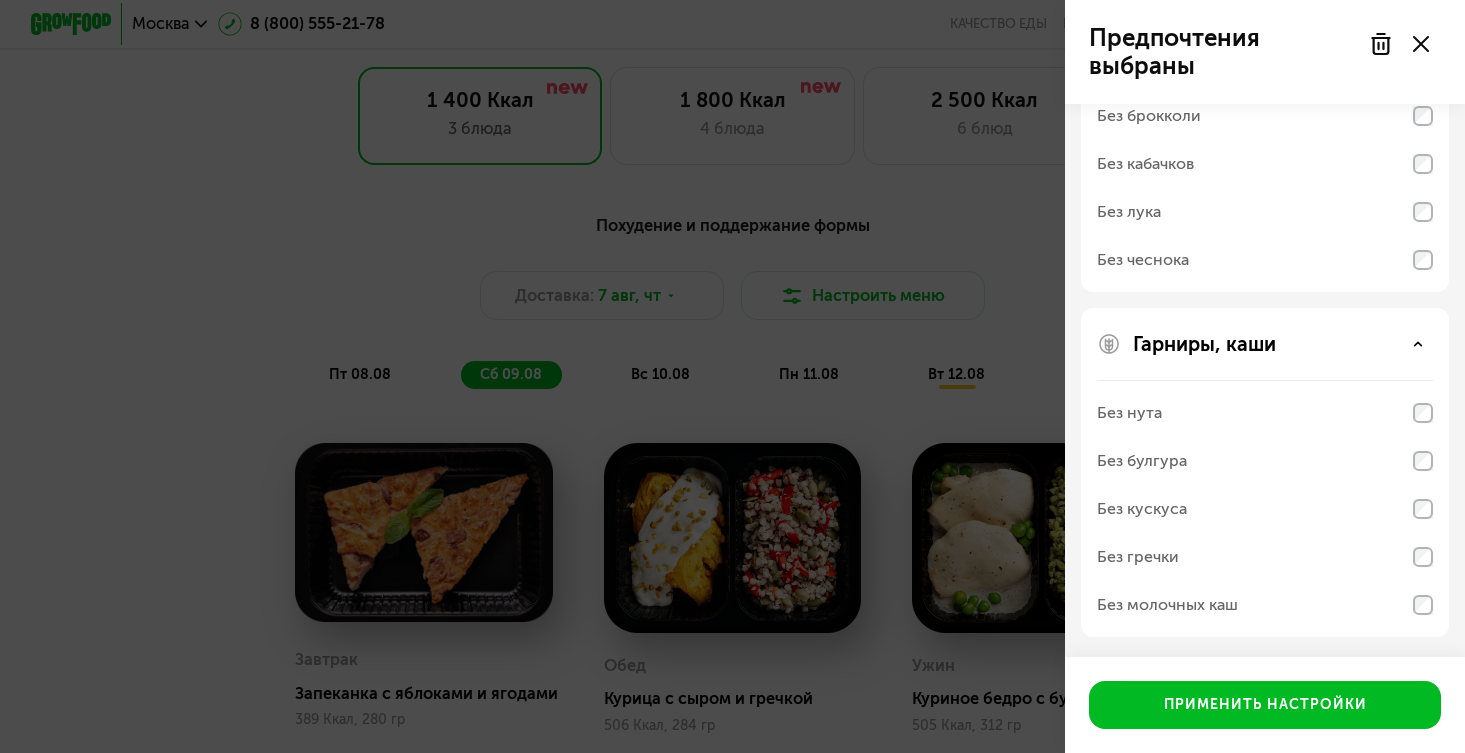 scroll, scrollTop: 1288, scrollLeft: 0, axis: vertical 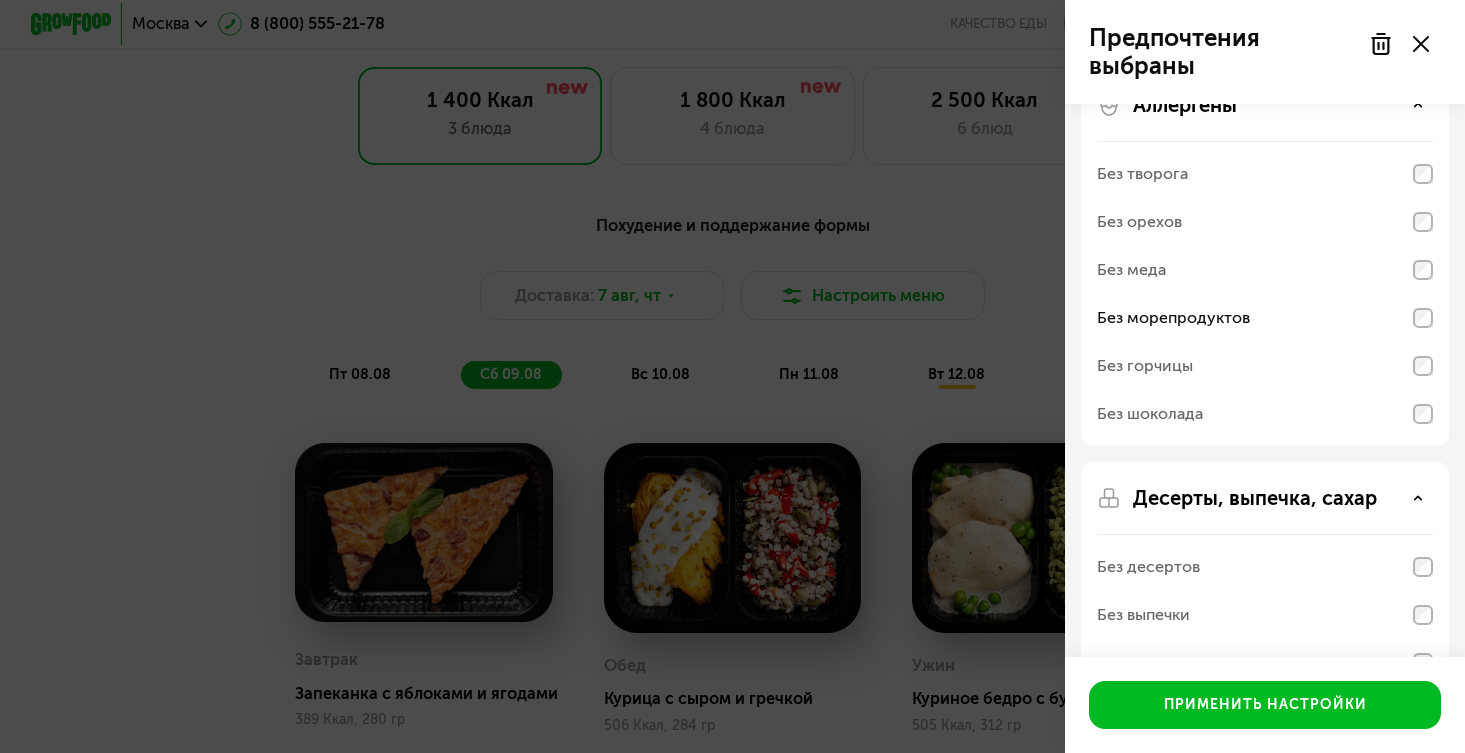 click on "Без горчицы" 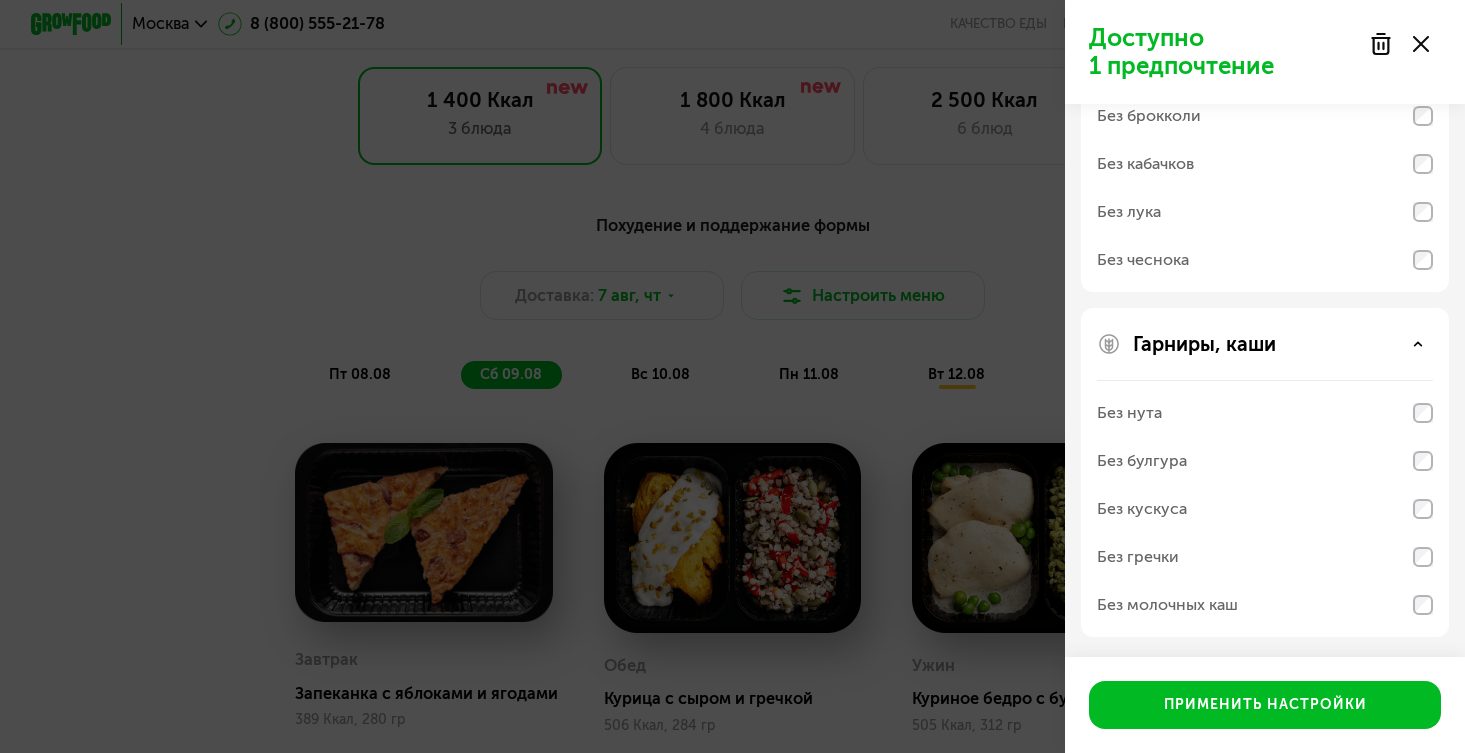 scroll, scrollTop: 1288, scrollLeft: 0, axis: vertical 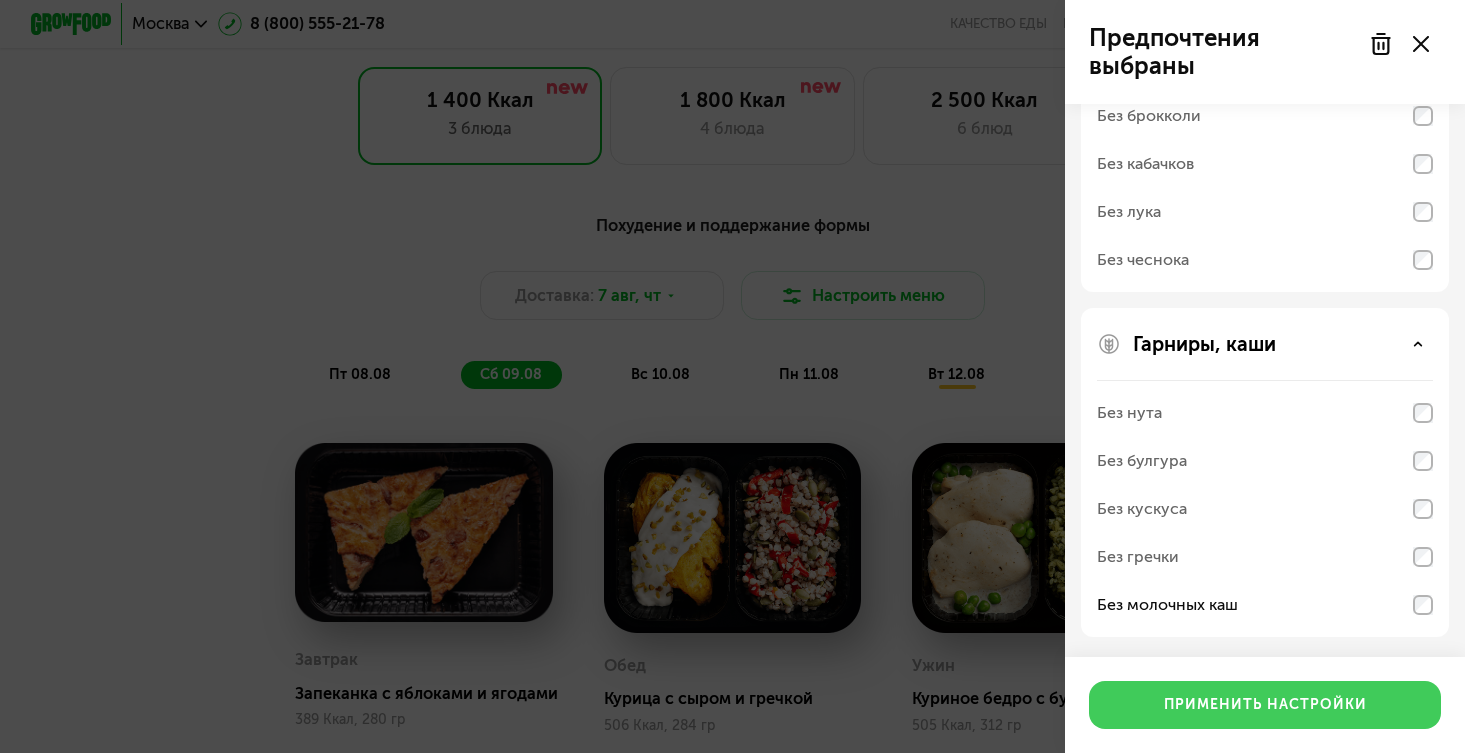 click on "Применить настройки" at bounding box center (1265, 705) 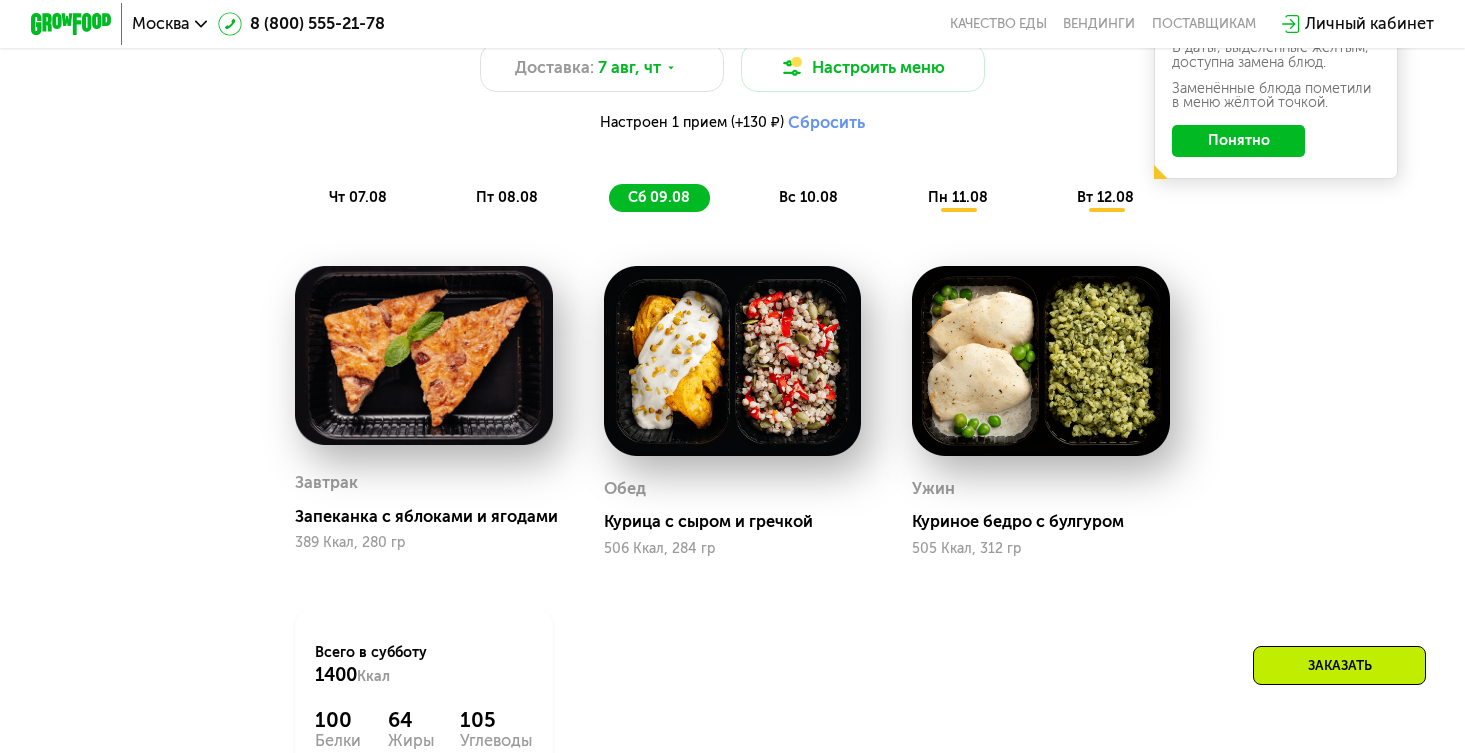 scroll, scrollTop: 1140, scrollLeft: 0, axis: vertical 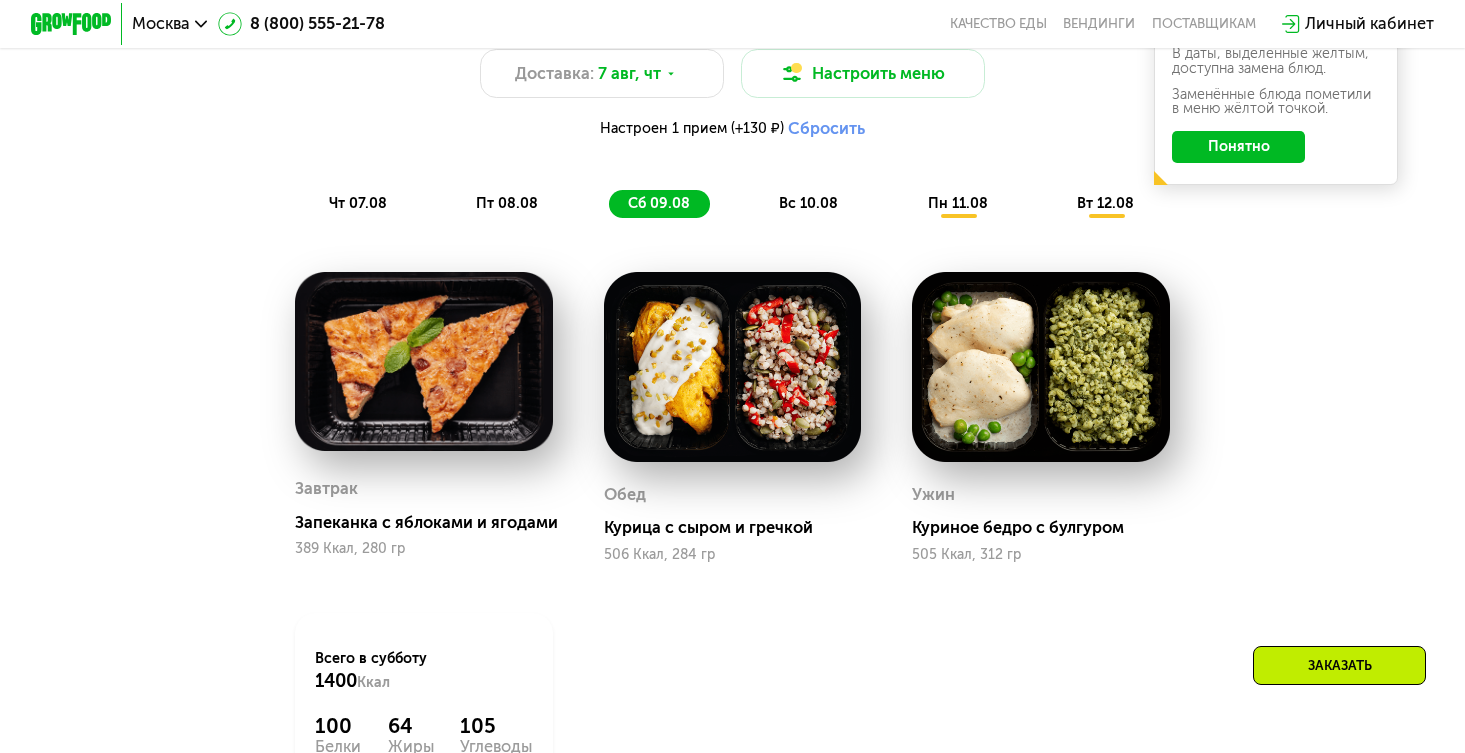 click on "вс 10.08" at bounding box center [808, 203] 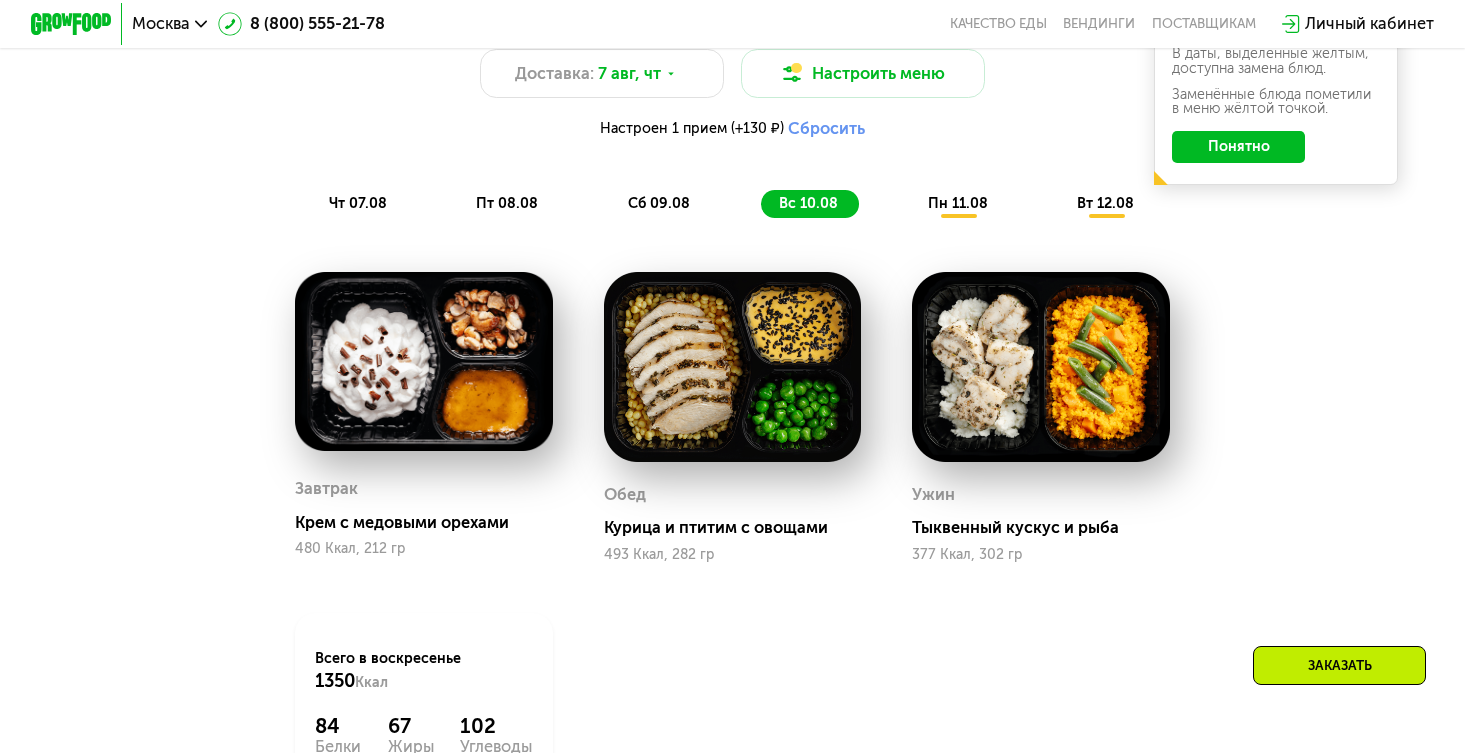 click on "пн 11.08" 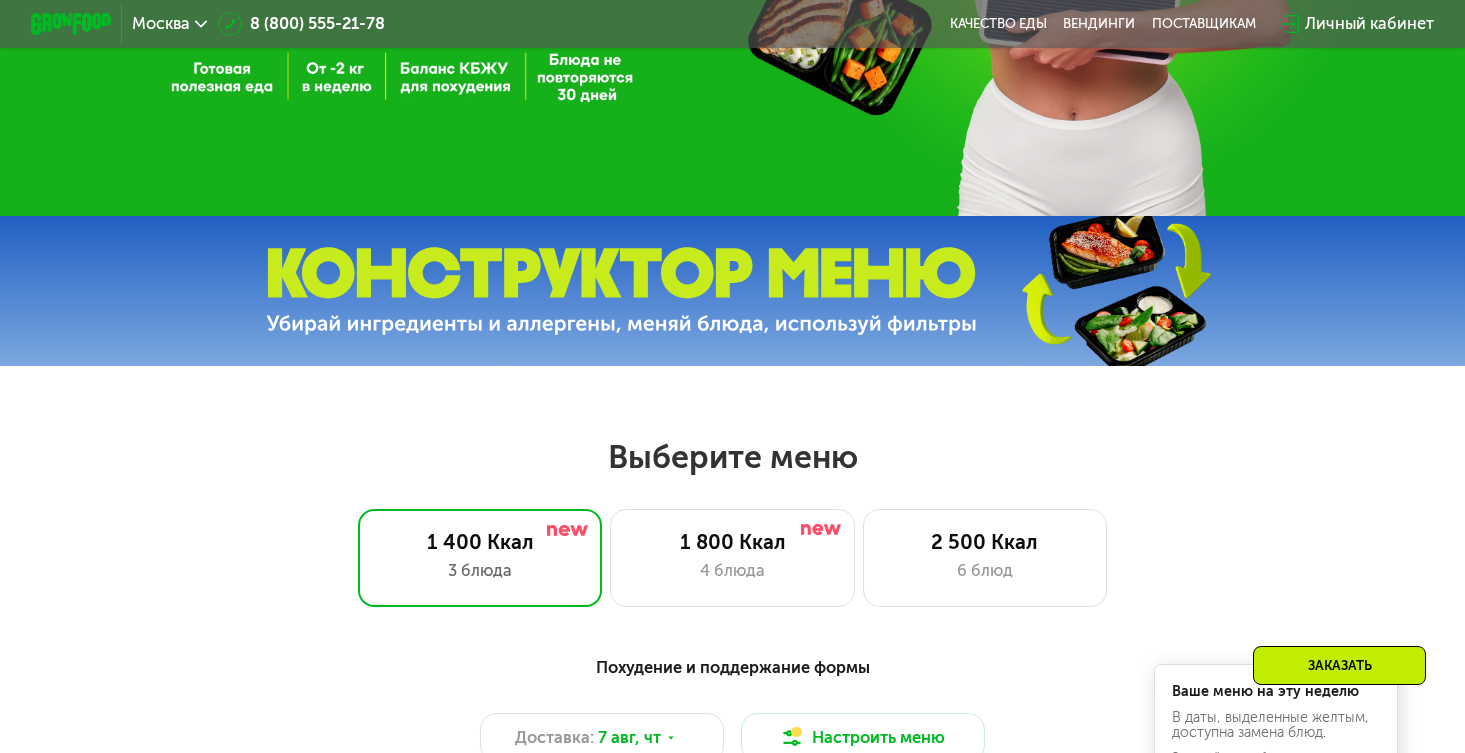 scroll, scrollTop: 385, scrollLeft: 0, axis: vertical 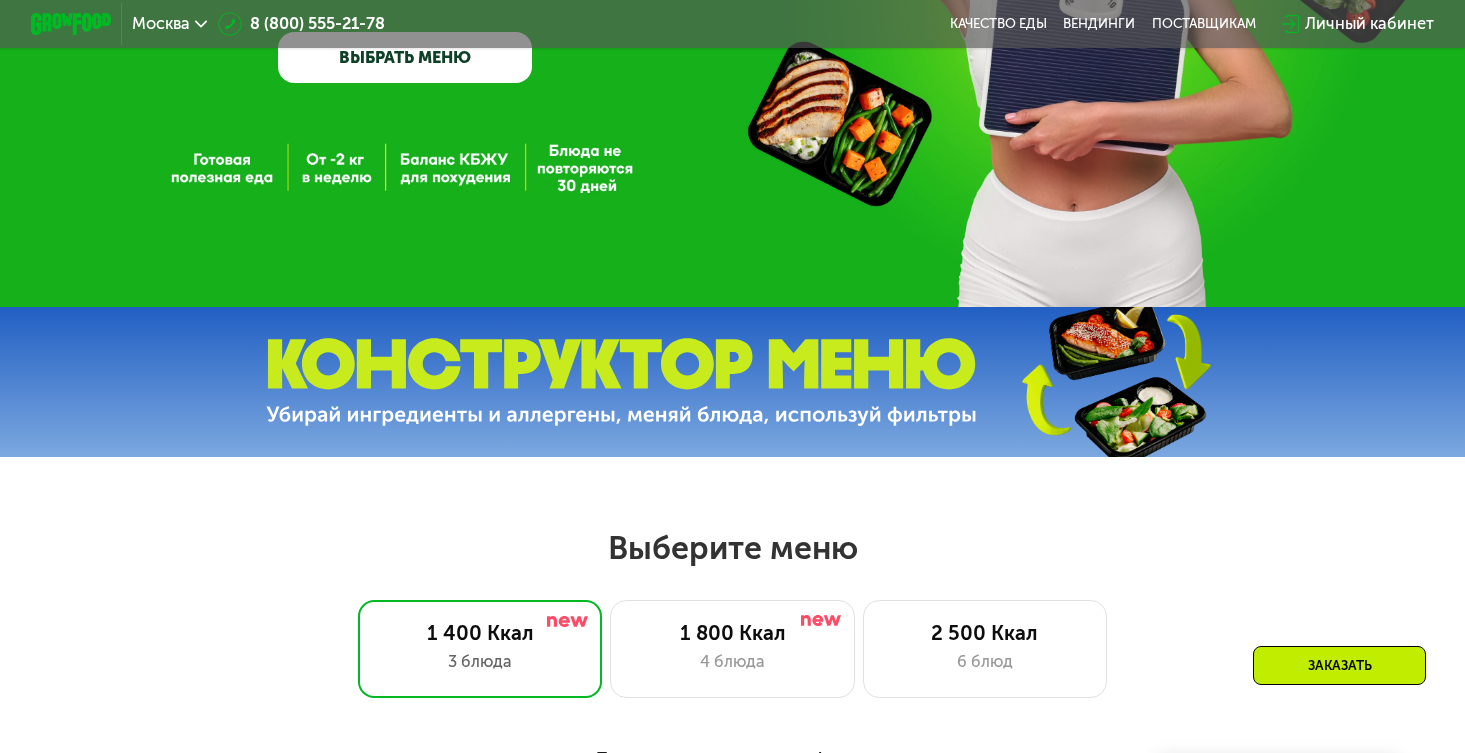 click at bounding box center (621, 382) 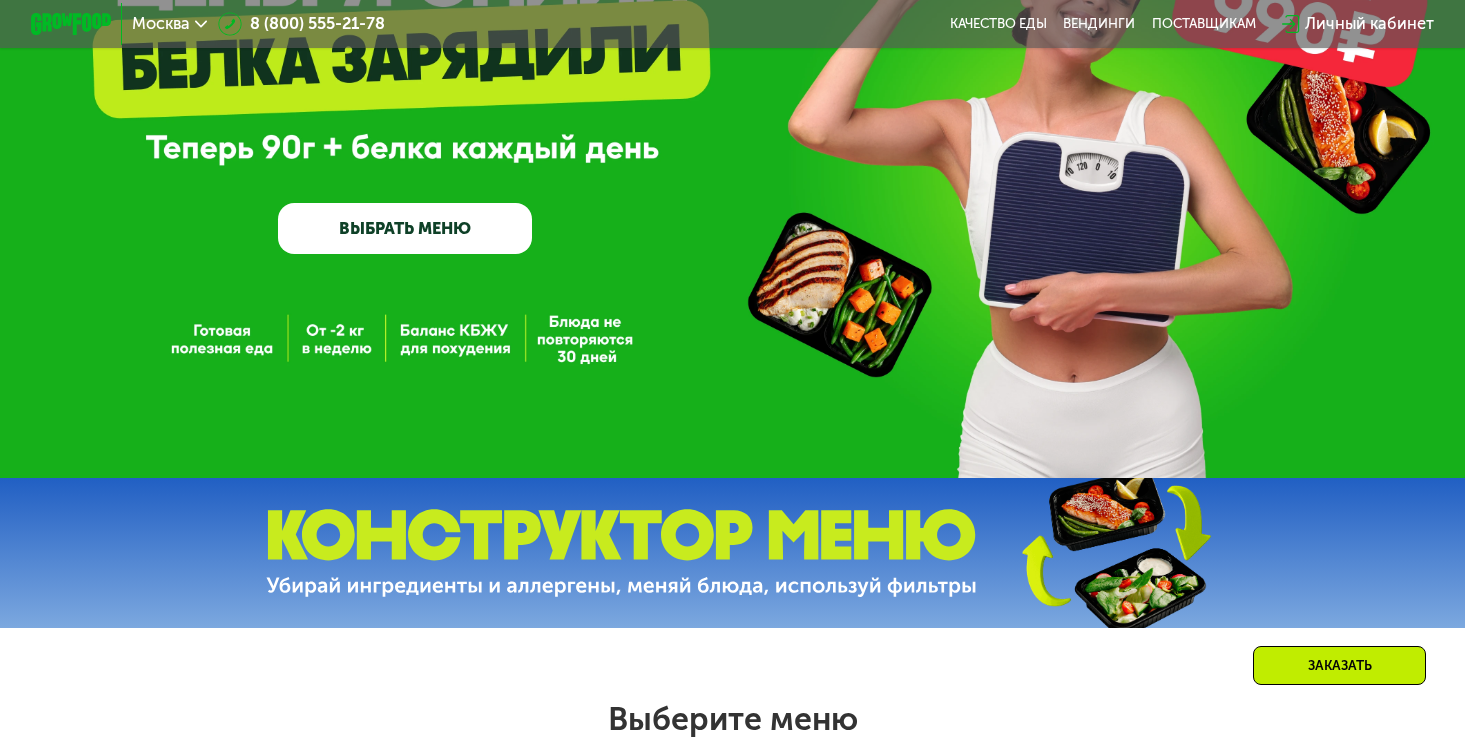 scroll, scrollTop: 196, scrollLeft: 0, axis: vertical 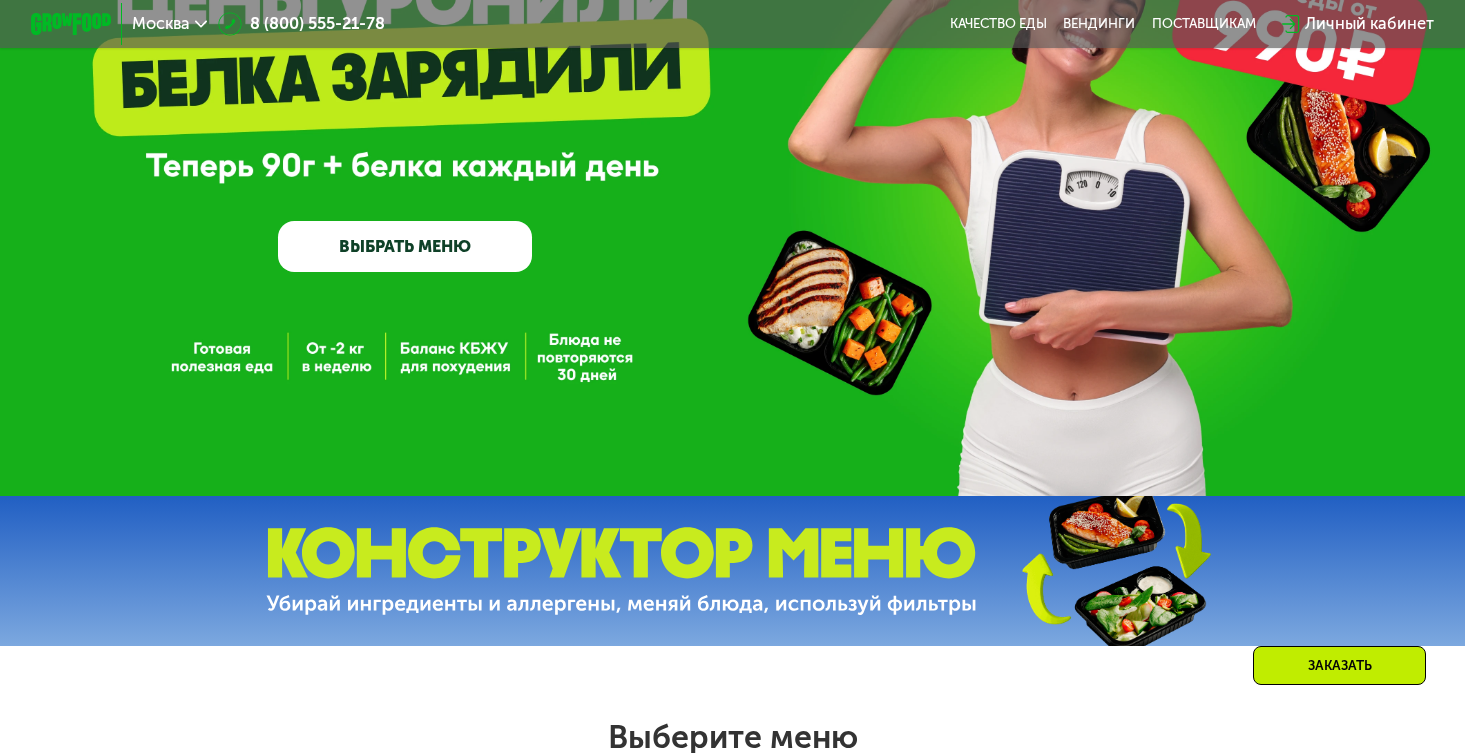 click on "ВЫБРАТЬ МЕНЮ" at bounding box center [404, 246] 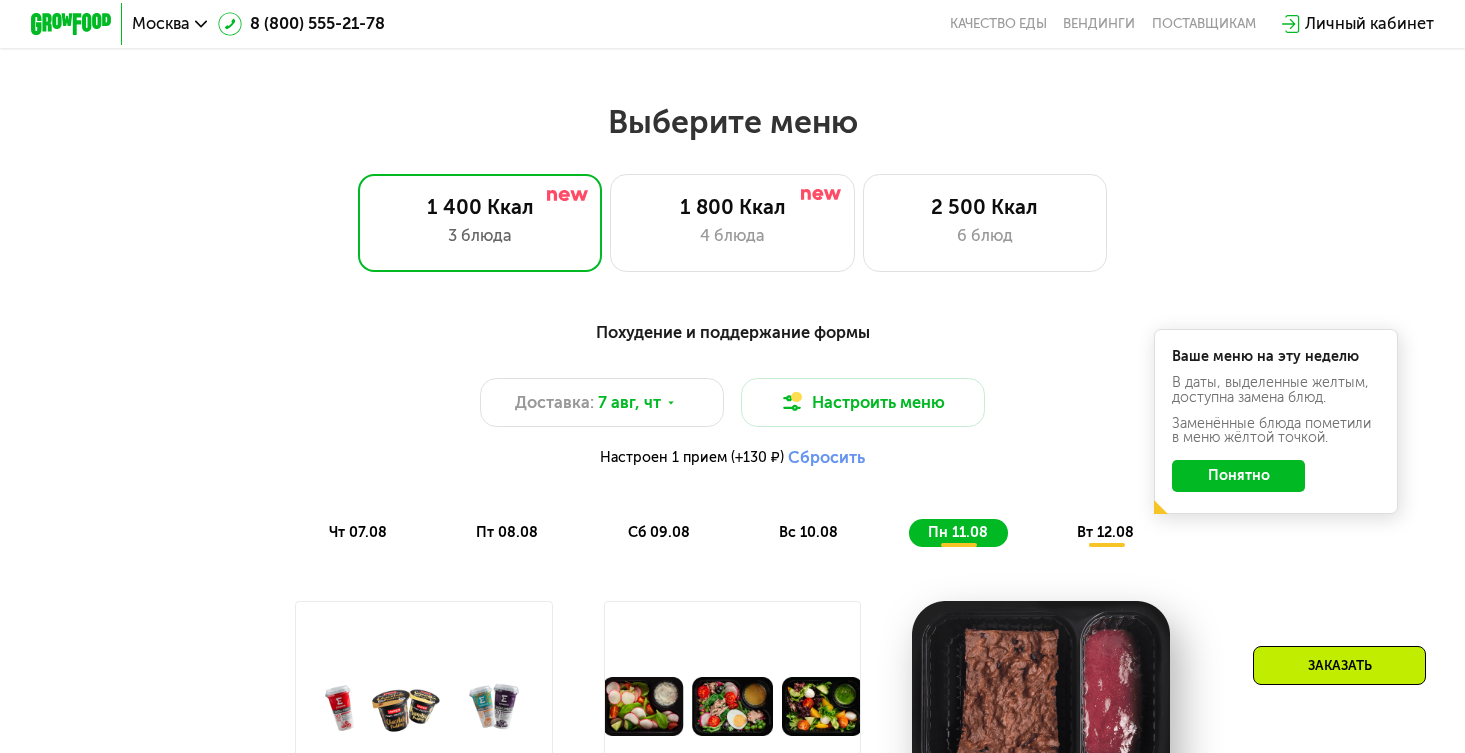 scroll, scrollTop: 864, scrollLeft: 0, axis: vertical 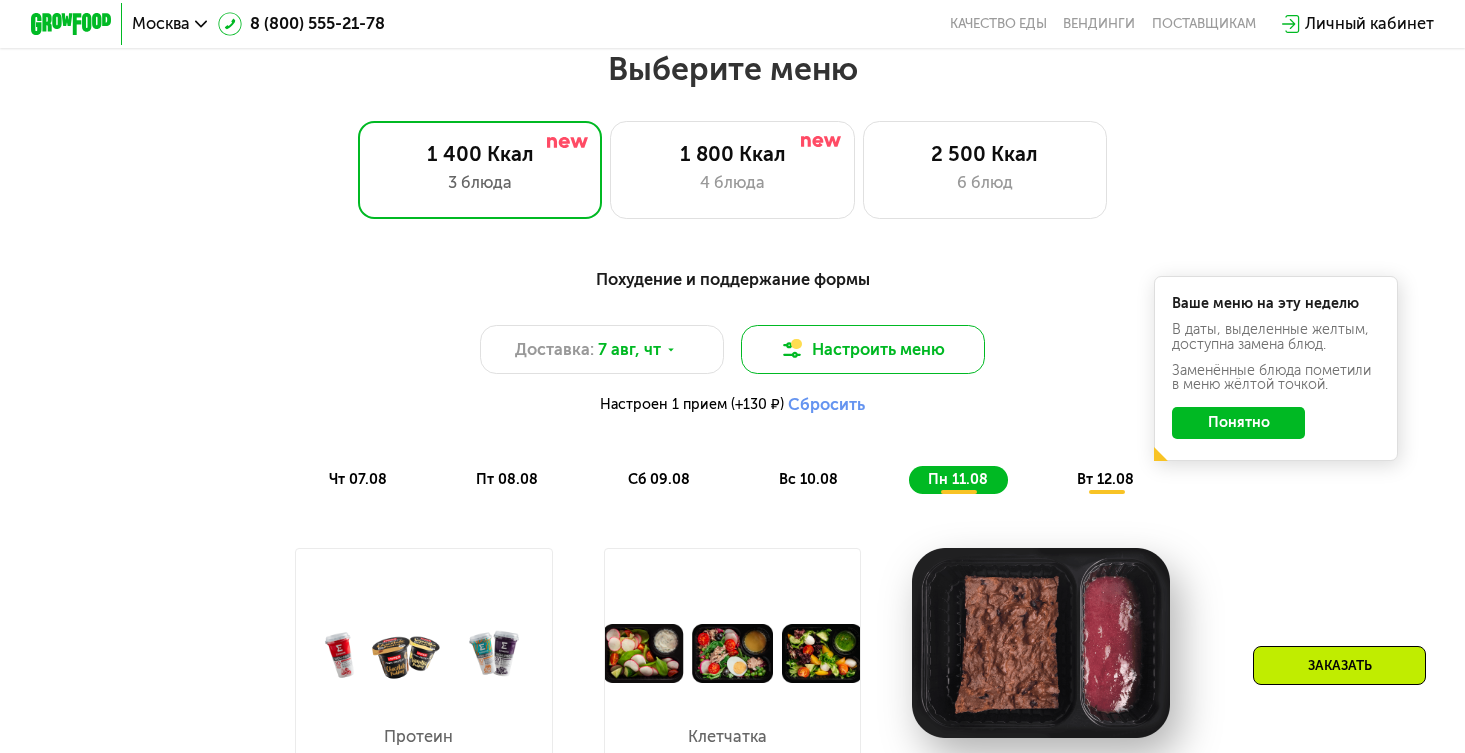 click on "Настроить меню" at bounding box center (863, 349) 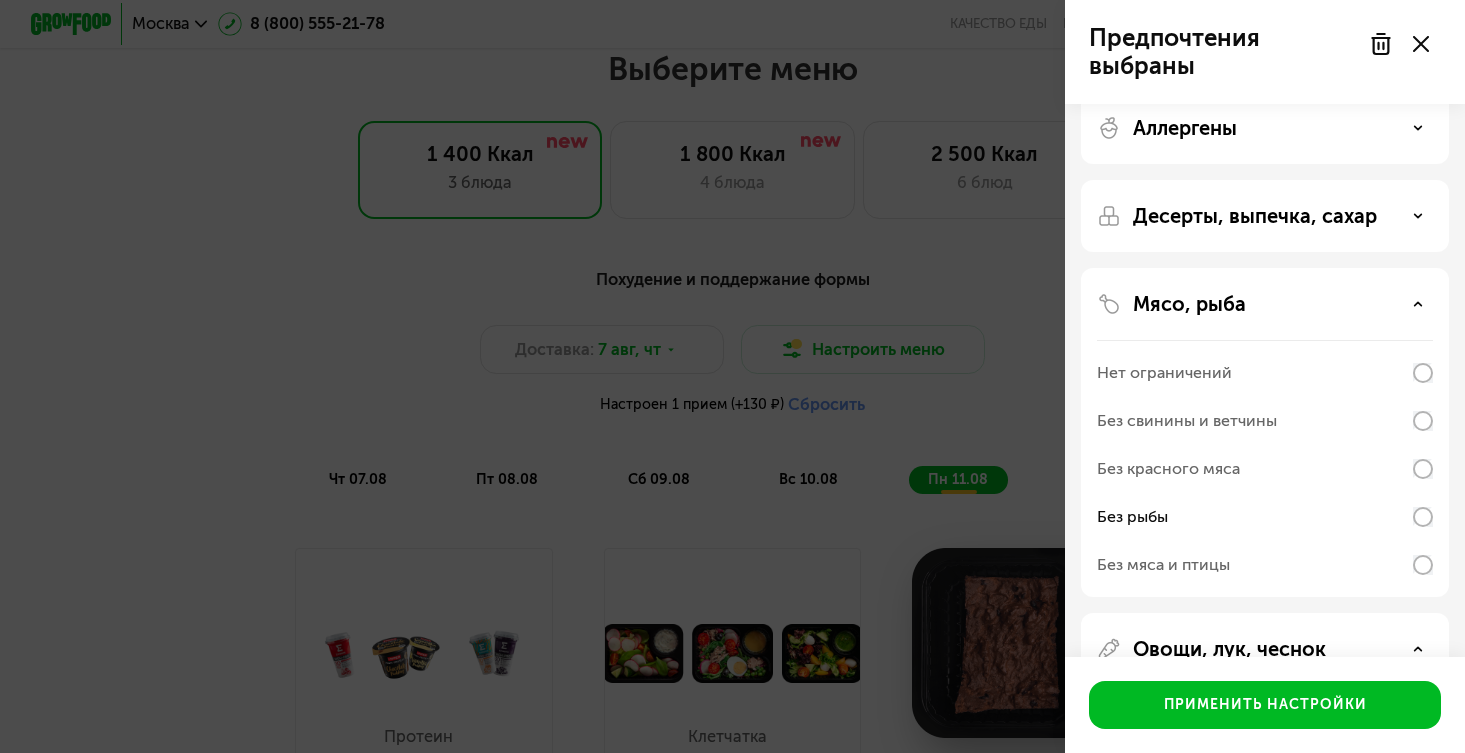 scroll, scrollTop: 27, scrollLeft: 0, axis: vertical 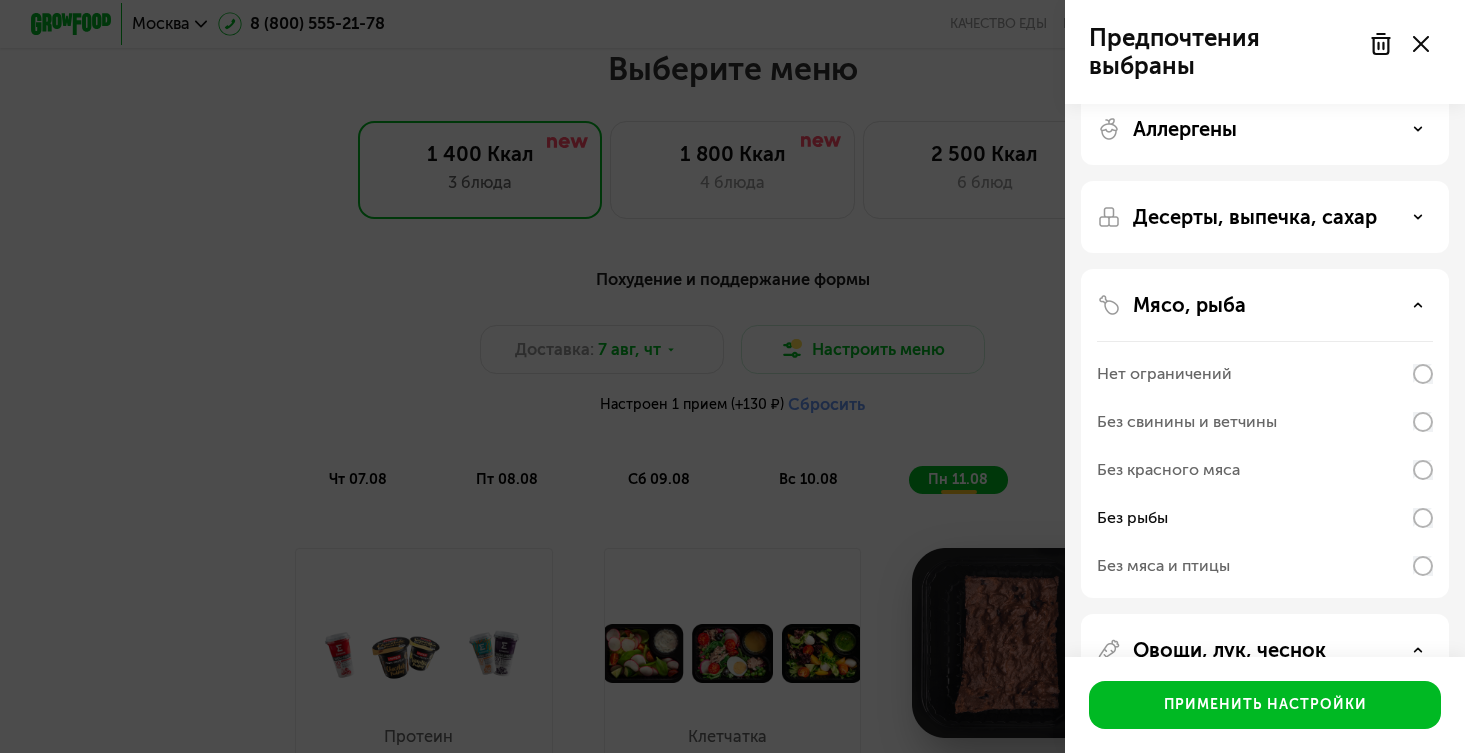 click on "Аллергены" at bounding box center [1265, 129] 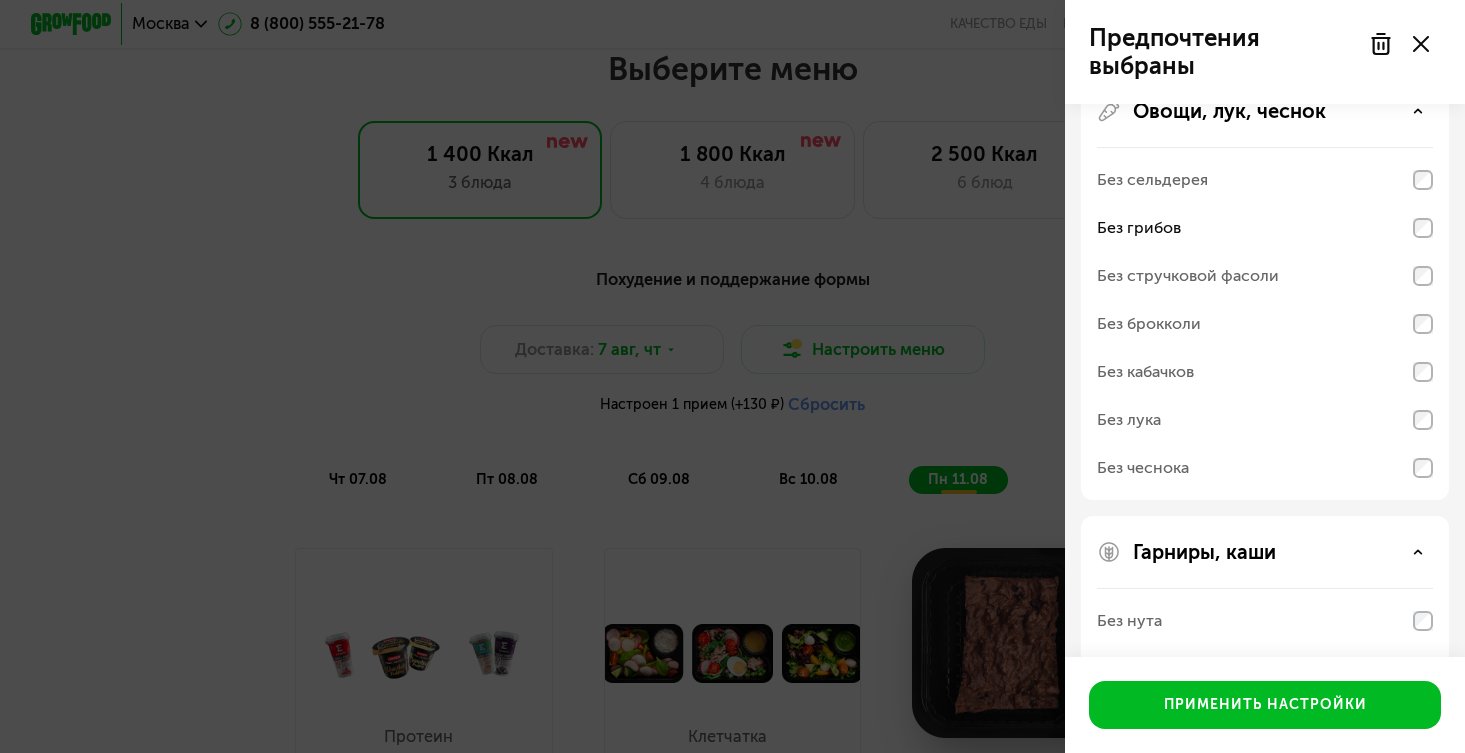 scroll, scrollTop: 870, scrollLeft: 0, axis: vertical 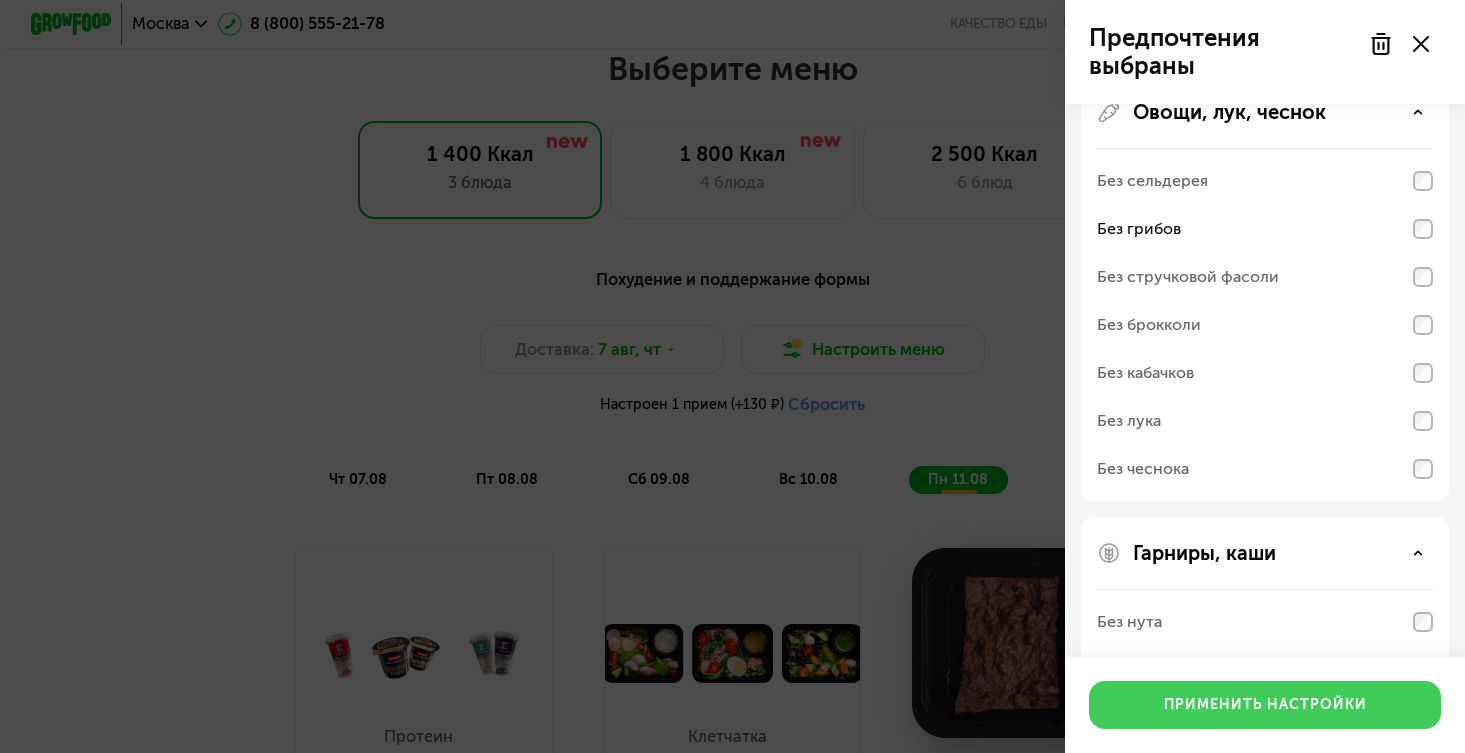 click on "Применить настройки" at bounding box center [1265, 705] 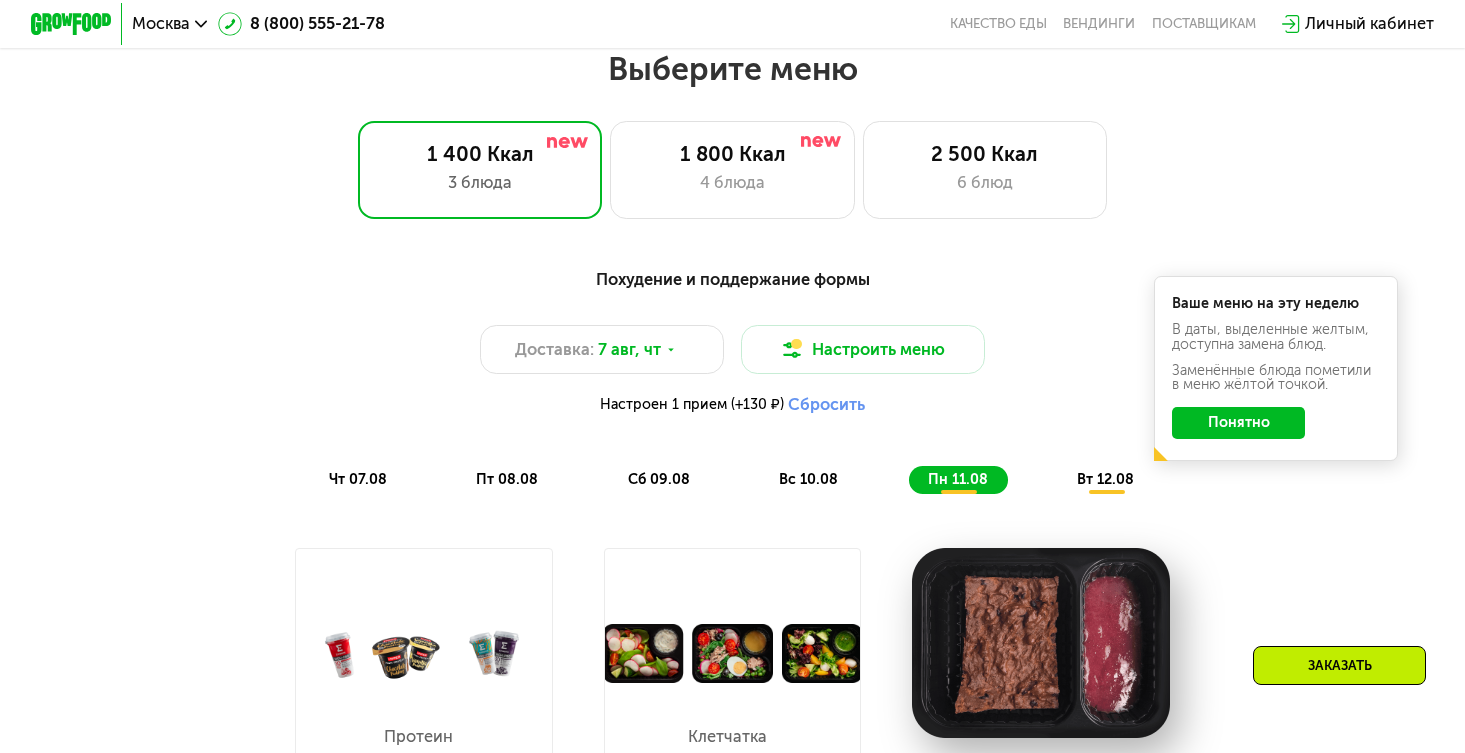 click on "Понятно" 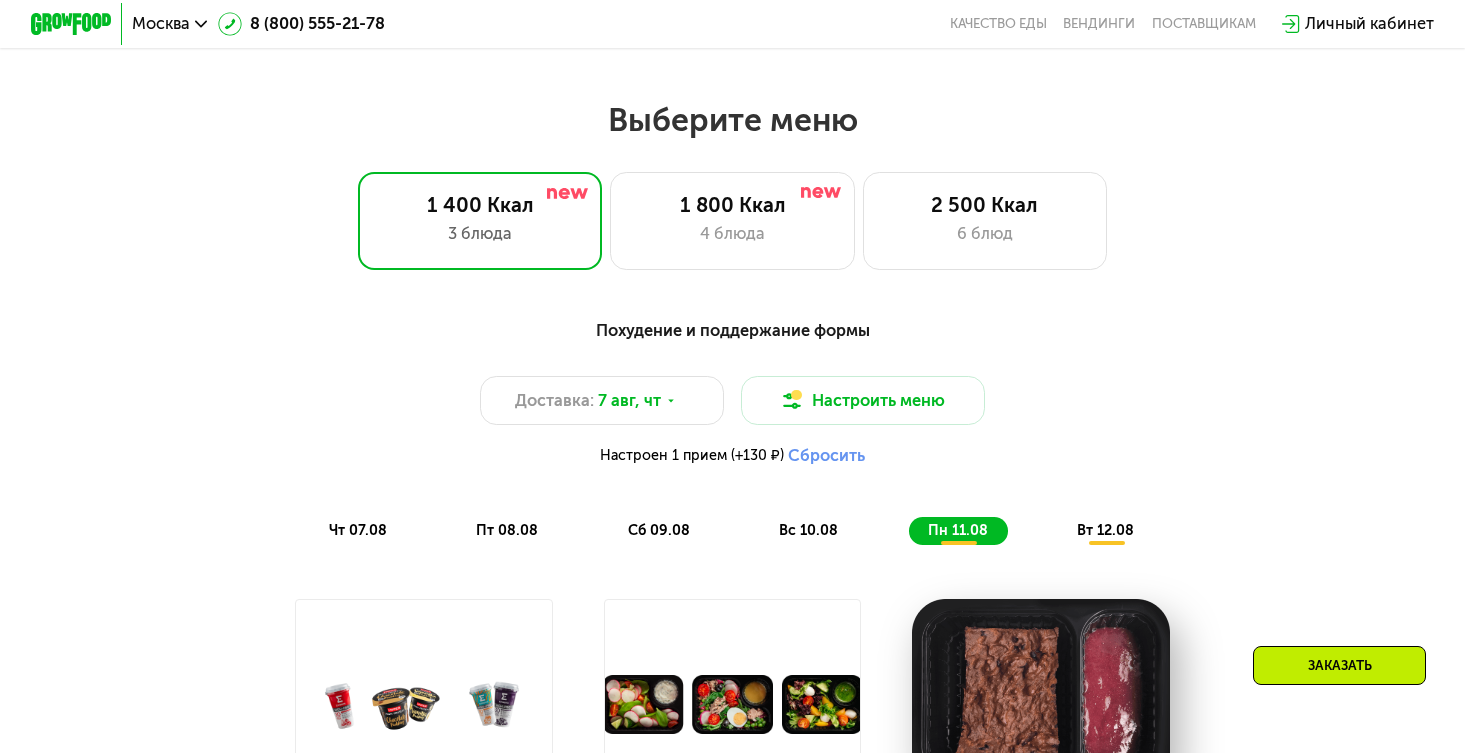 scroll, scrollTop: 809, scrollLeft: 0, axis: vertical 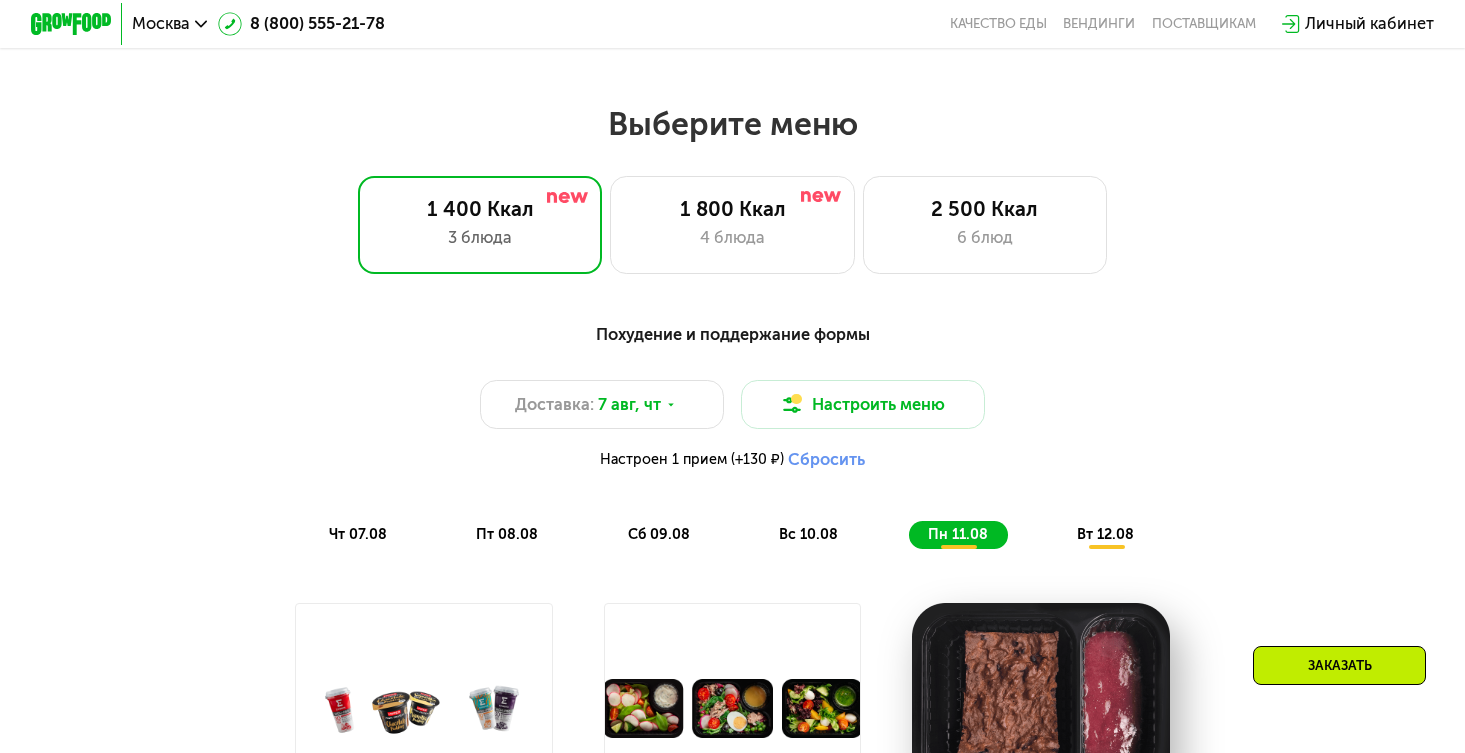 click on "вт 12.08" 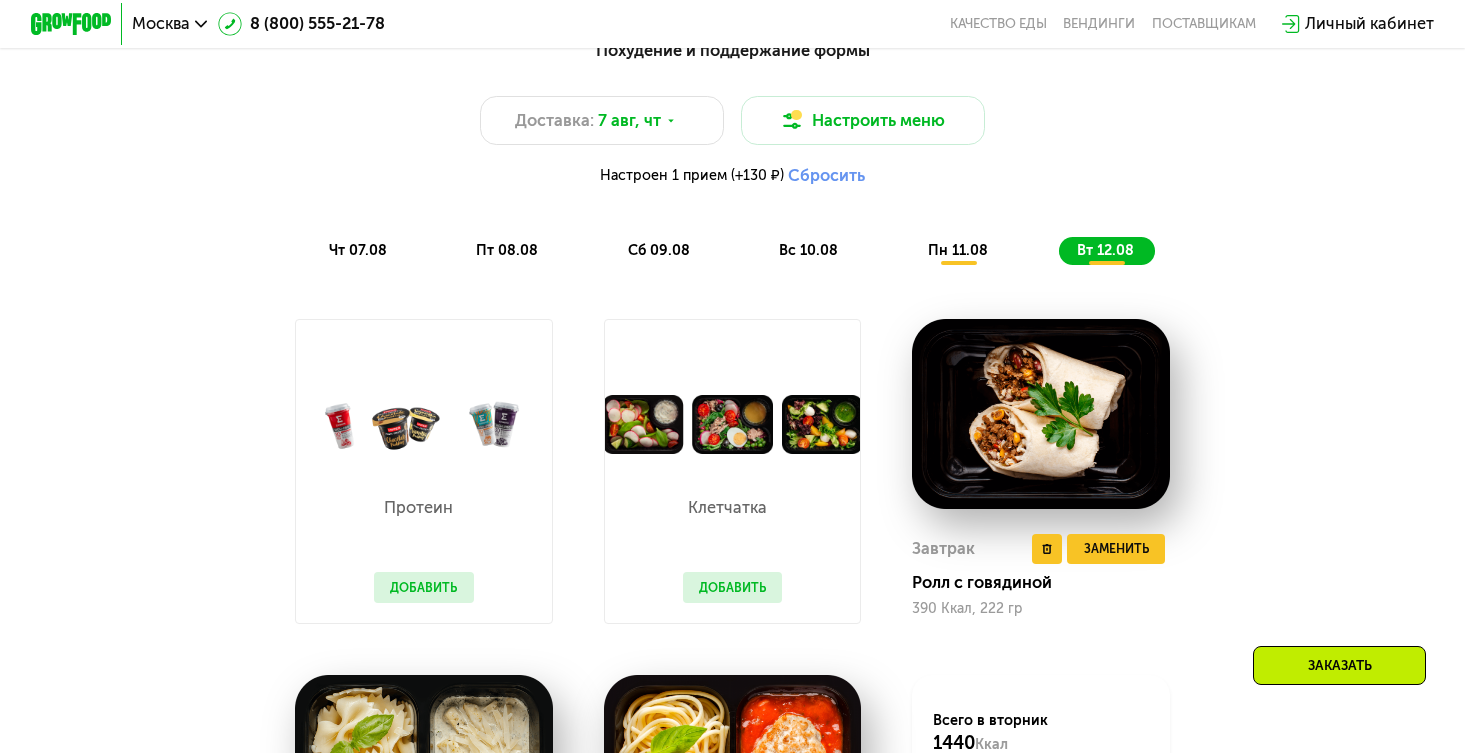 scroll, scrollTop: 1093, scrollLeft: 0, axis: vertical 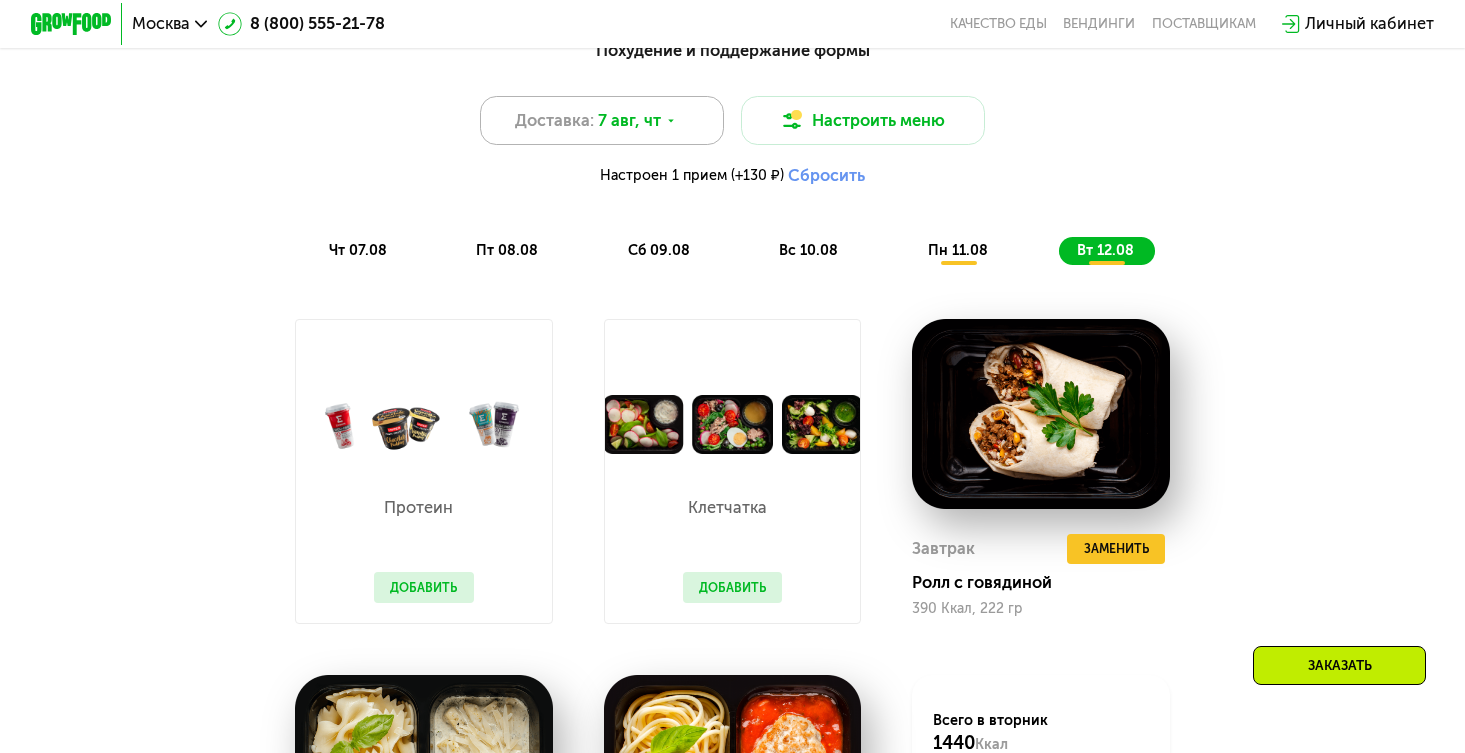 click 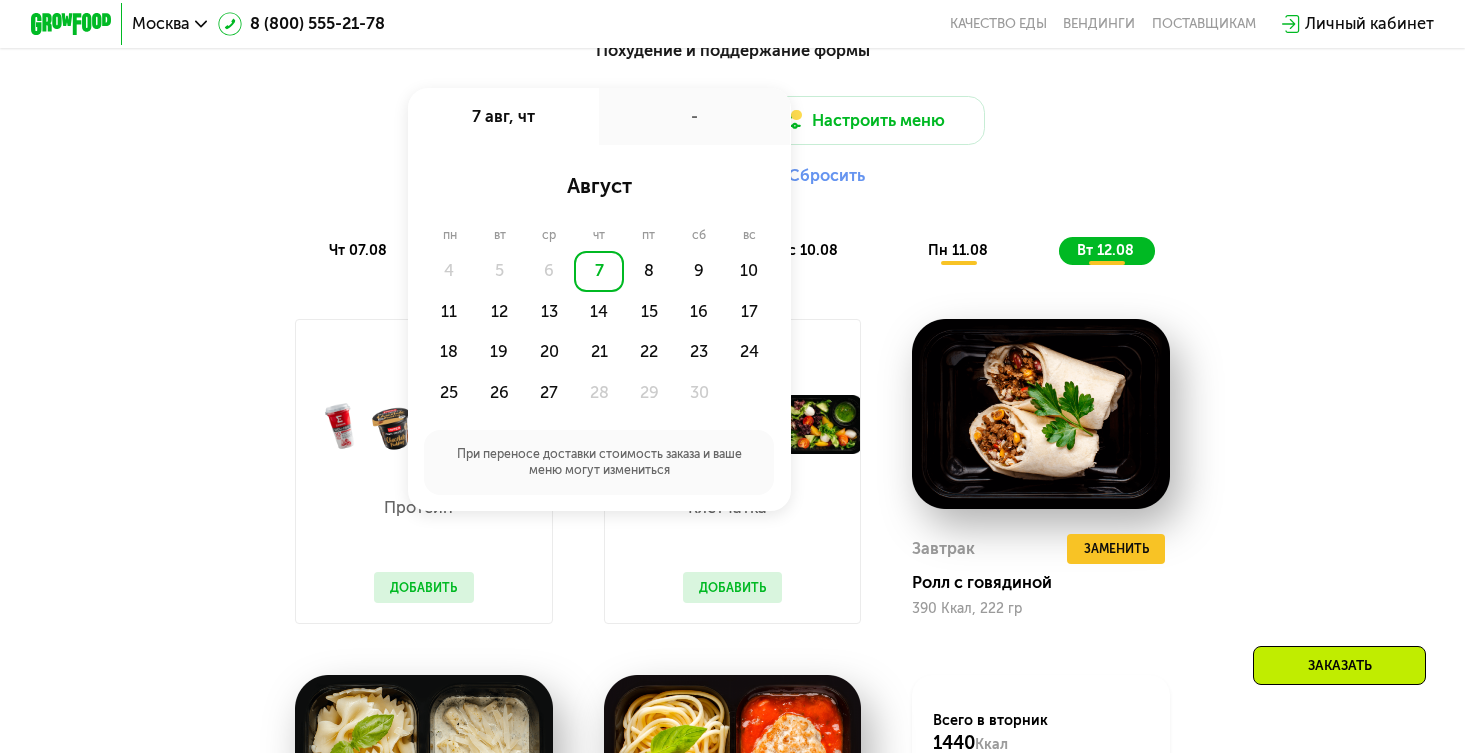 click on "Доставка: [DATE], [DAY] [DATE], [DAY] - [MONTH] [DAY] [DAY] [DAY] [DAY] [DAY] [DAY] [DAY] [DAY] [DAY] [DAY] [DAY] [DAY] [DAY] [DAY] [DAY] [DAY] [DAY] [DAY] [DAY] [DAY] [DAY] [DAY] [DAY]  При переносе доставки стоимость заказа и ваше меню могут измениться  Настроить меню   Настроен [NUMBER] прием ([CURRENCY][NUMBER] ₽)   Сбросить" at bounding box center [732, 146] 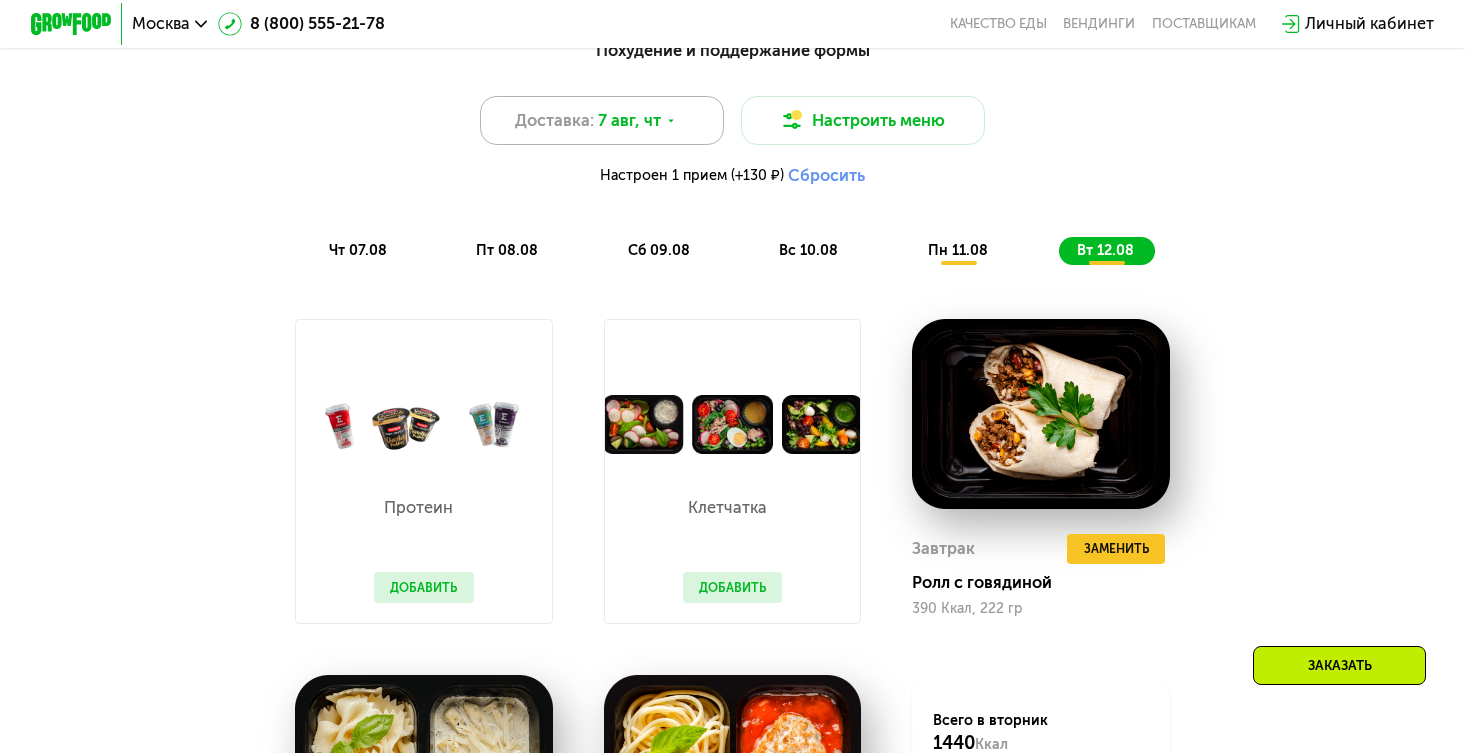 click on "7 авг, чт" at bounding box center (629, 121) 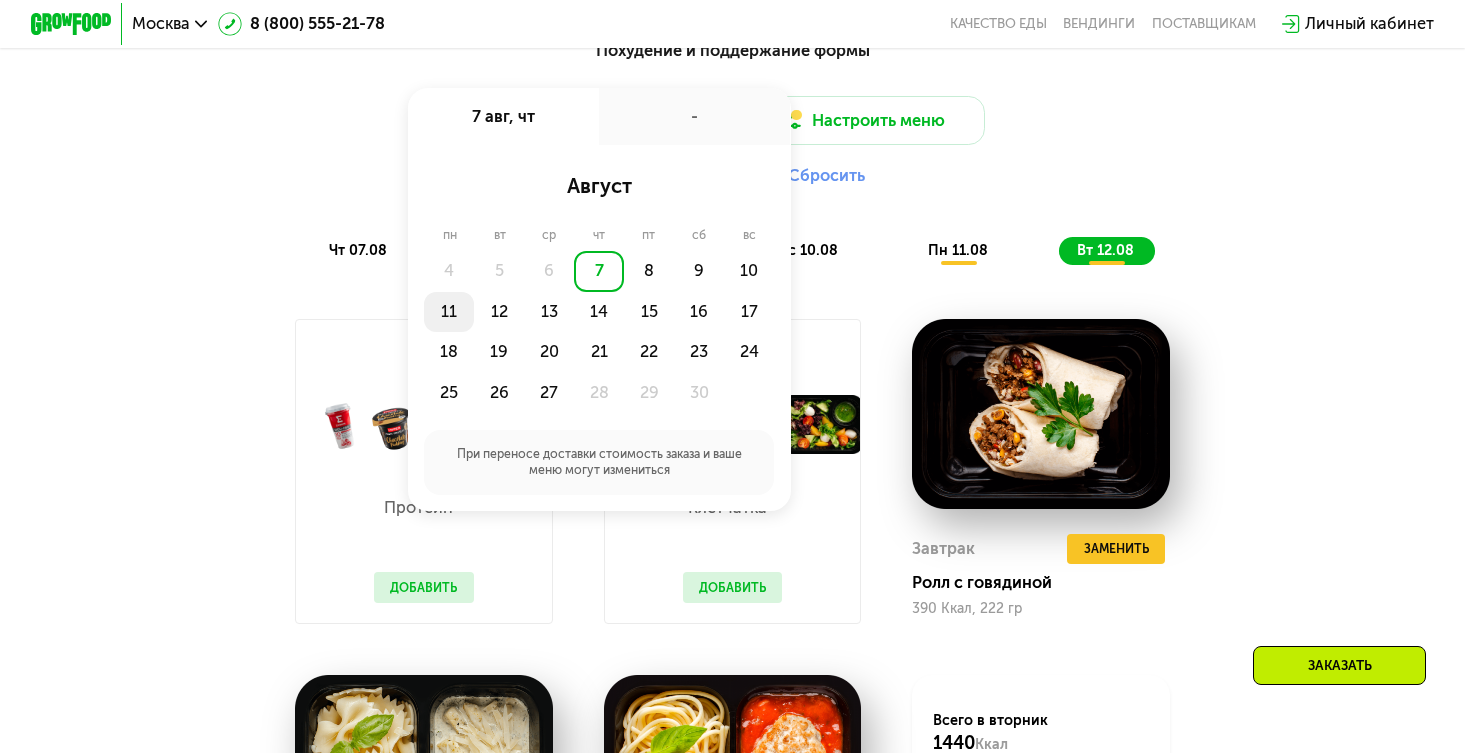 click on "11" 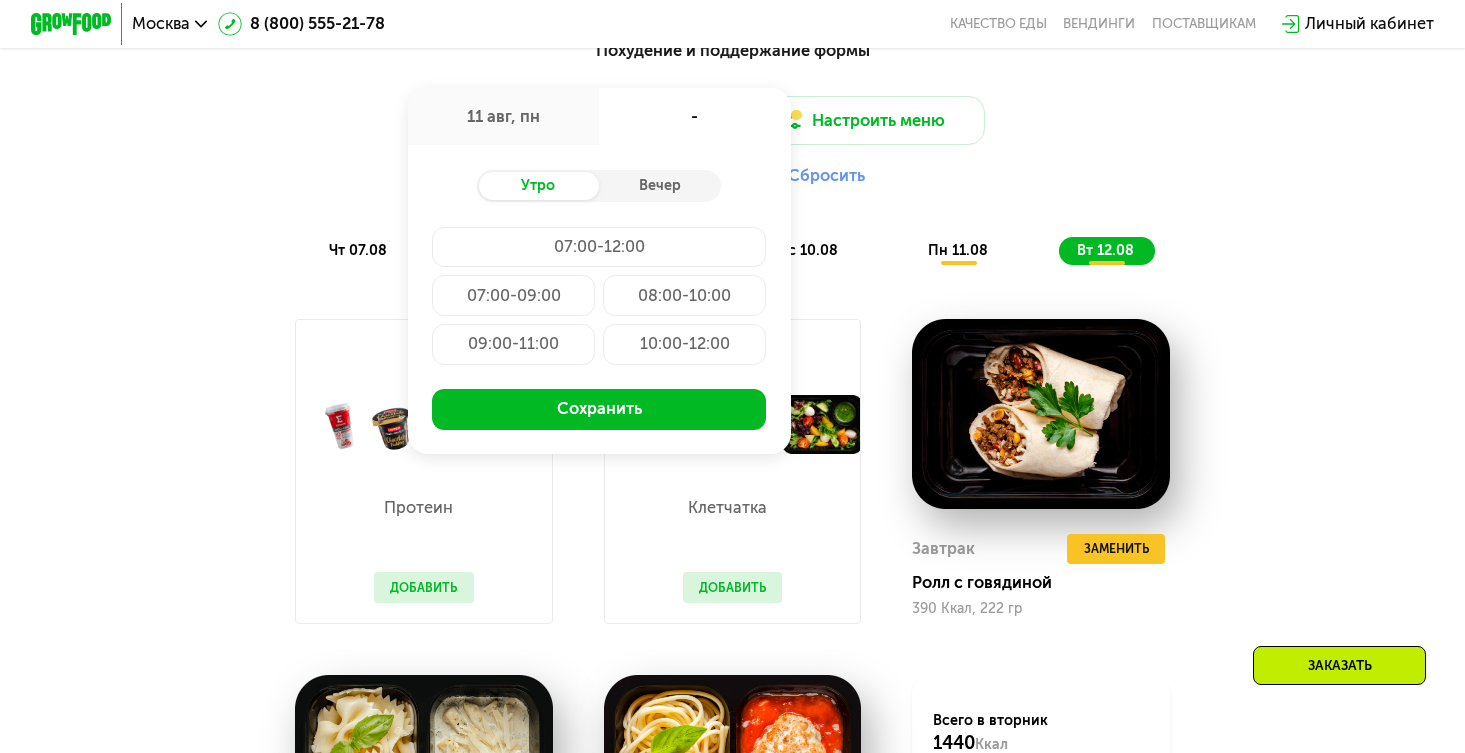 click on "11 авг, пн" at bounding box center (503, 116) 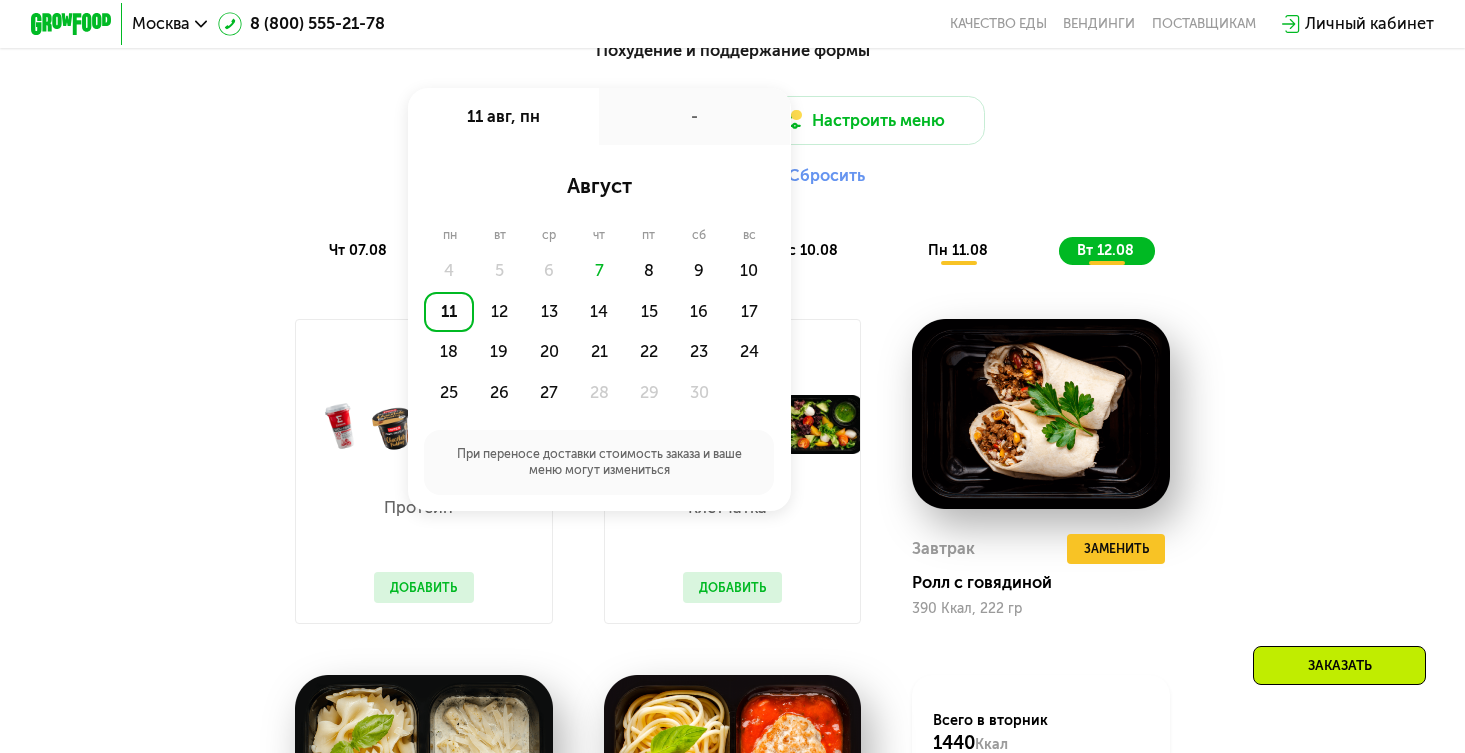 click on "11" 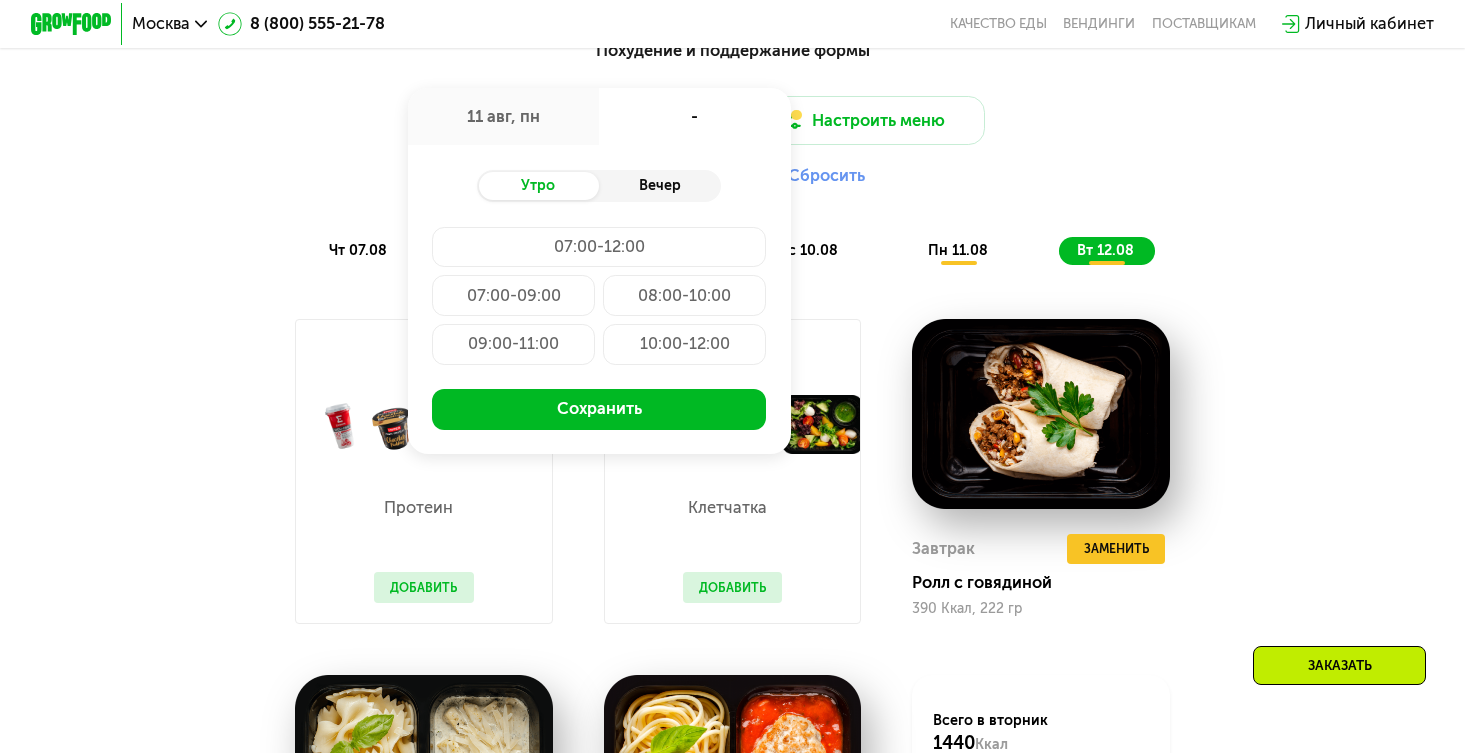 click on "Вечер" at bounding box center [660, 186] 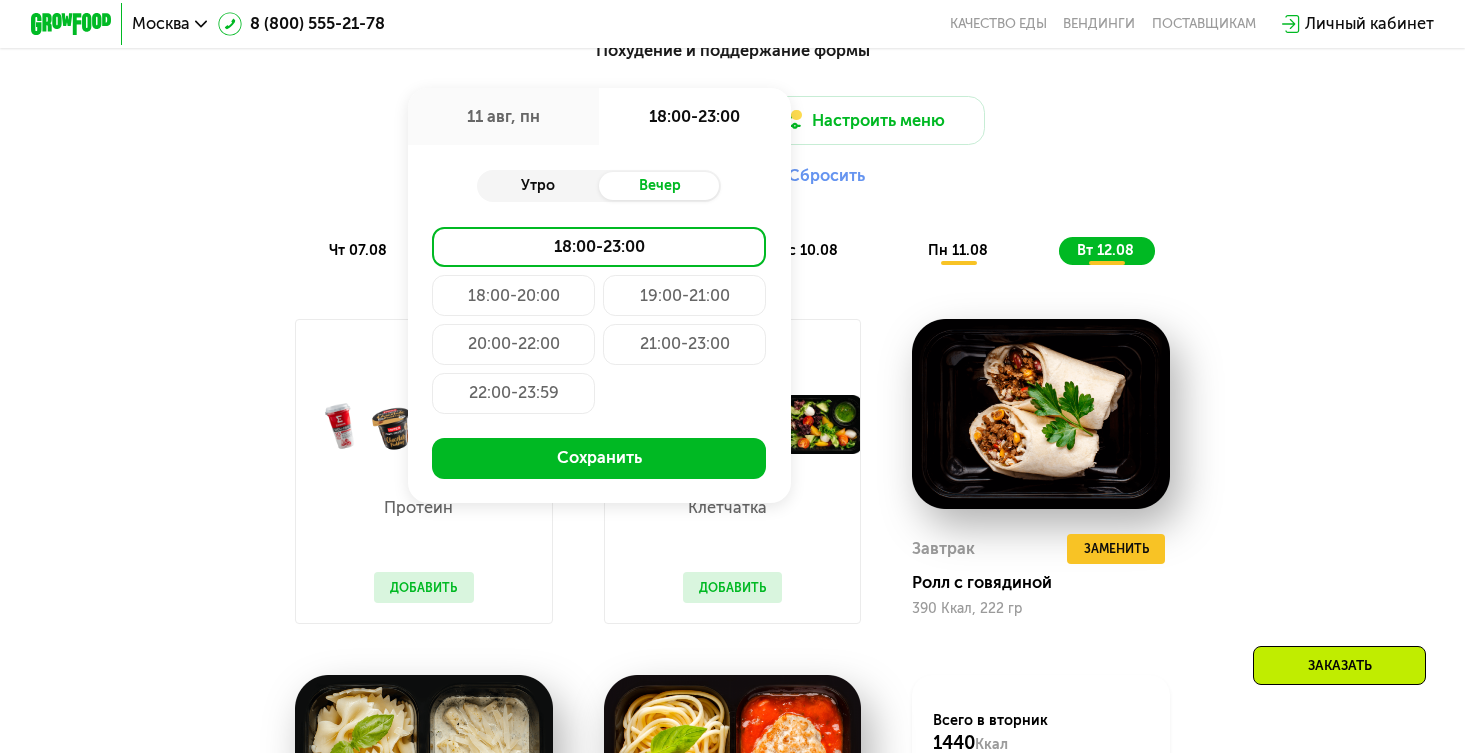 click on "Утро" at bounding box center [538, 186] 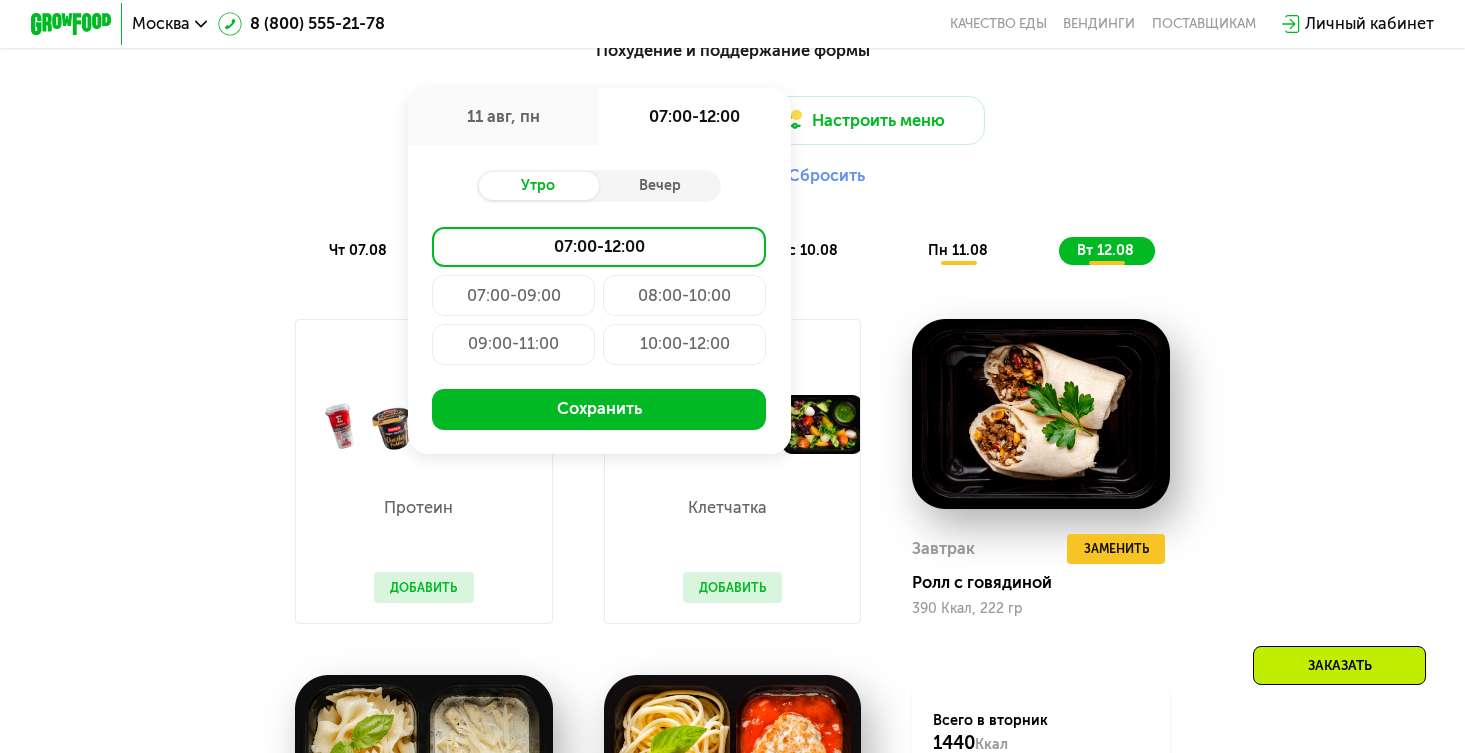 click on "10:00-12:00" 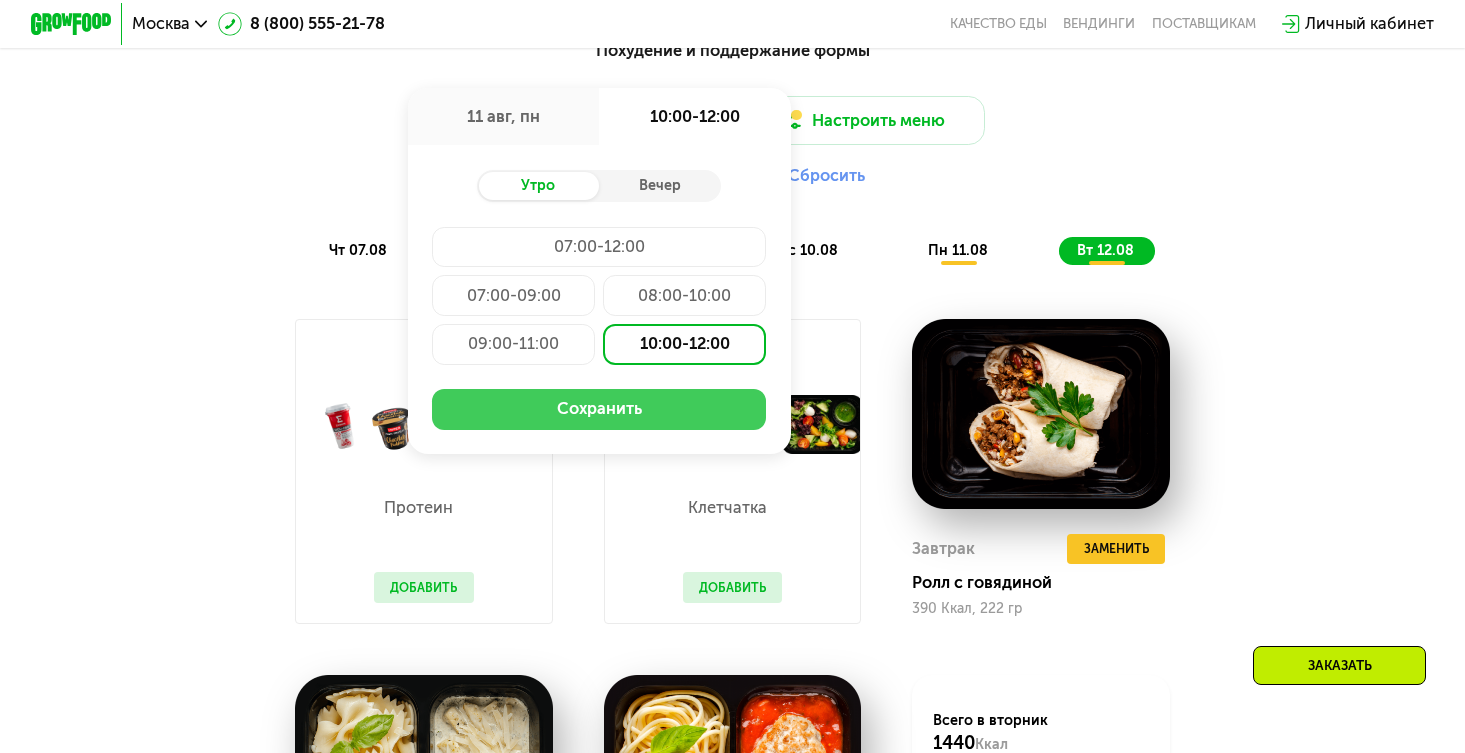 click on "Сохранить" at bounding box center (599, 409) 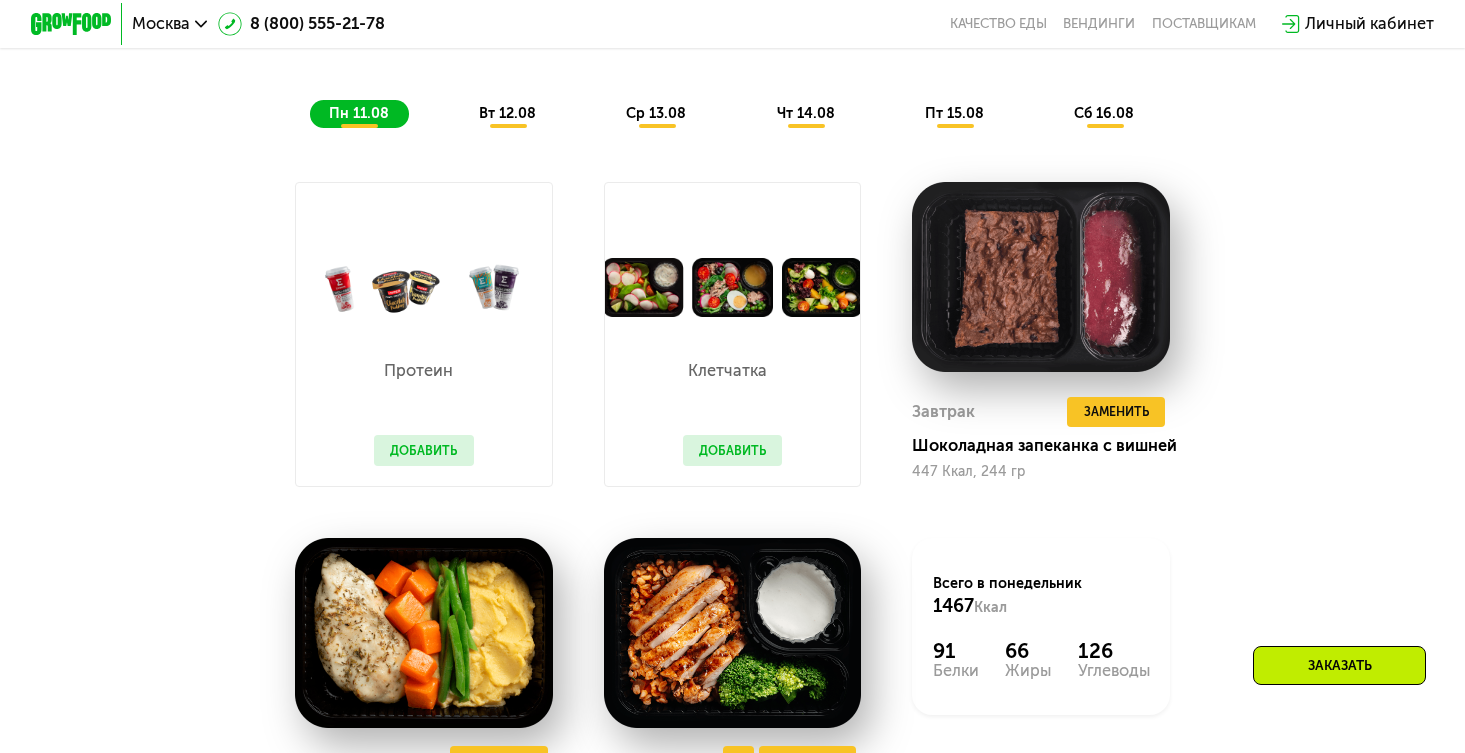 scroll, scrollTop: 1198, scrollLeft: 0, axis: vertical 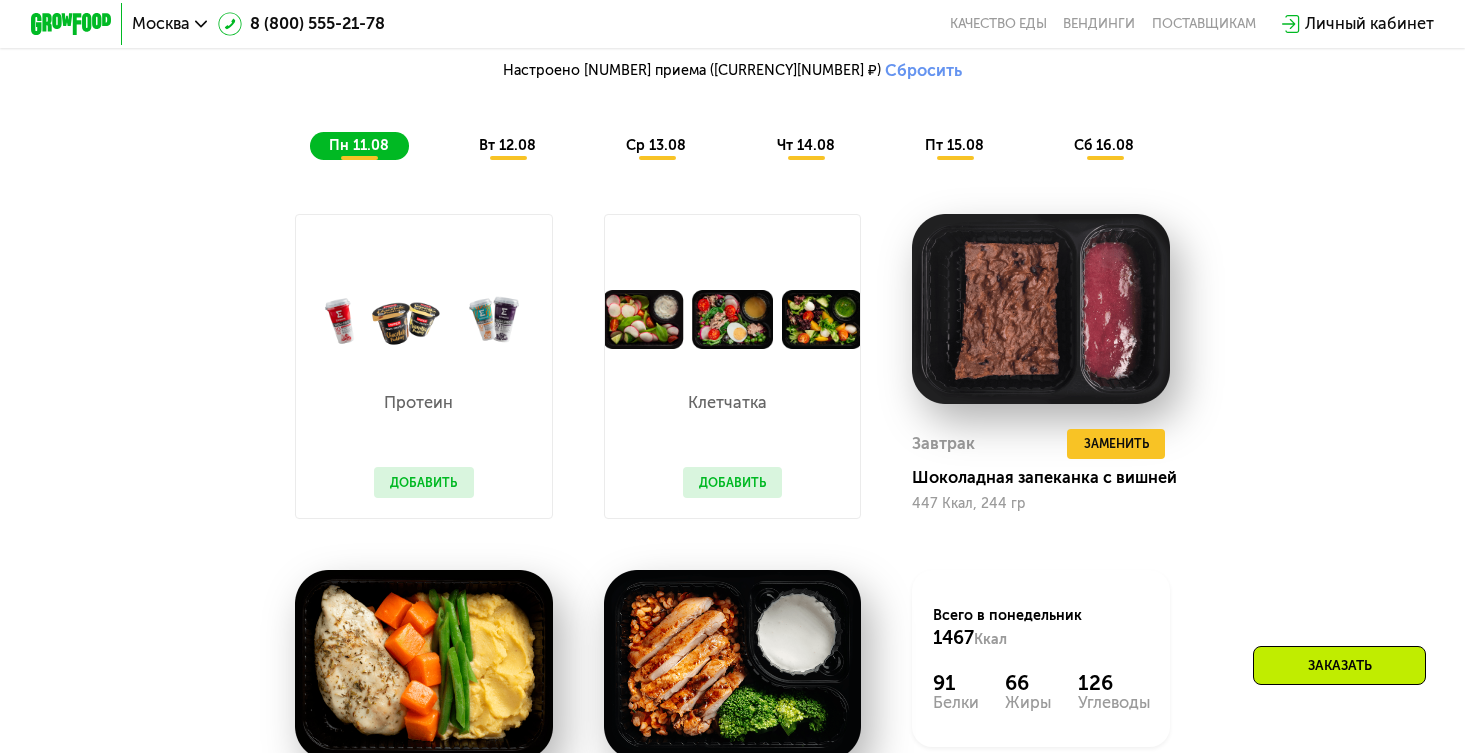 click on "вт 12.08" 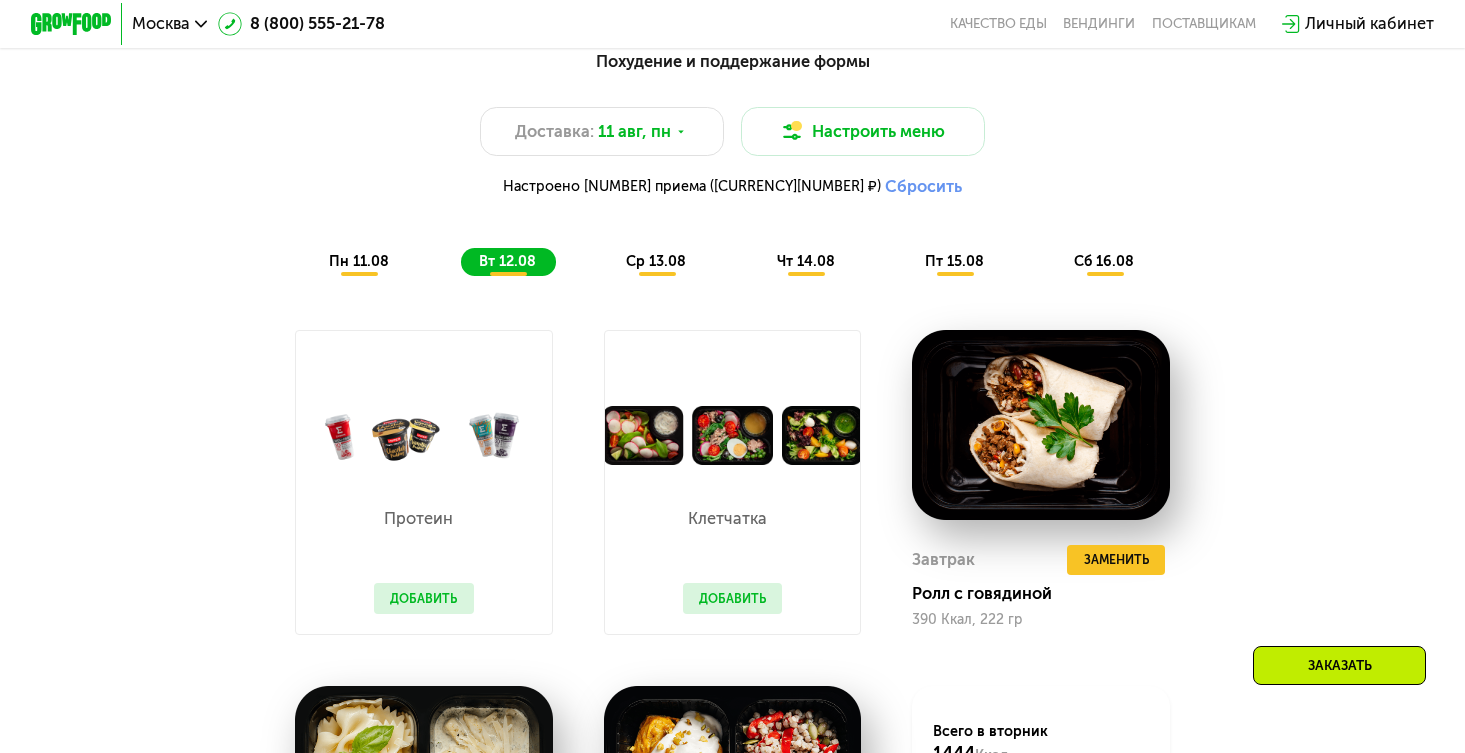 scroll, scrollTop: 1078, scrollLeft: 0, axis: vertical 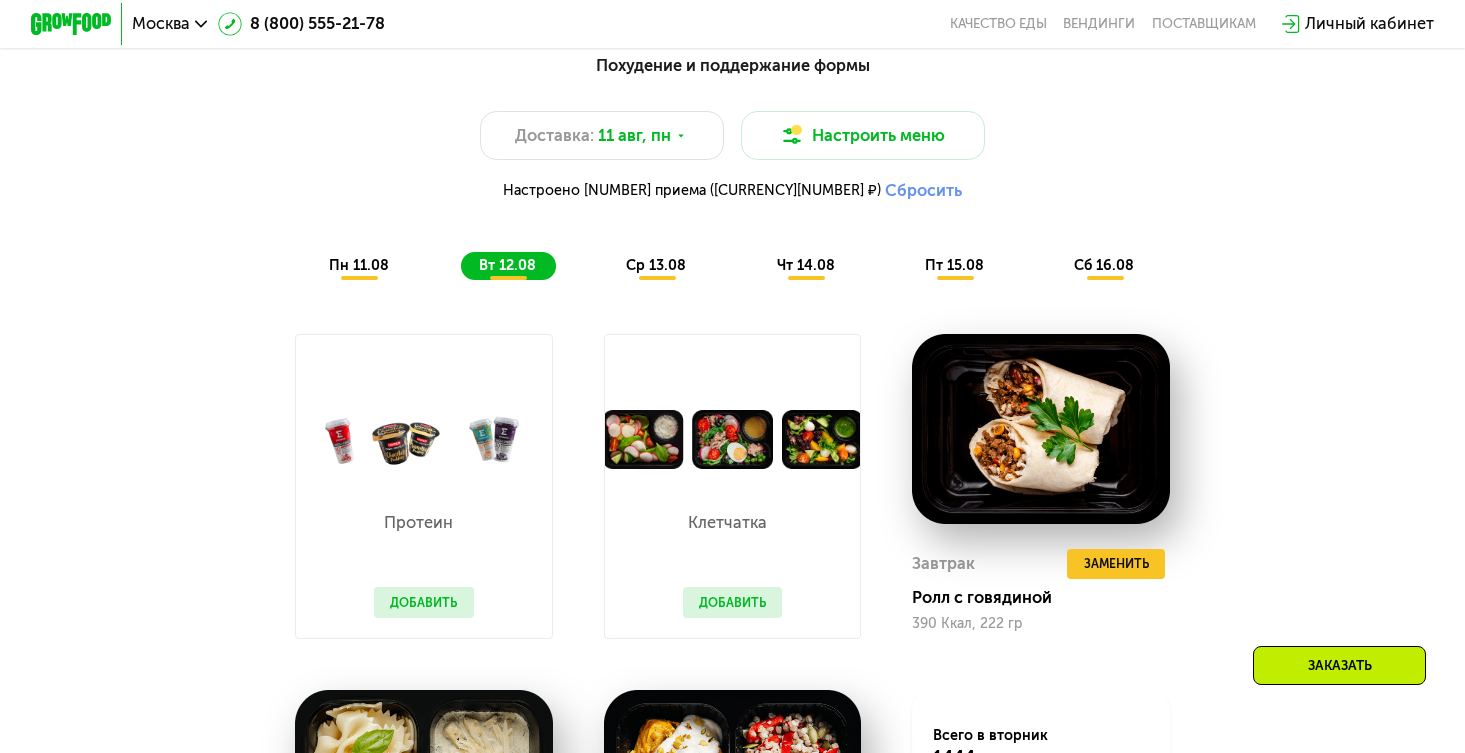 click on "ср 13.08" at bounding box center (656, 265) 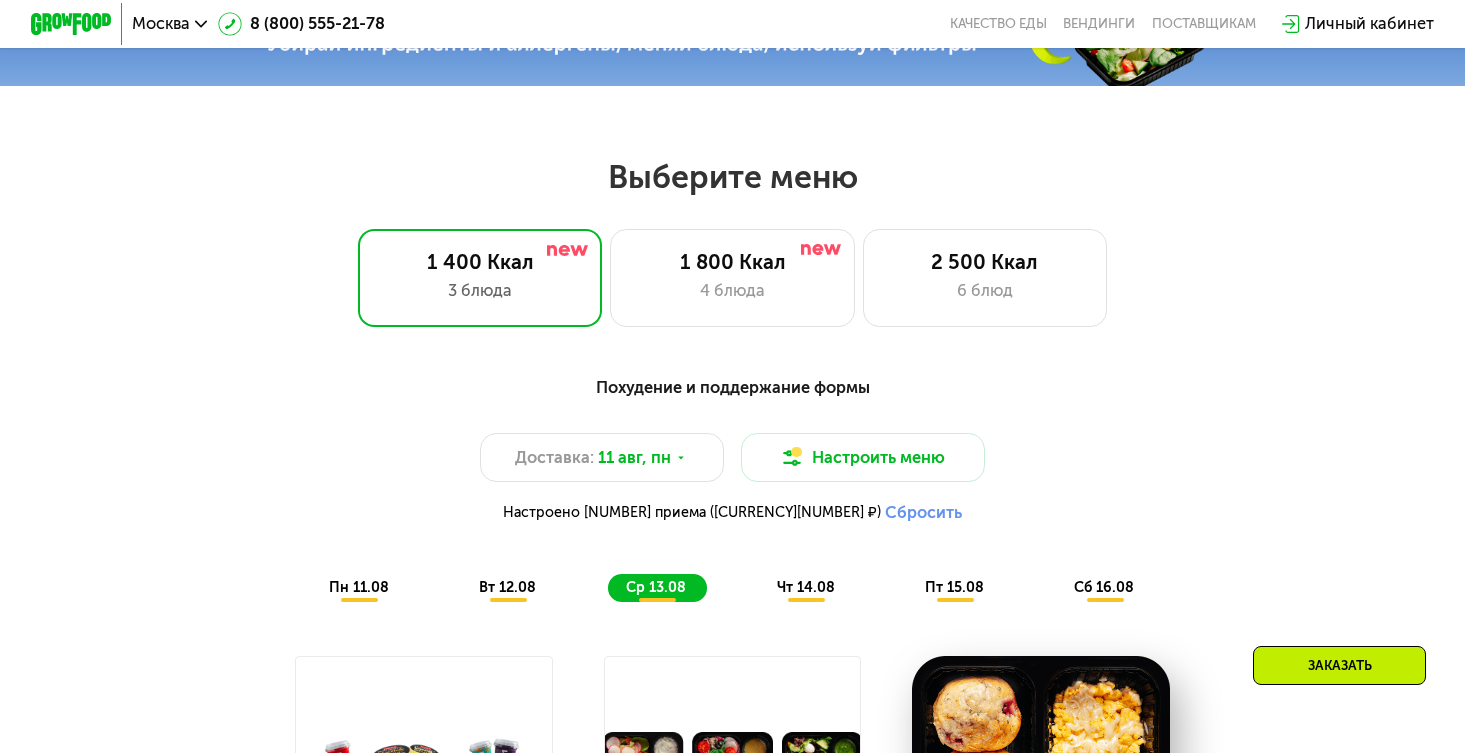 scroll, scrollTop: 751, scrollLeft: 0, axis: vertical 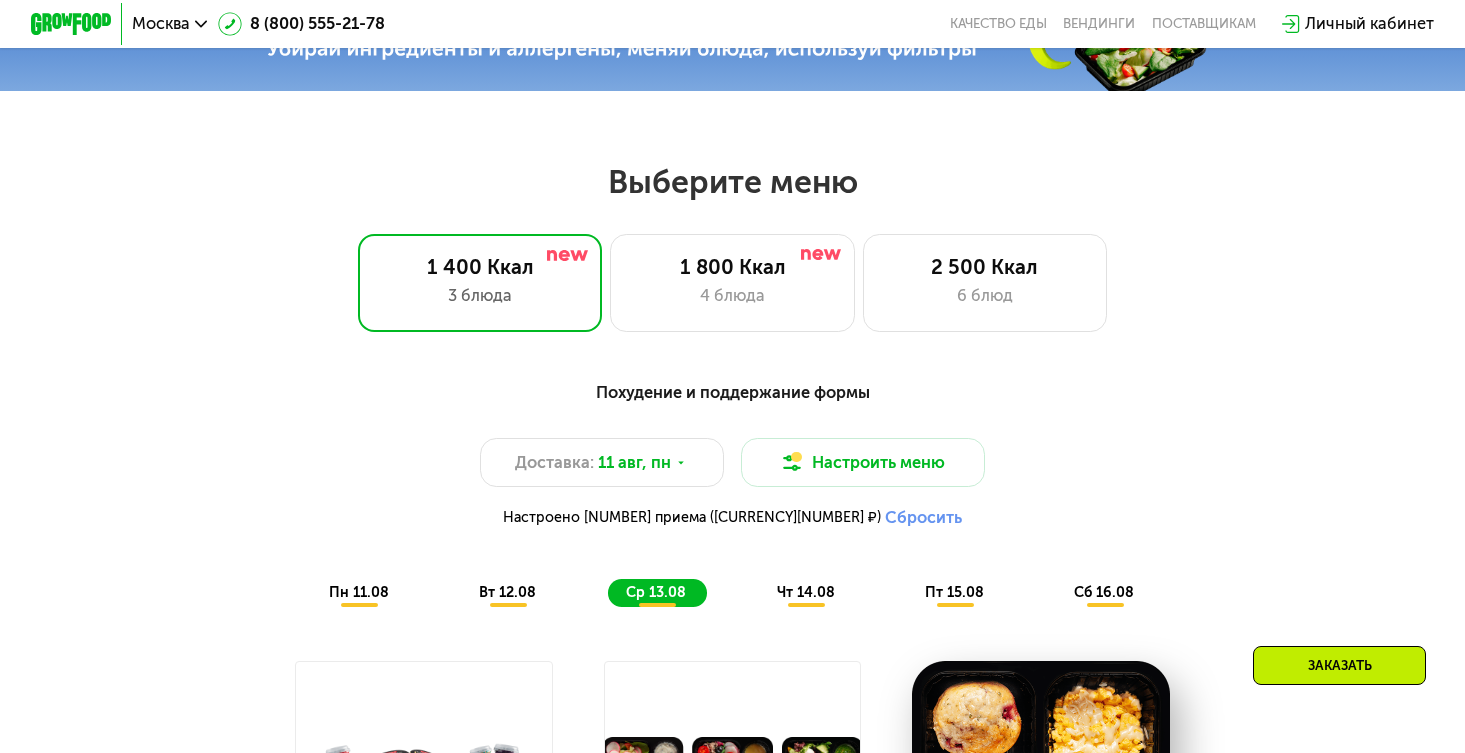 click on "чт 14.08" at bounding box center [806, 592] 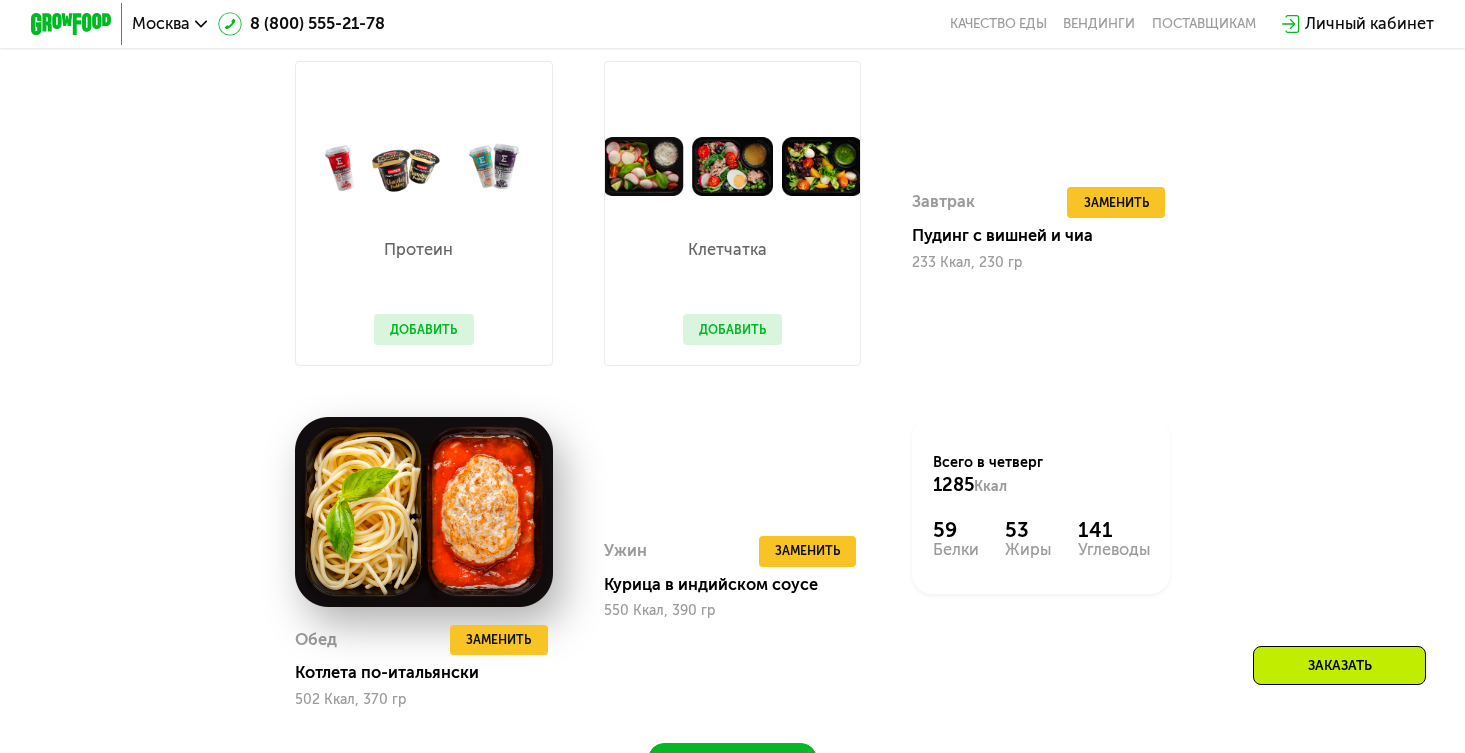 scroll, scrollTop: 1351, scrollLeft: 0, axis: vertical 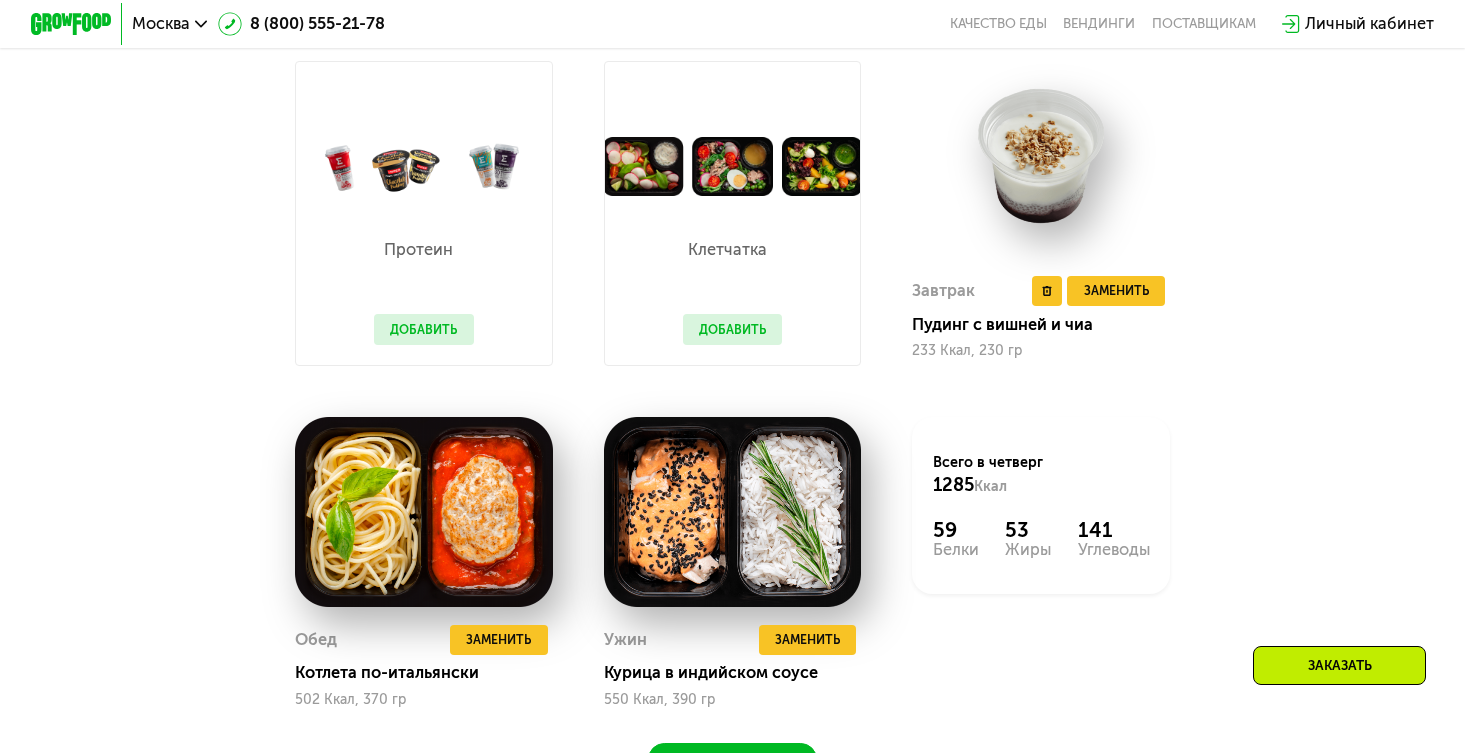 click on "Завтрак  Удалить Завтрак  Заменить   Заменить Завтрак Пудинг с вишней и чиа [NUMBER] Ккал, [NUMBER] гр" at bounding box center [1041, 318] 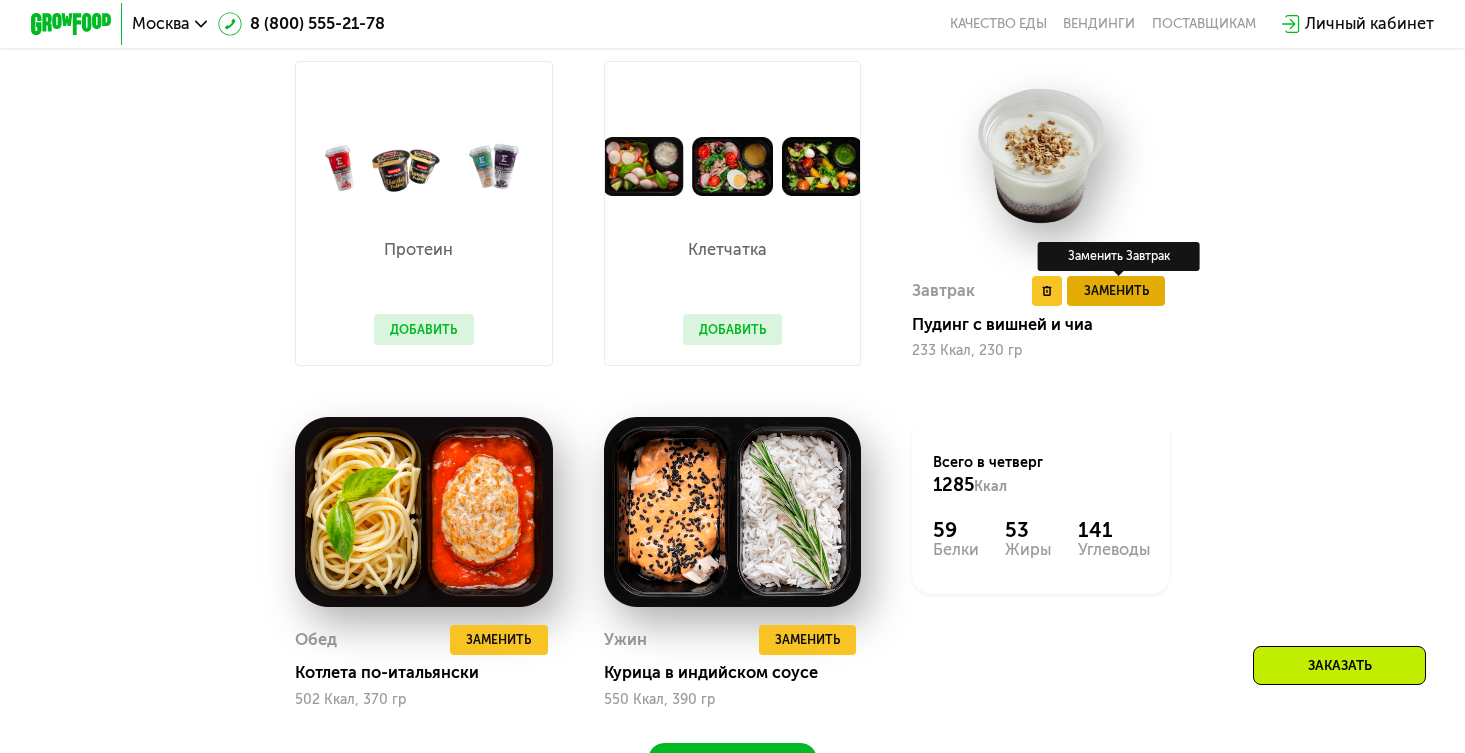 click on "Заменить" at bounding box center (1116, 291) 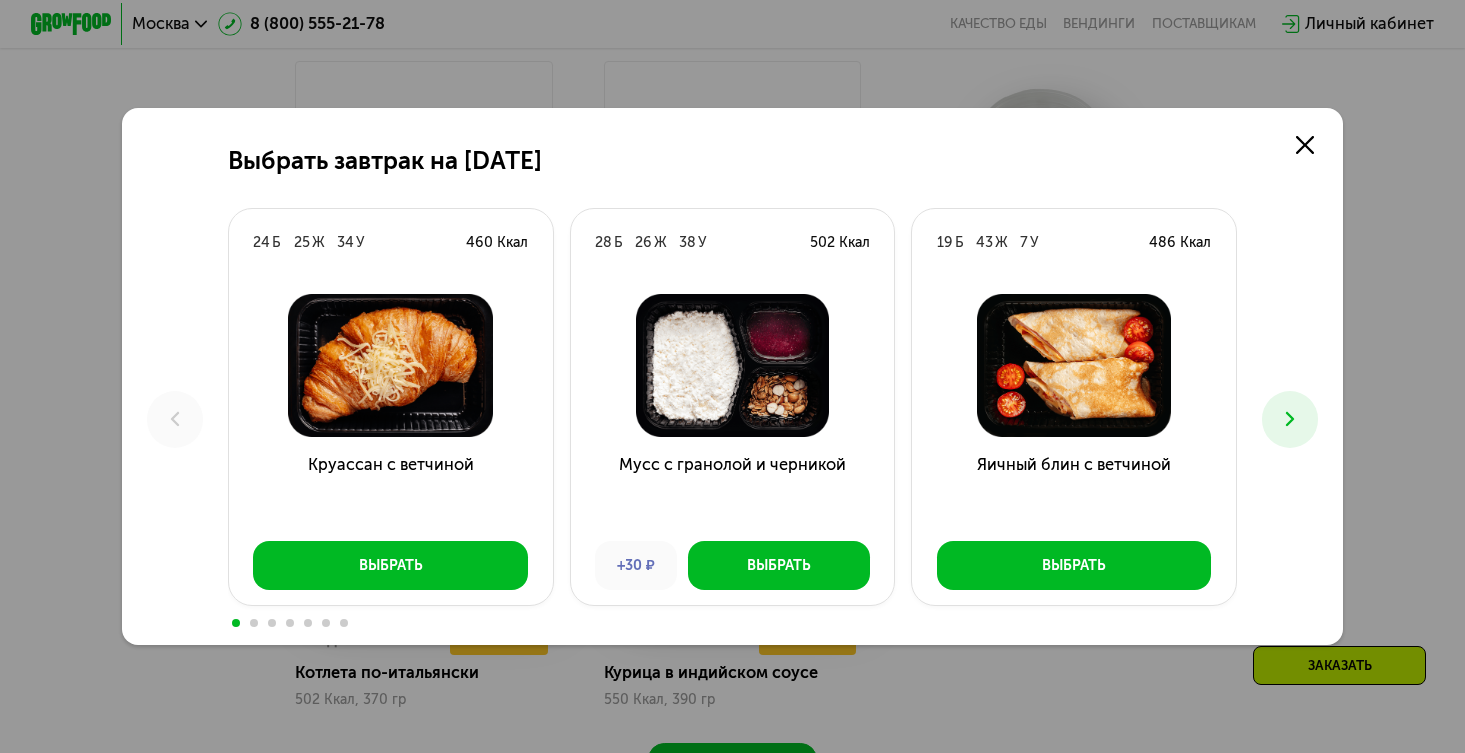click 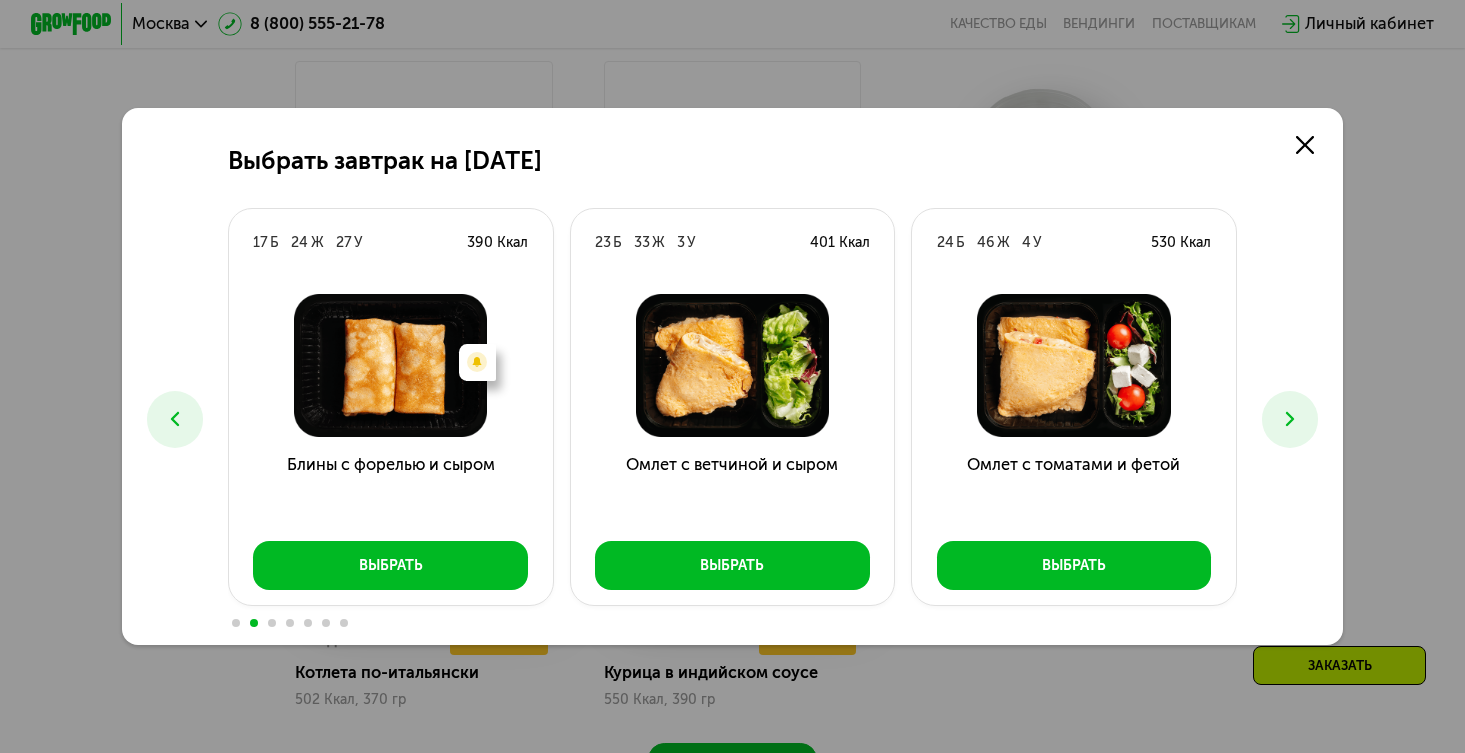 click 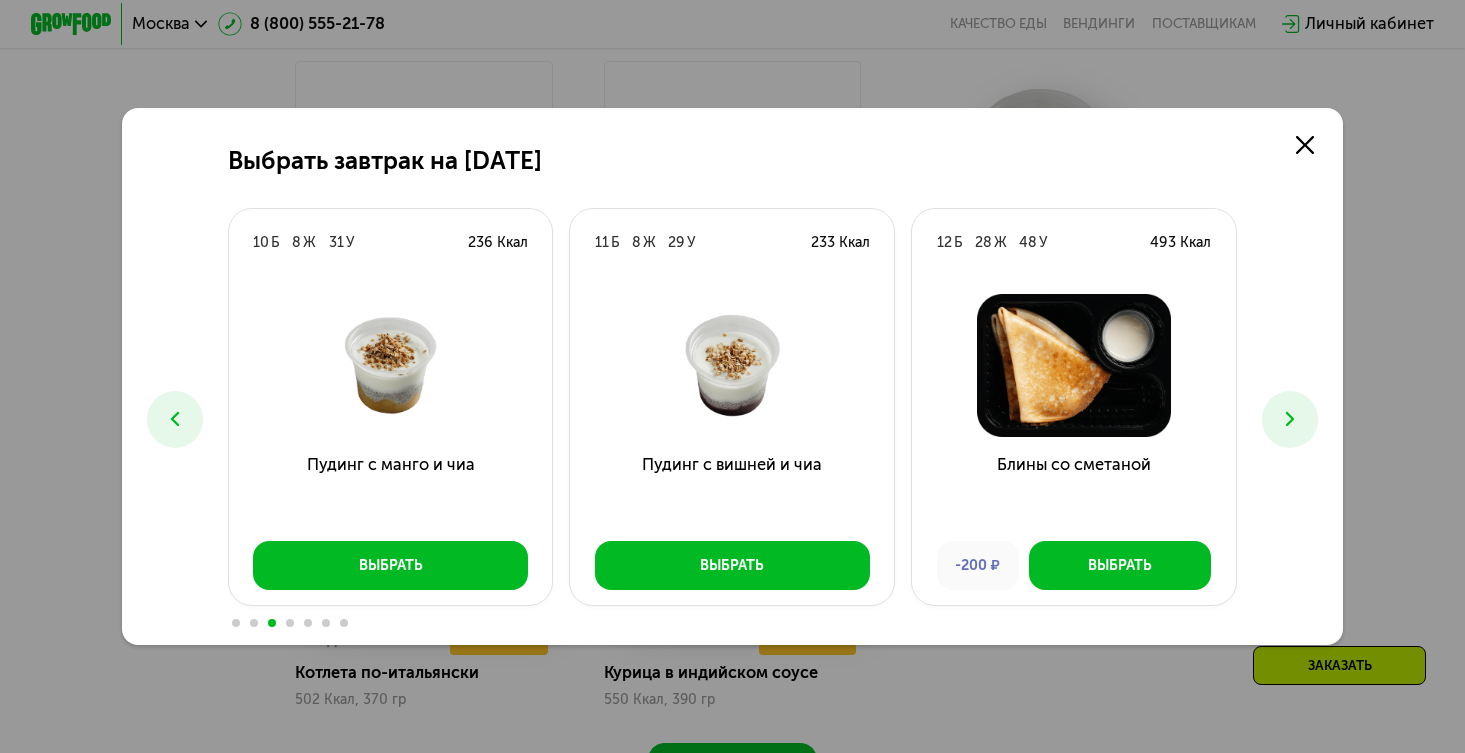 click 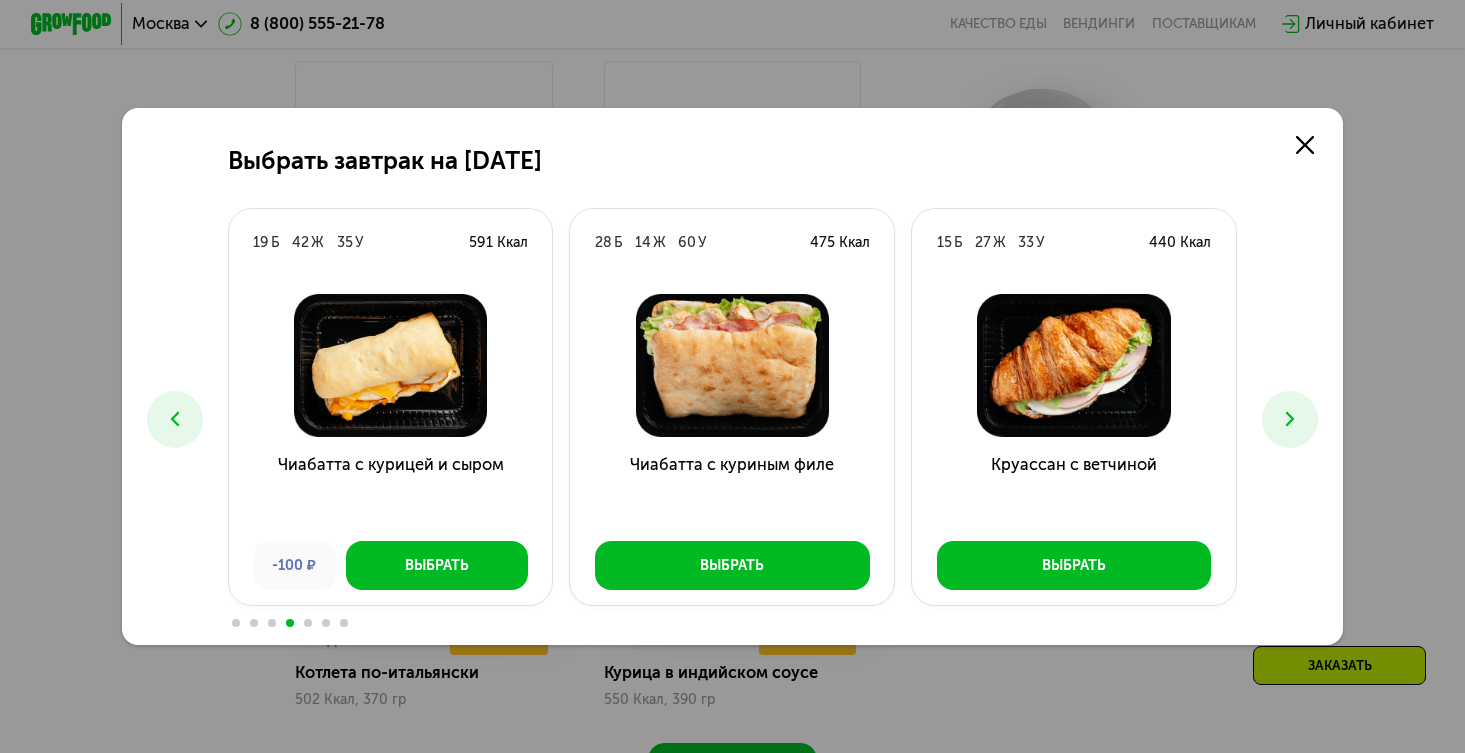click 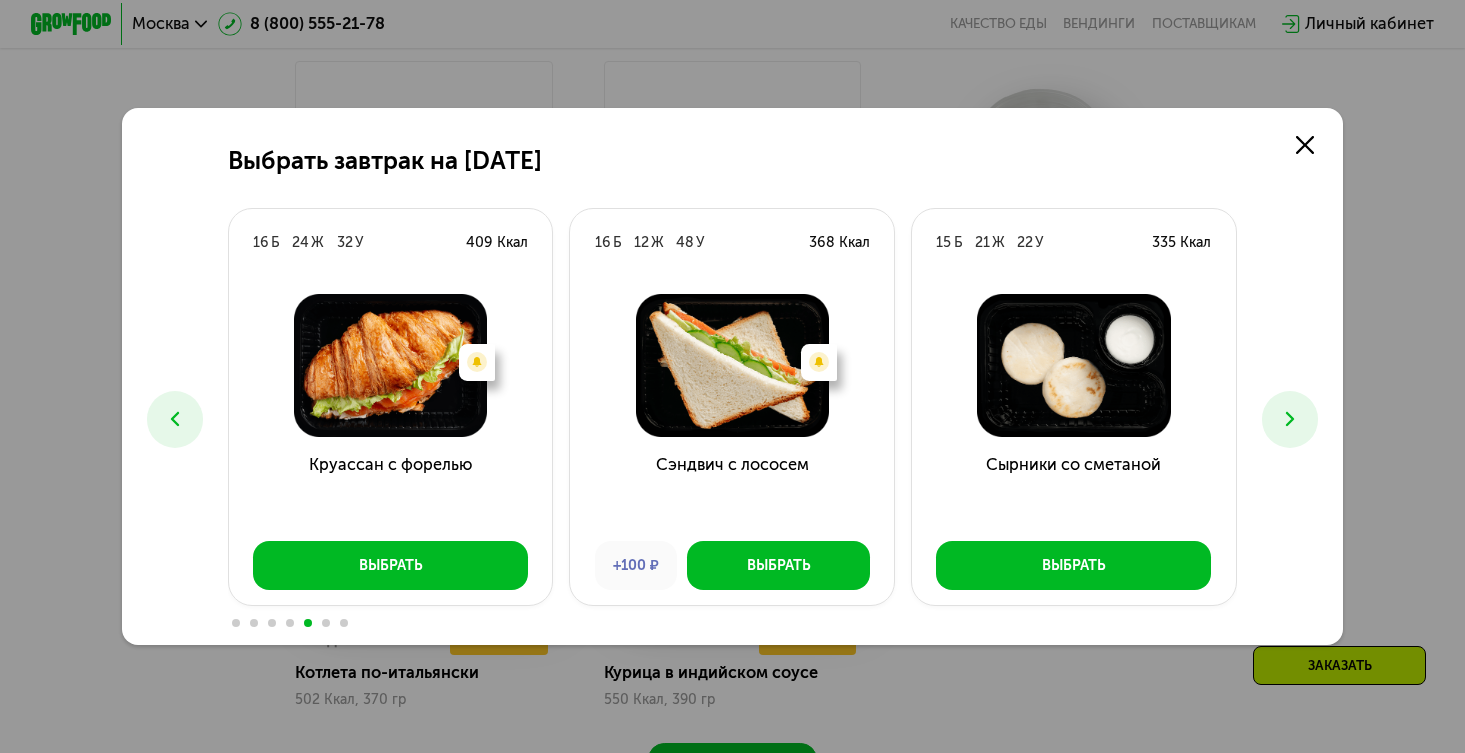 click 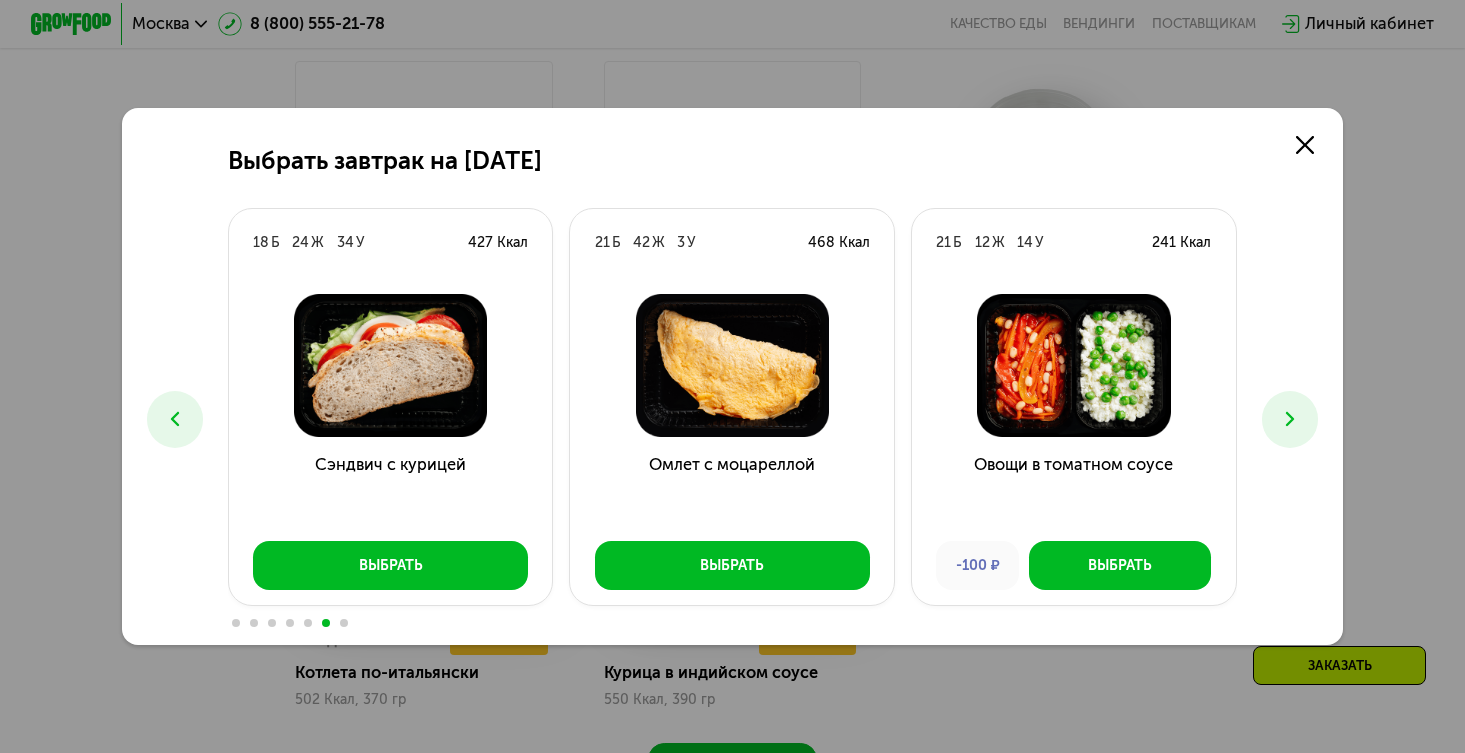 click 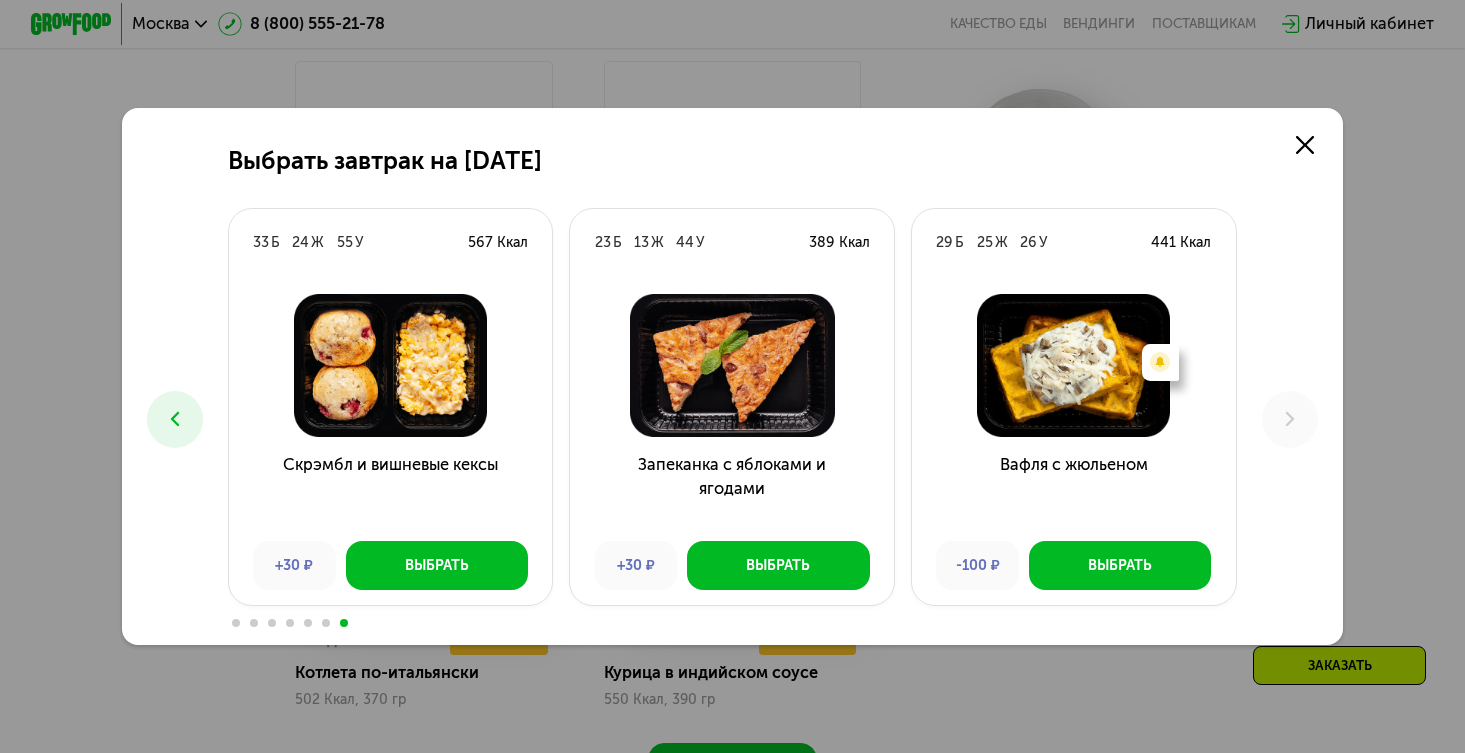 click 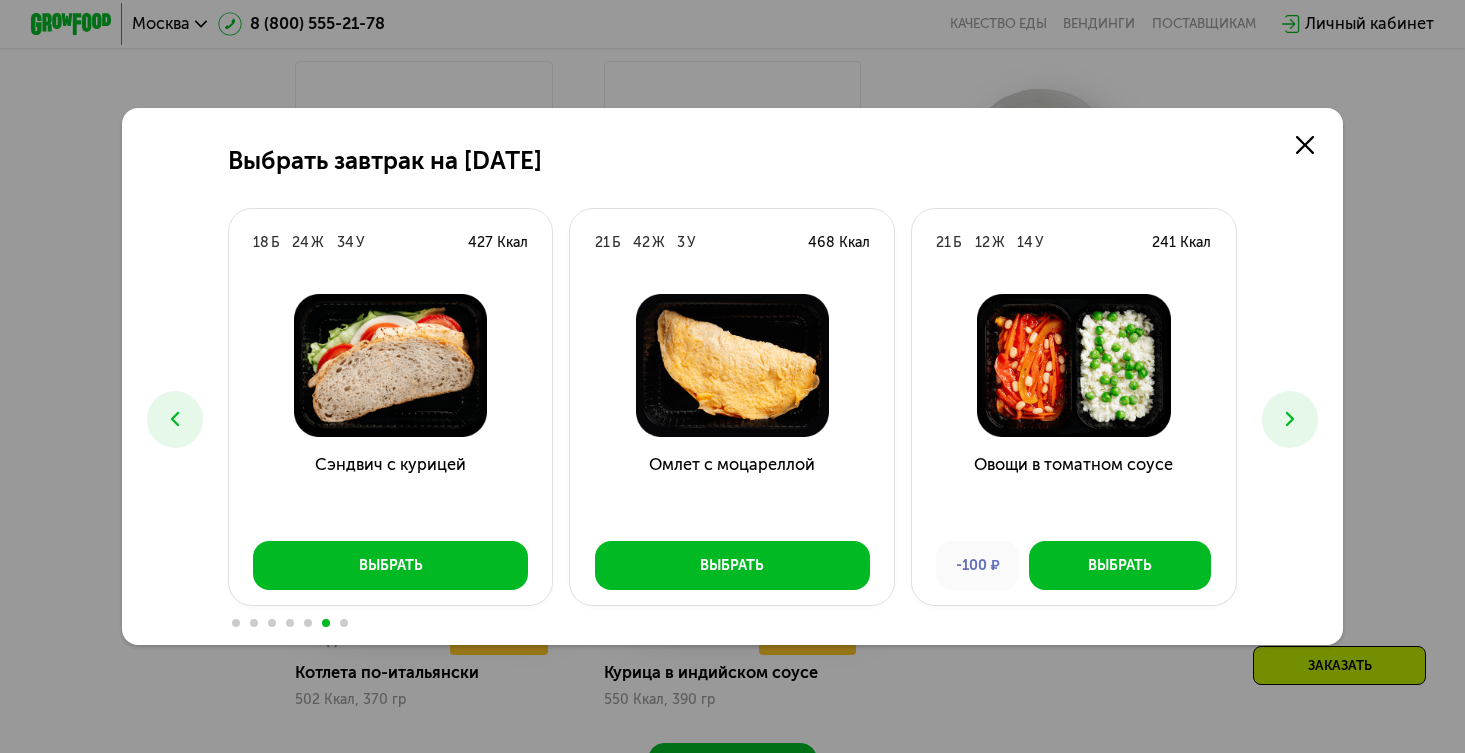 click 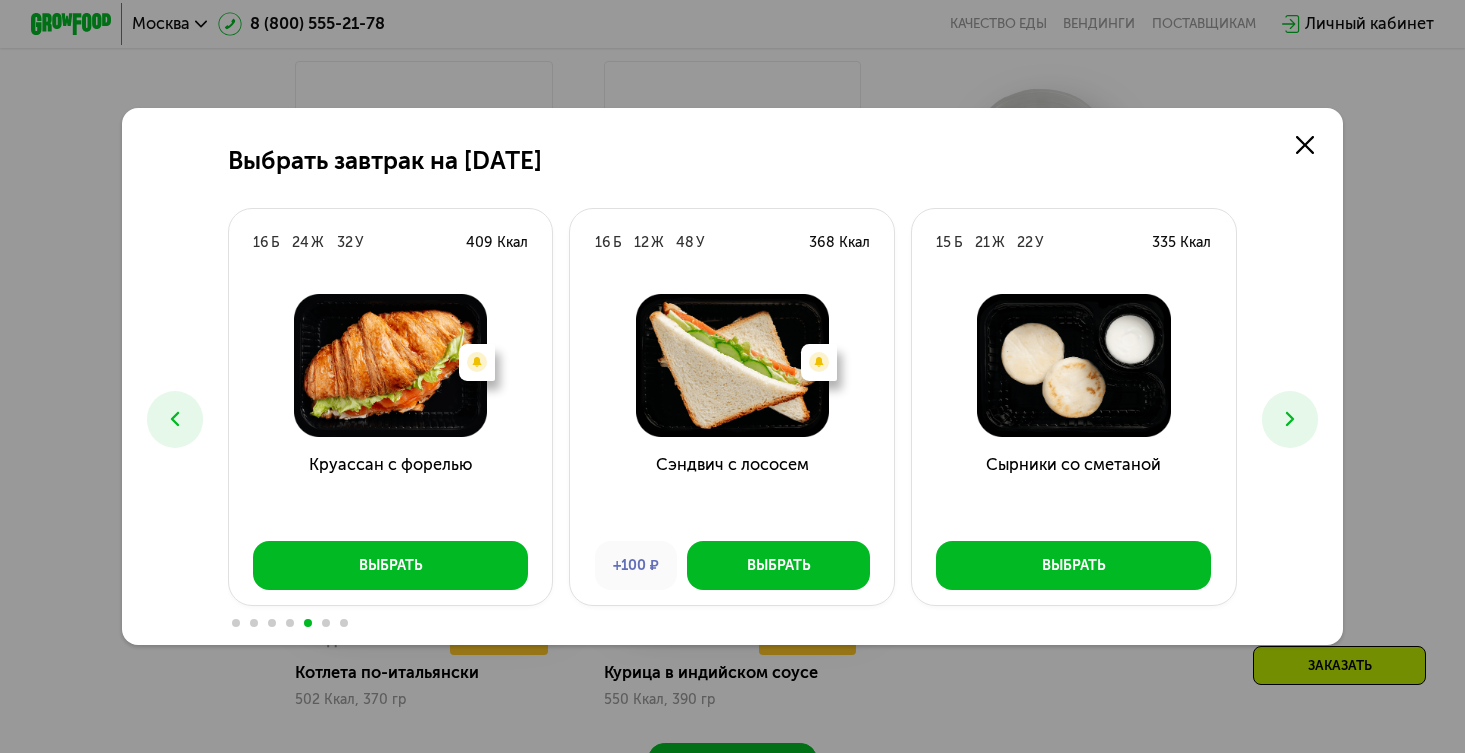 click 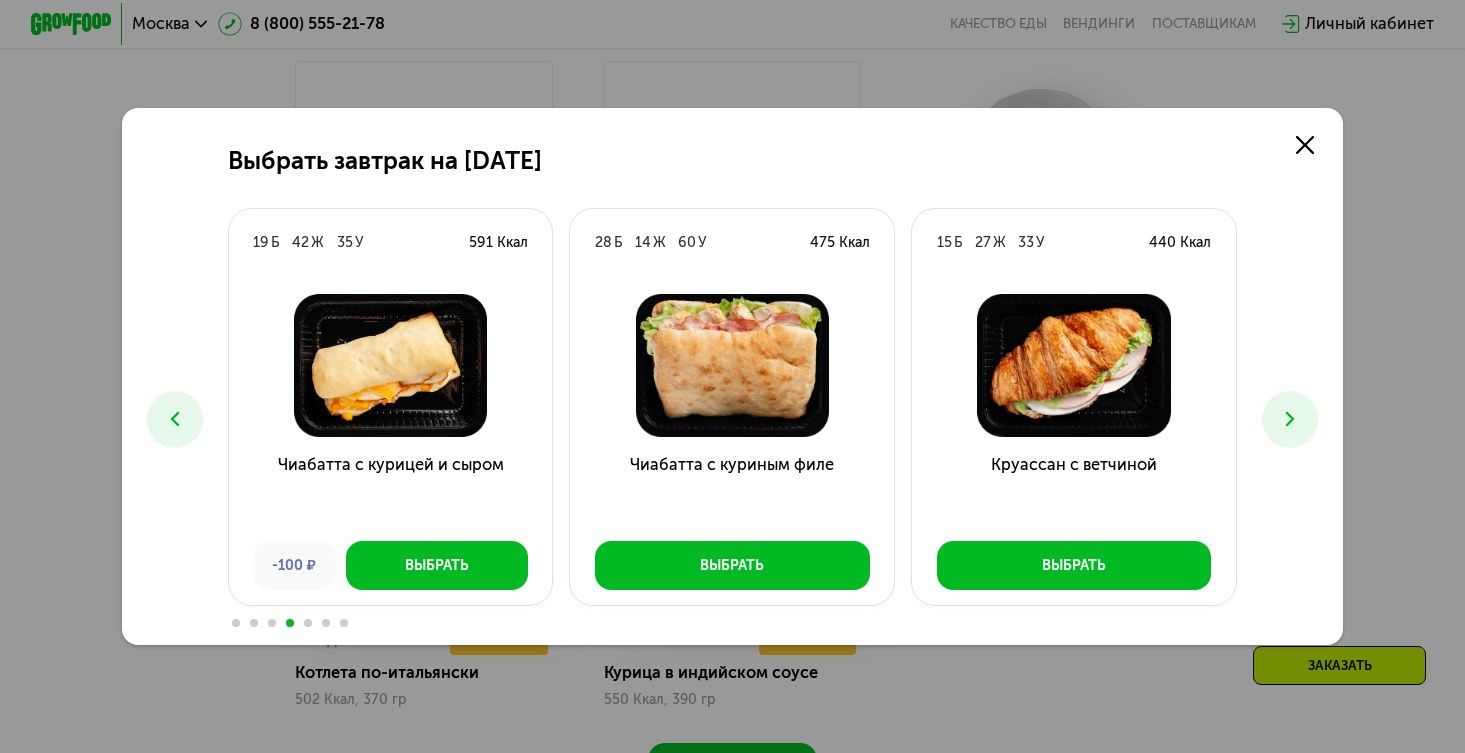 click 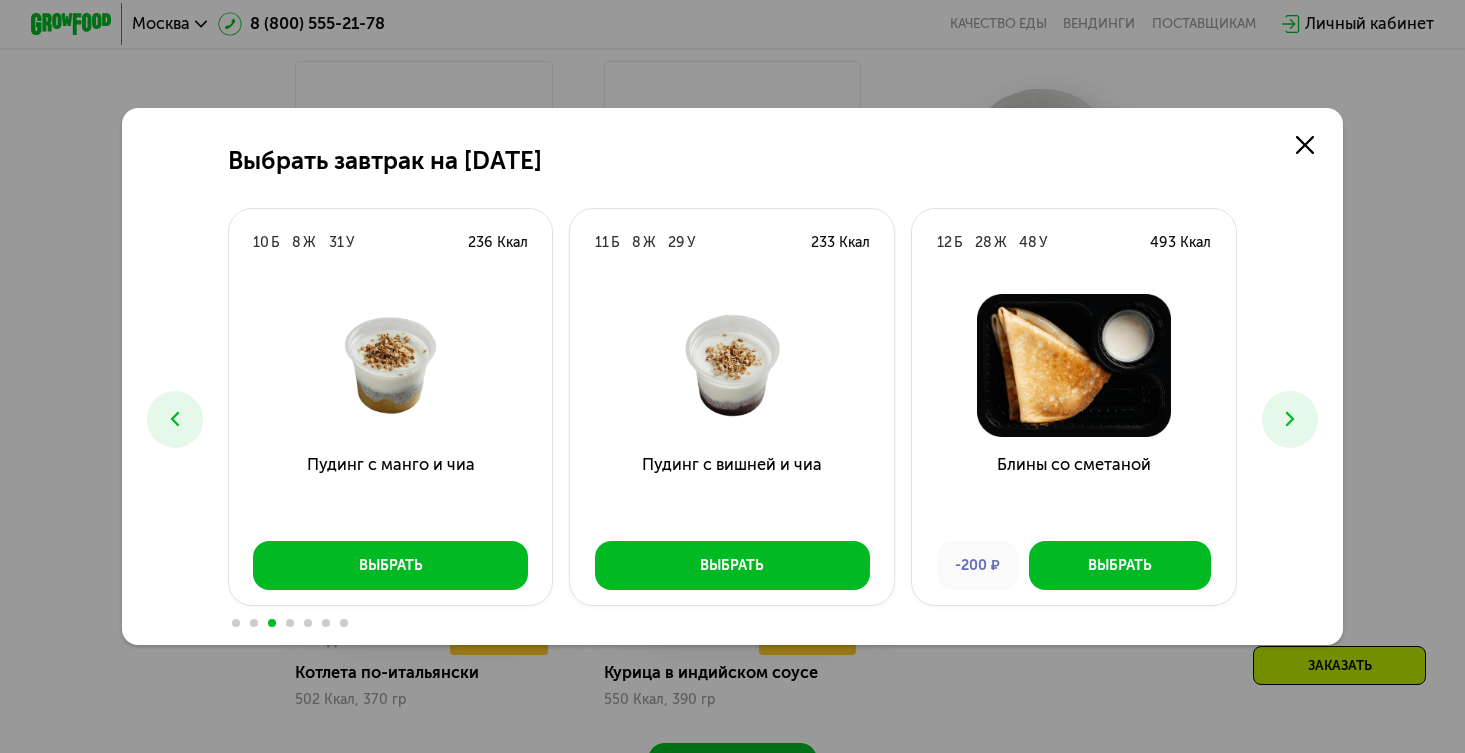 click 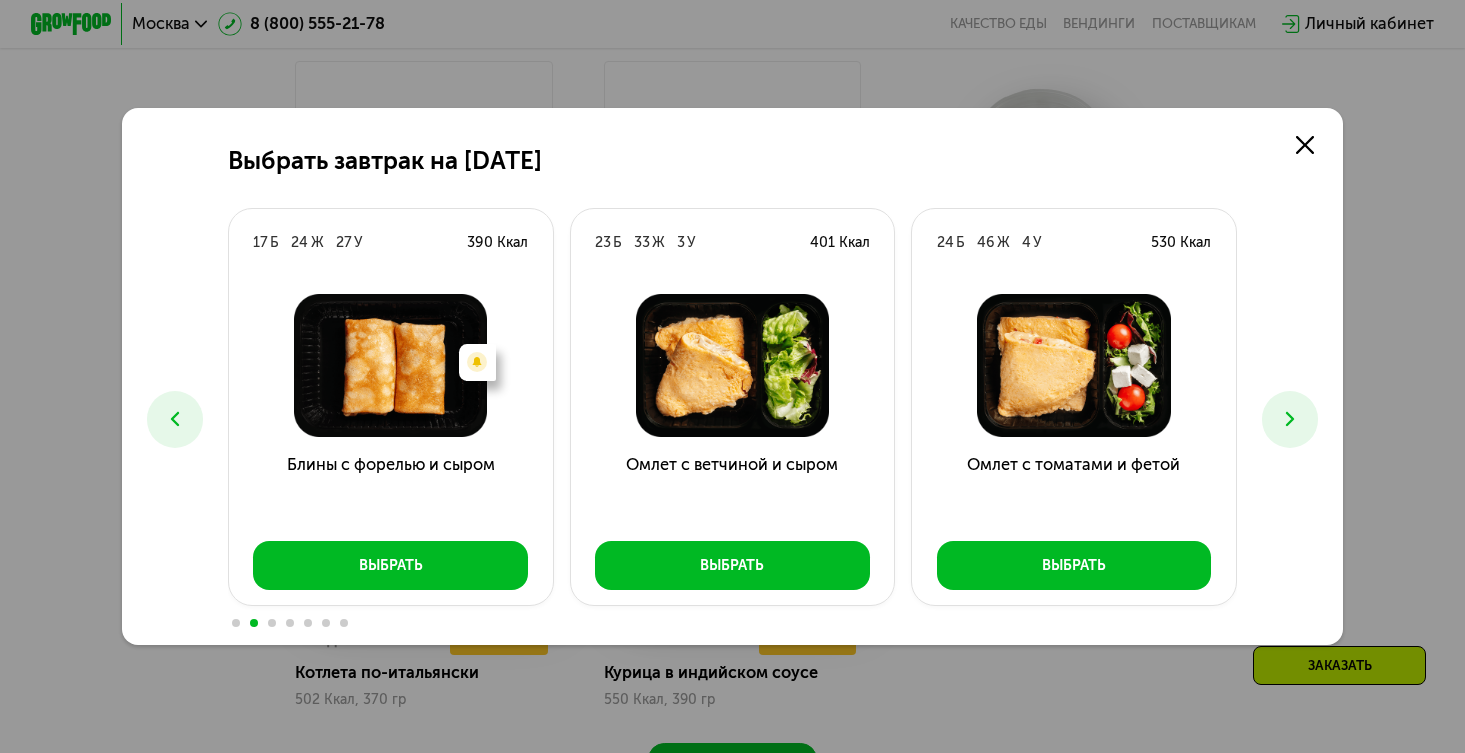 click 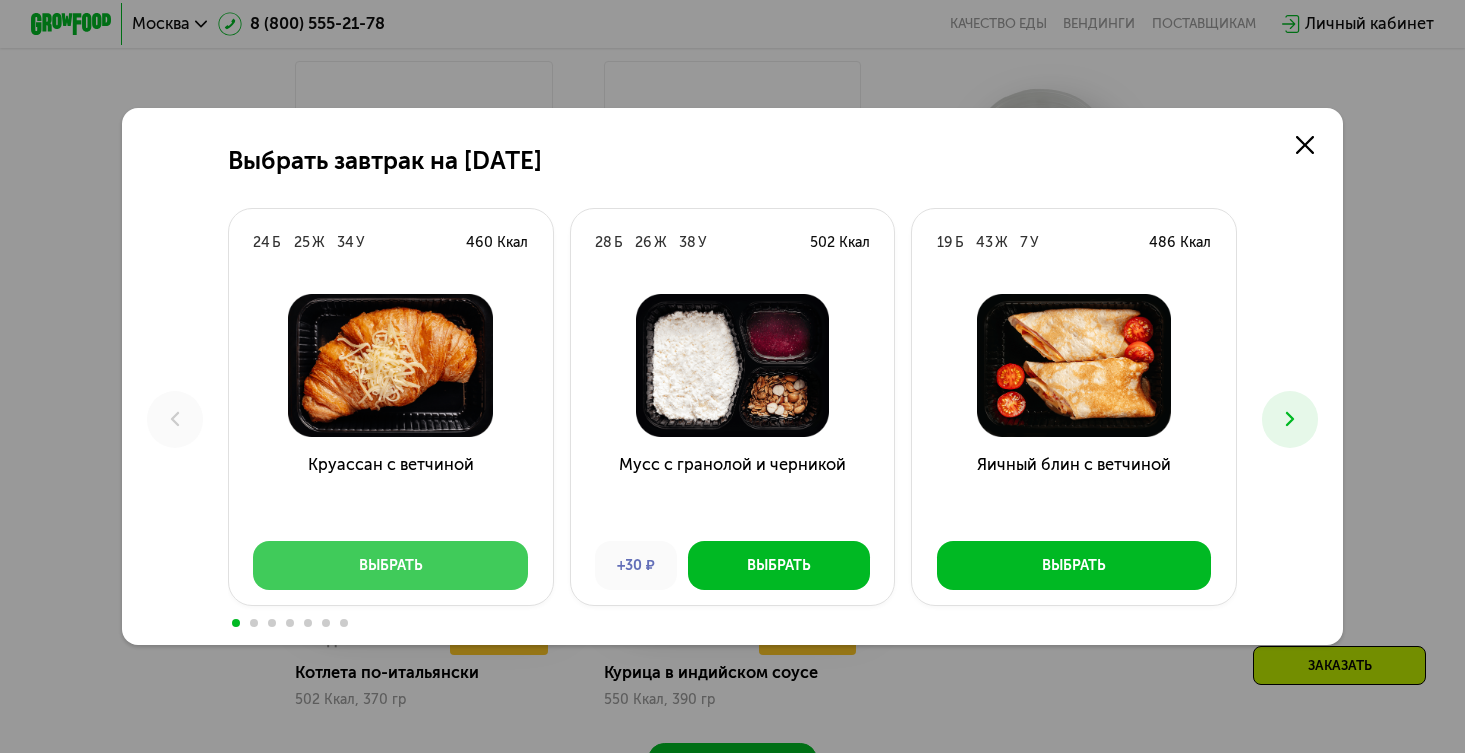 click on "Выбрать" at bounding box center [390, 565] 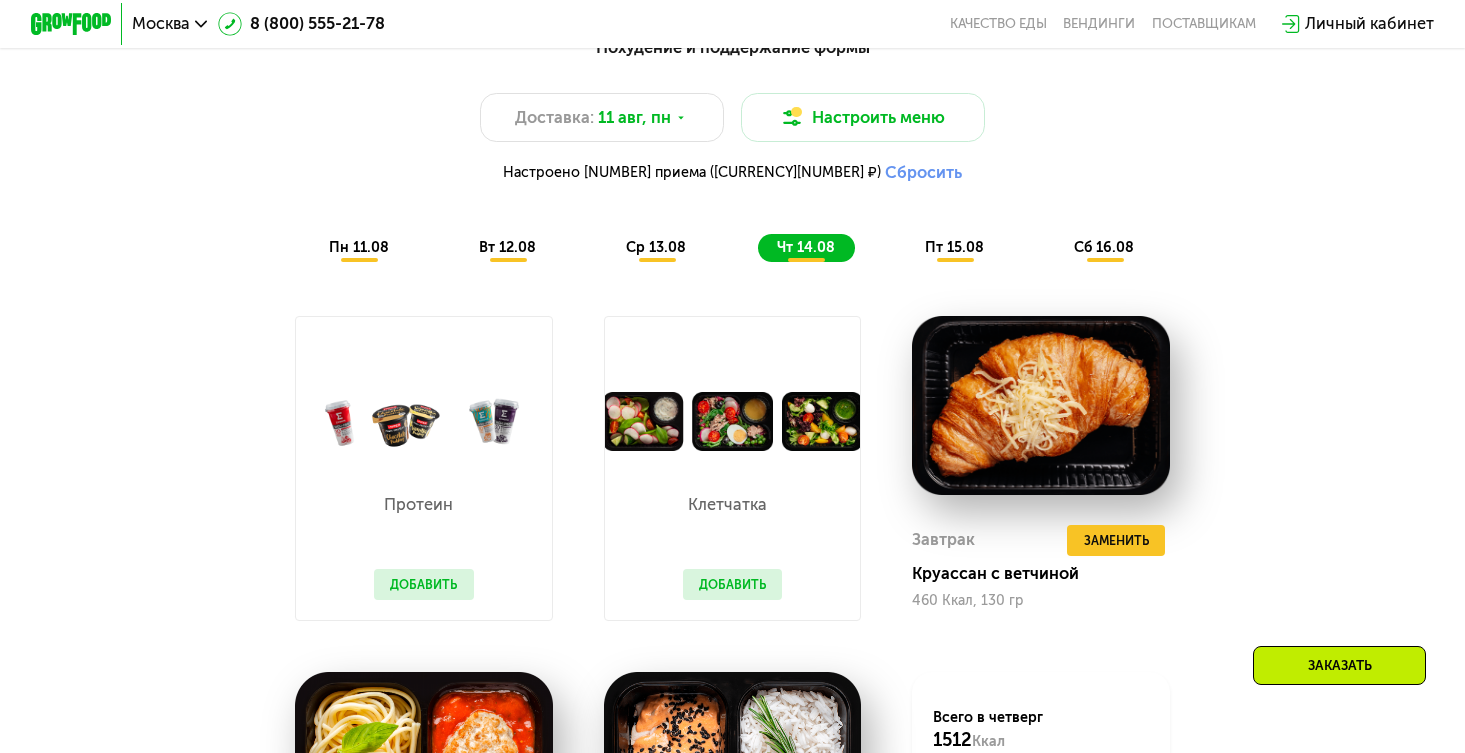 scroll, scrollTop: 1095, scrollLeft: 0, axis: vertical 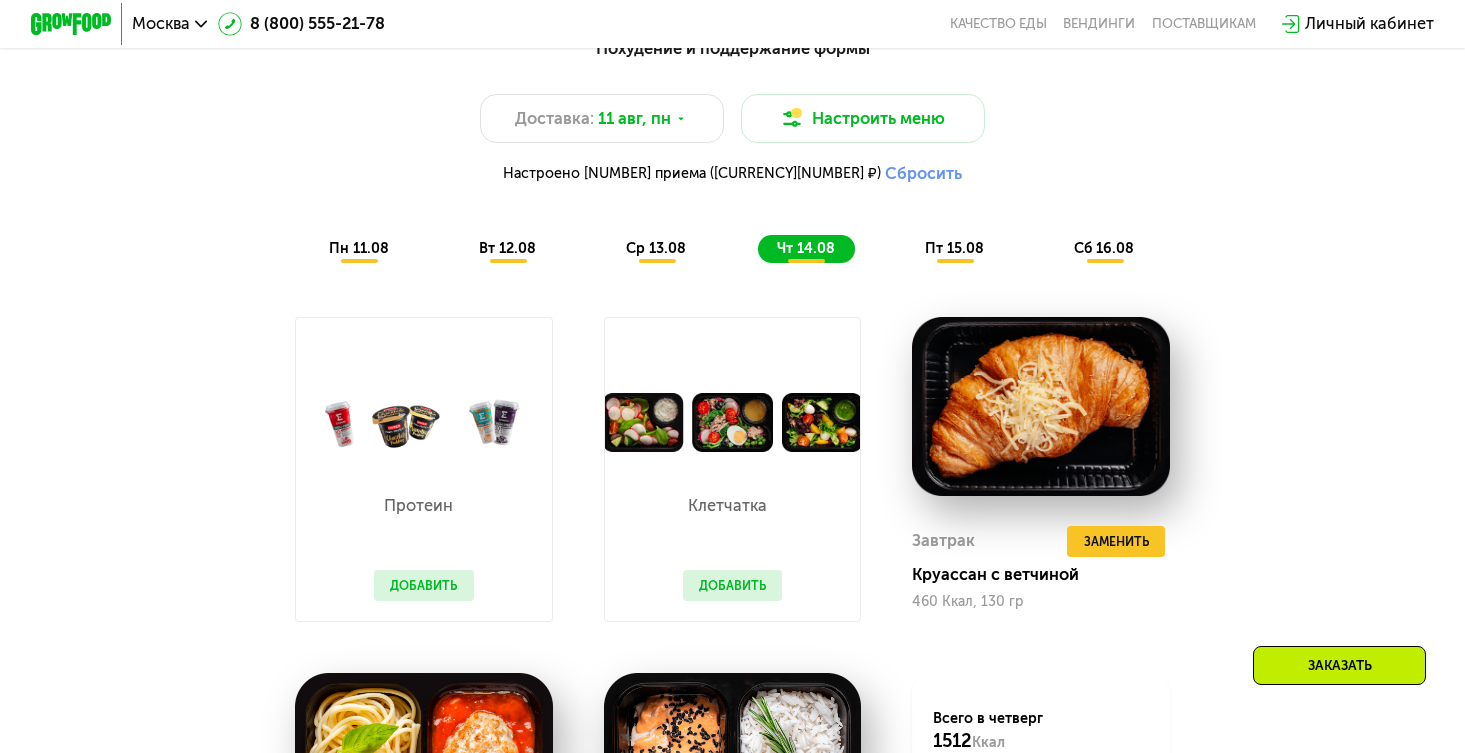 click on "пт 15.08" at bounding box center [954, 248] 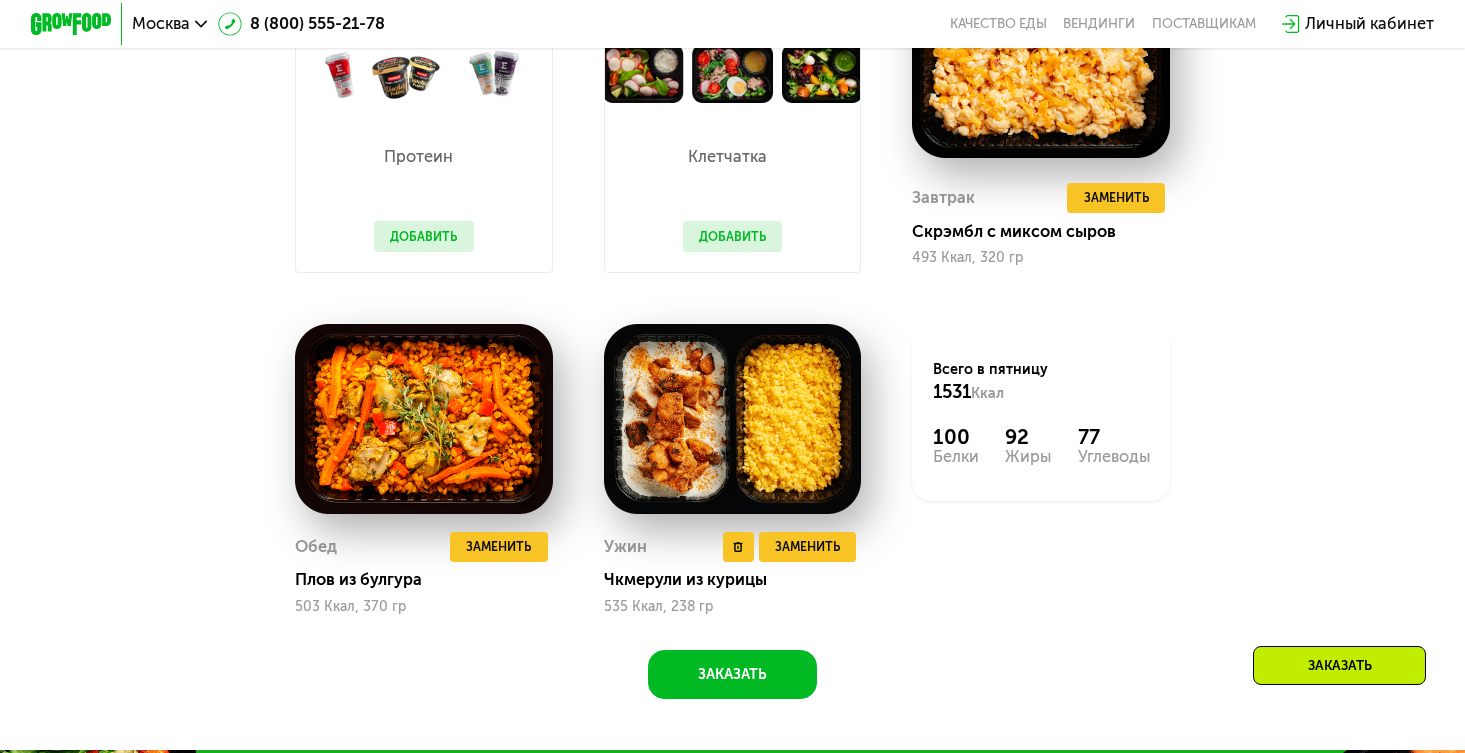 scroll, scrollTop: 1414, scrollLeft: 0, axis: vertical 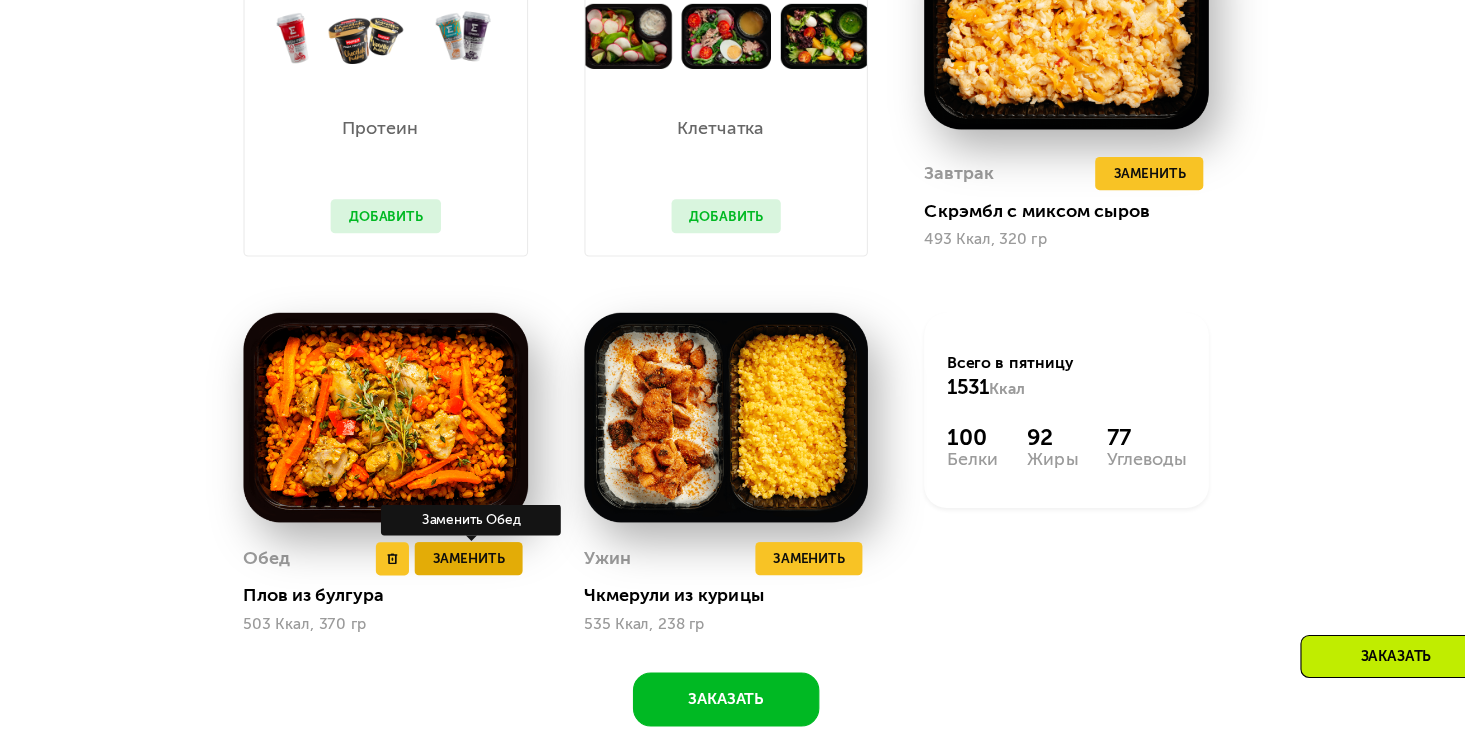 click on "Заменить" at bounding box center [498, 577] 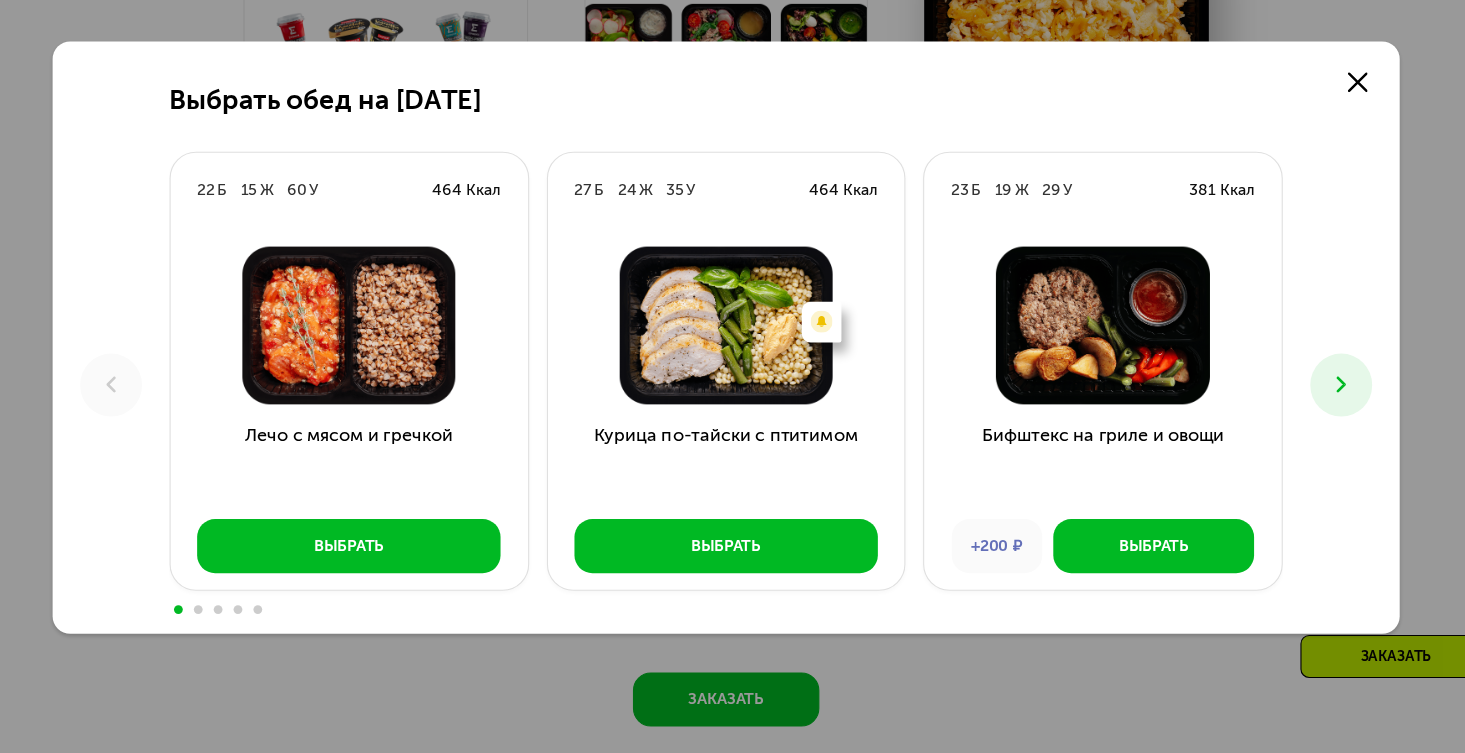 click at bounding box center (1290, 419) 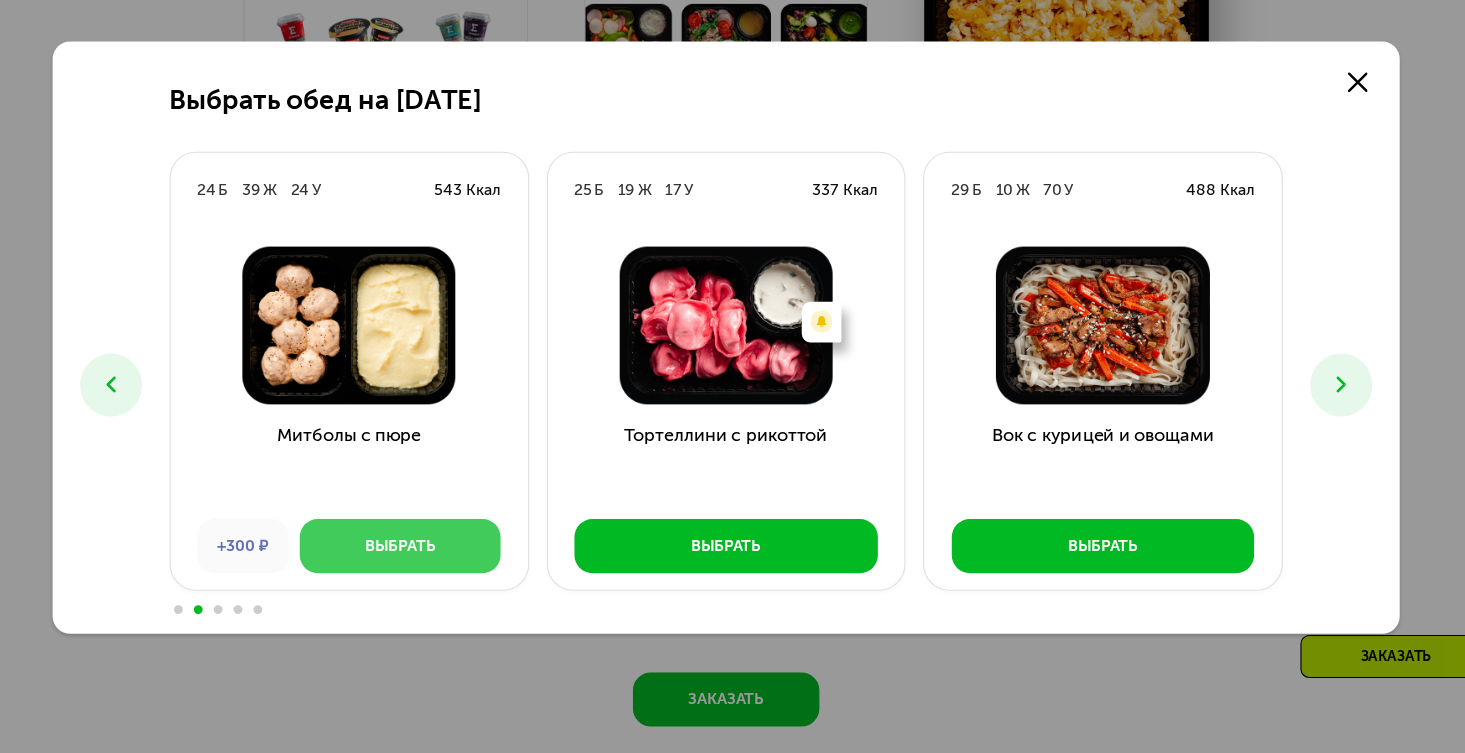 click on "Выбрать" at bounding box center [437, 566] 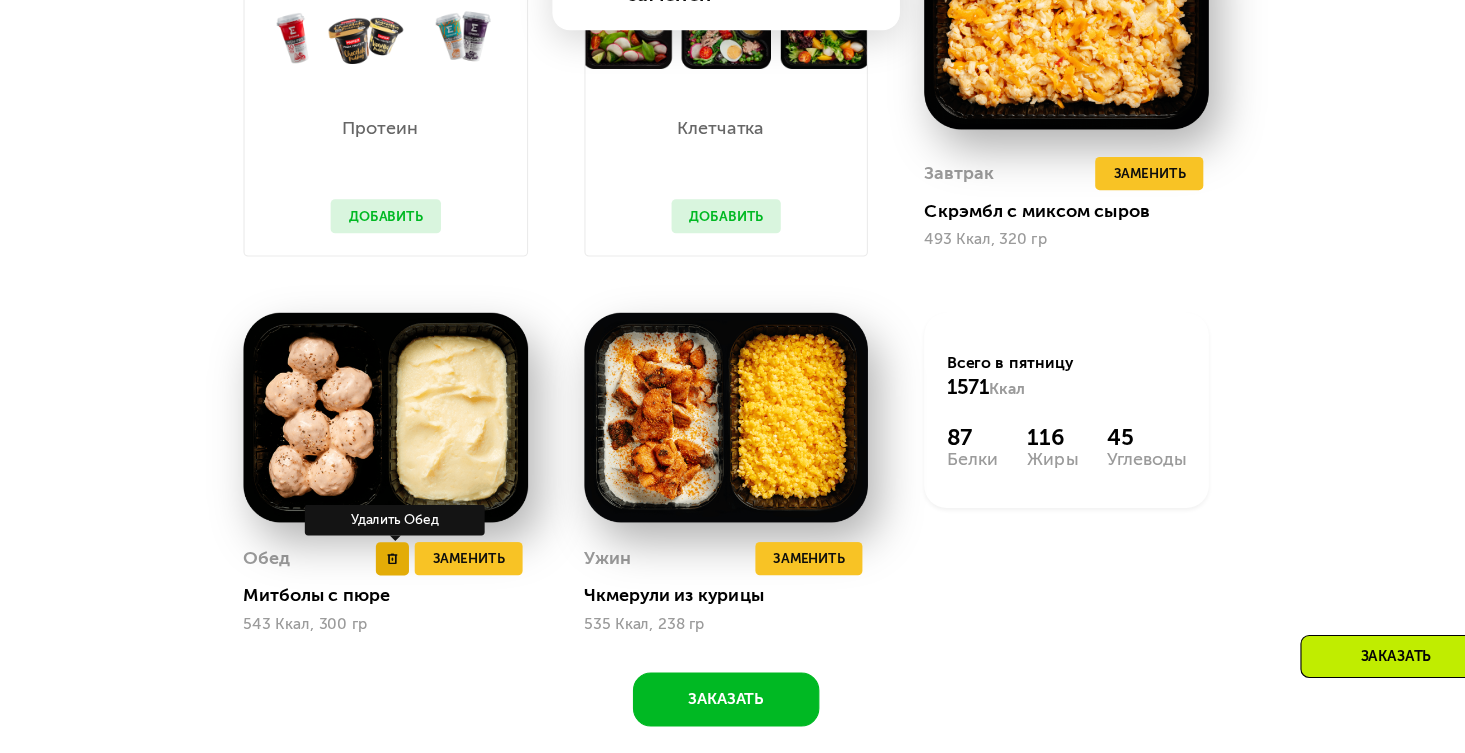 click 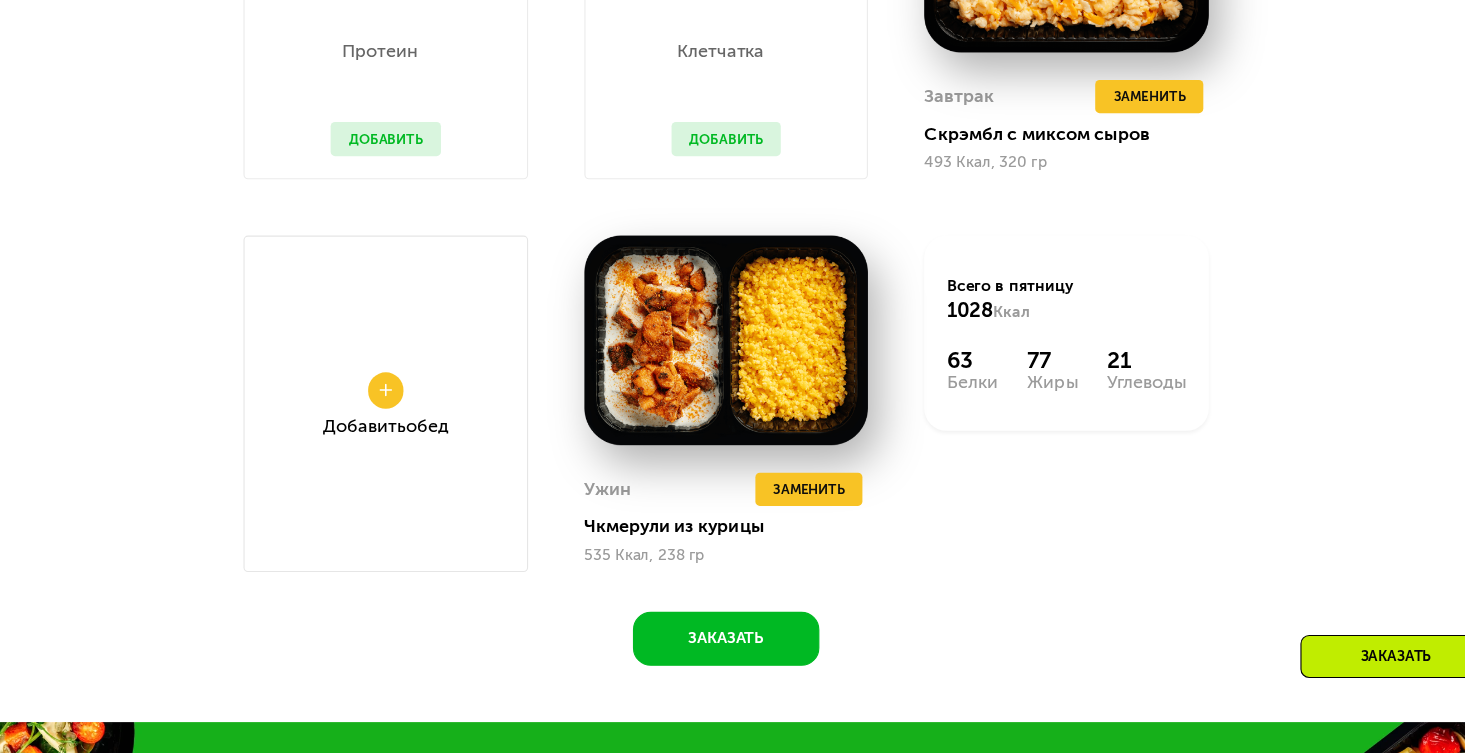 scroll, scrollTop: 1495, scrollLeft: 0, axis: vertical 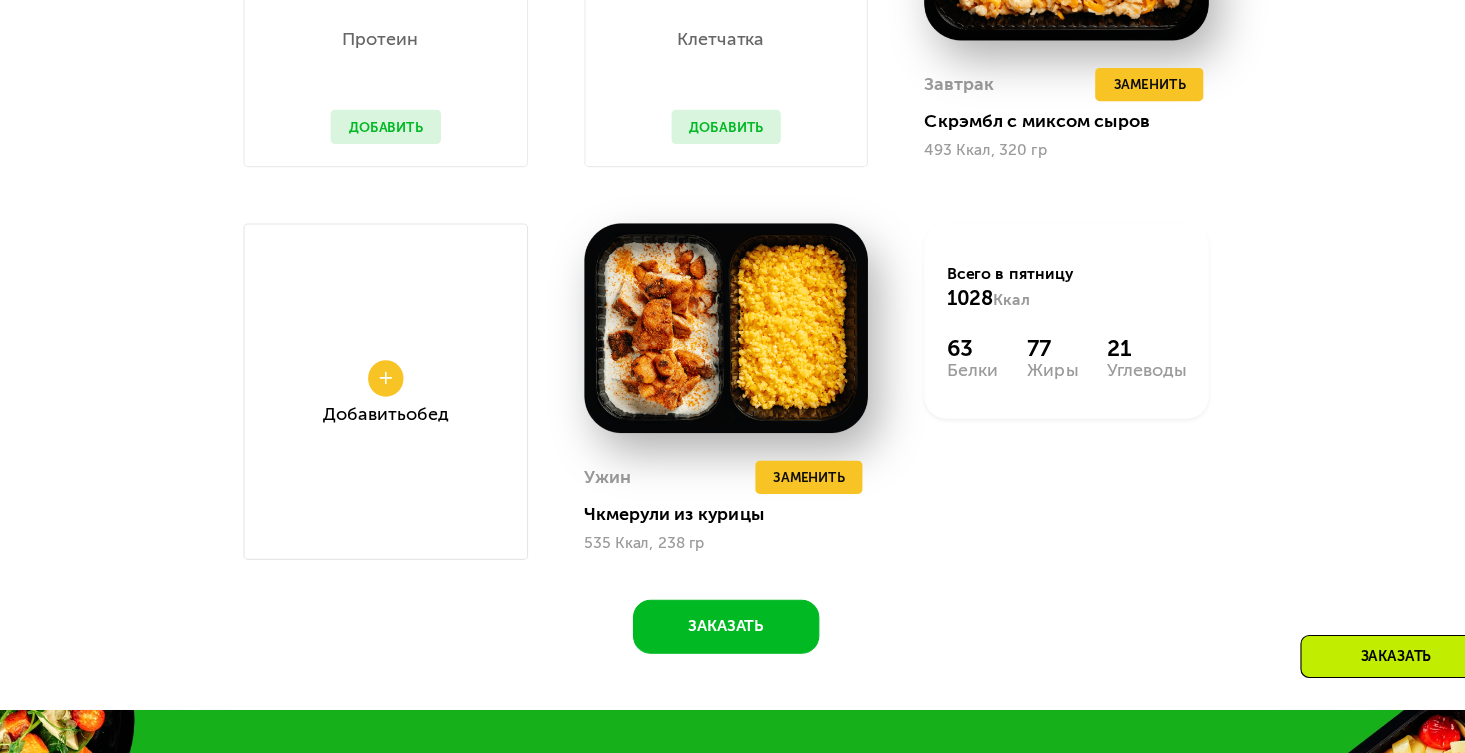 click at bounding box center [424, 413] 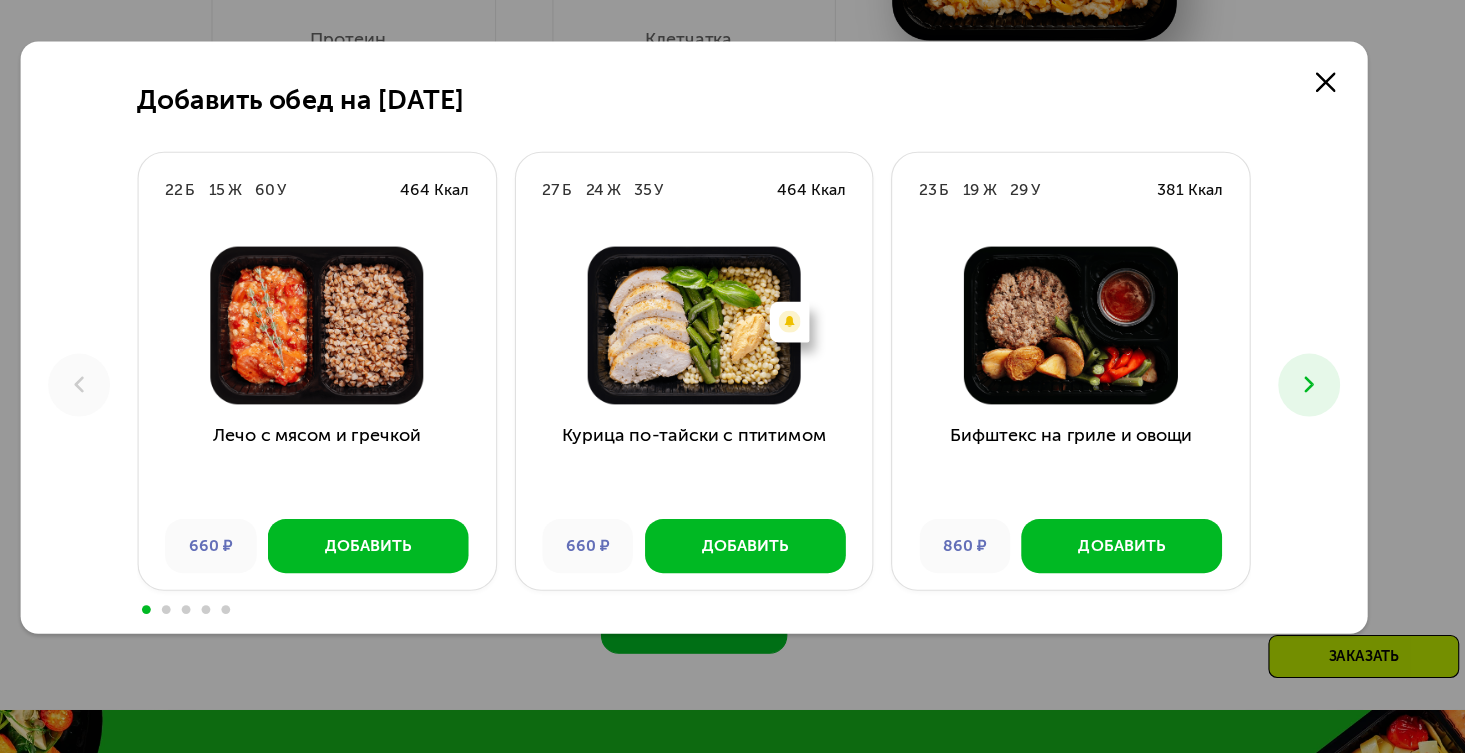 click 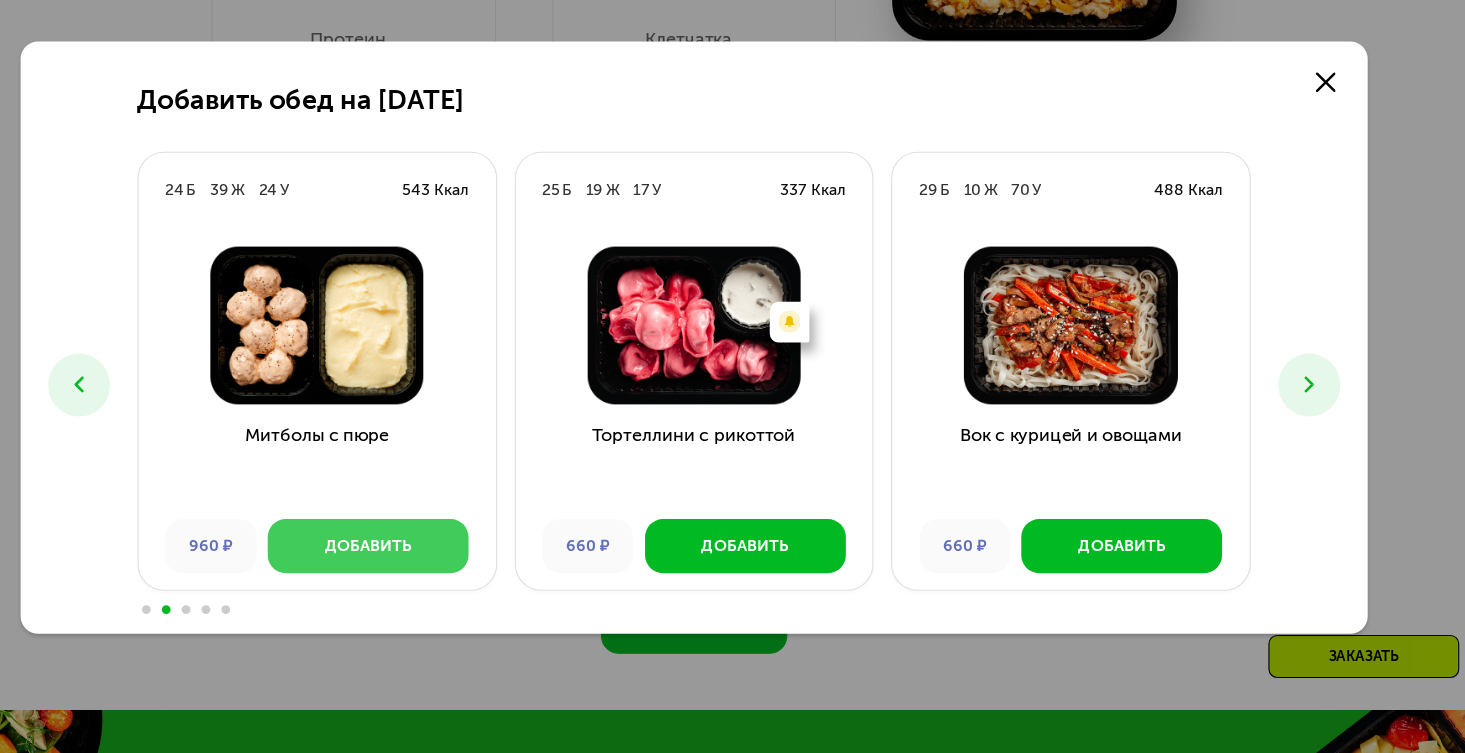 click on "Добавить" at bounding box center [436, 566] 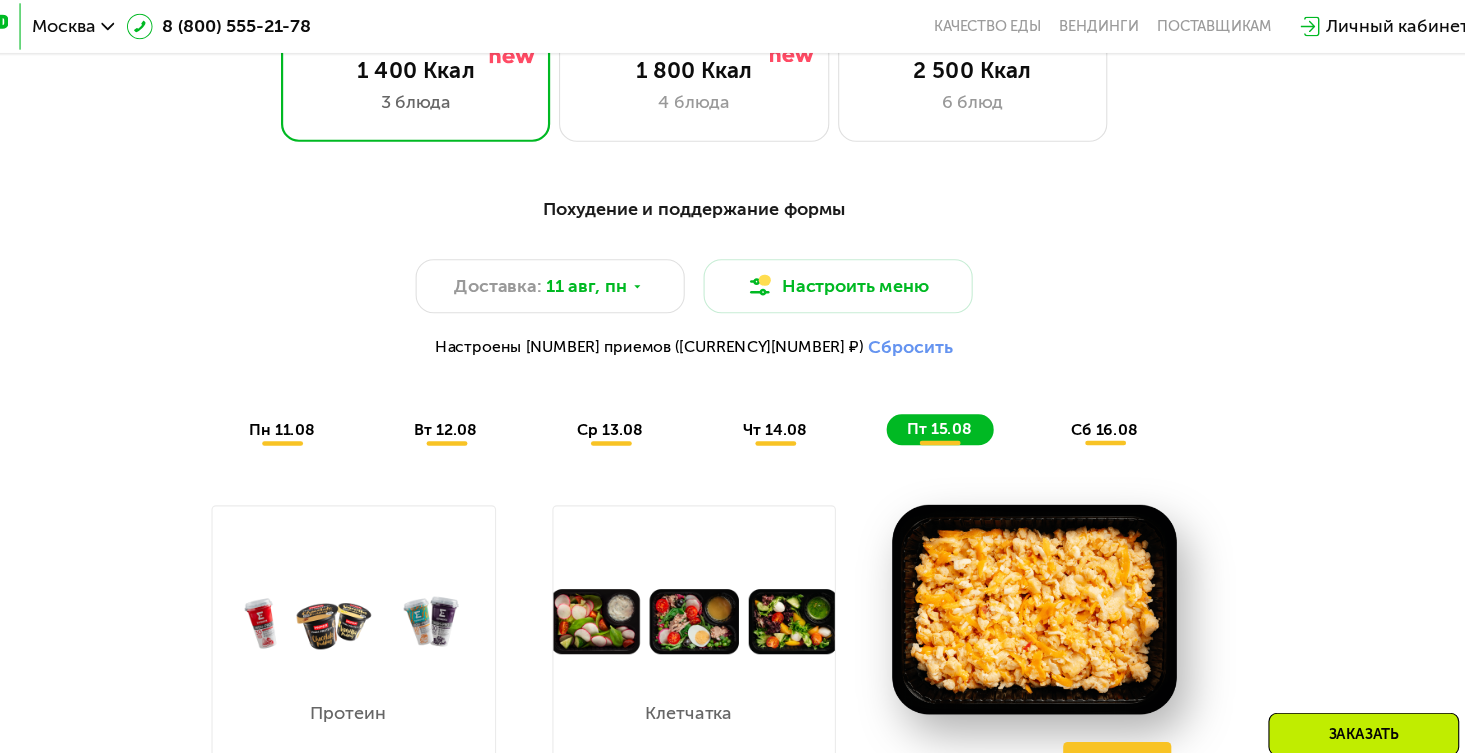scroll, scrollTop: 939, scrollLeft: 0, axis: vertical 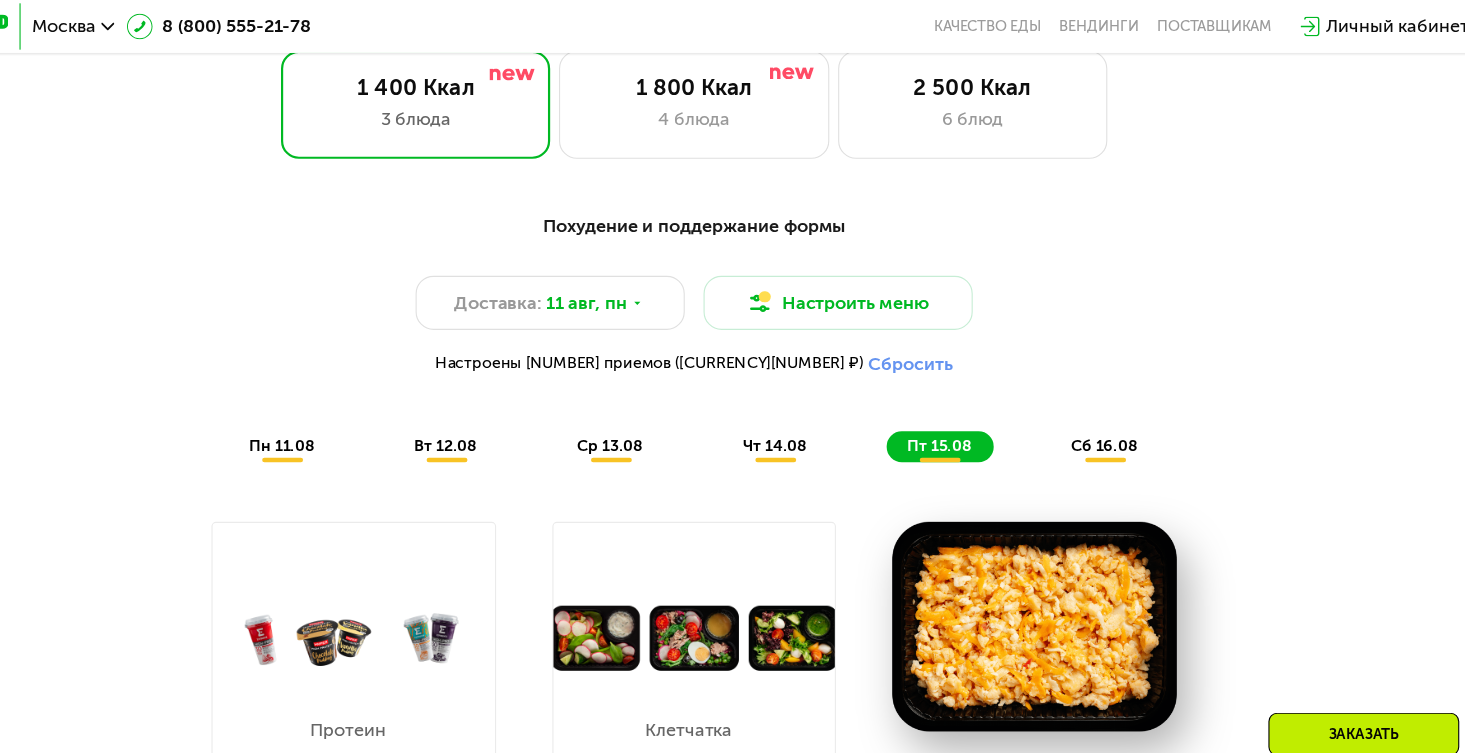 click on "сб 16.08" at bounding box center (1104, 404) 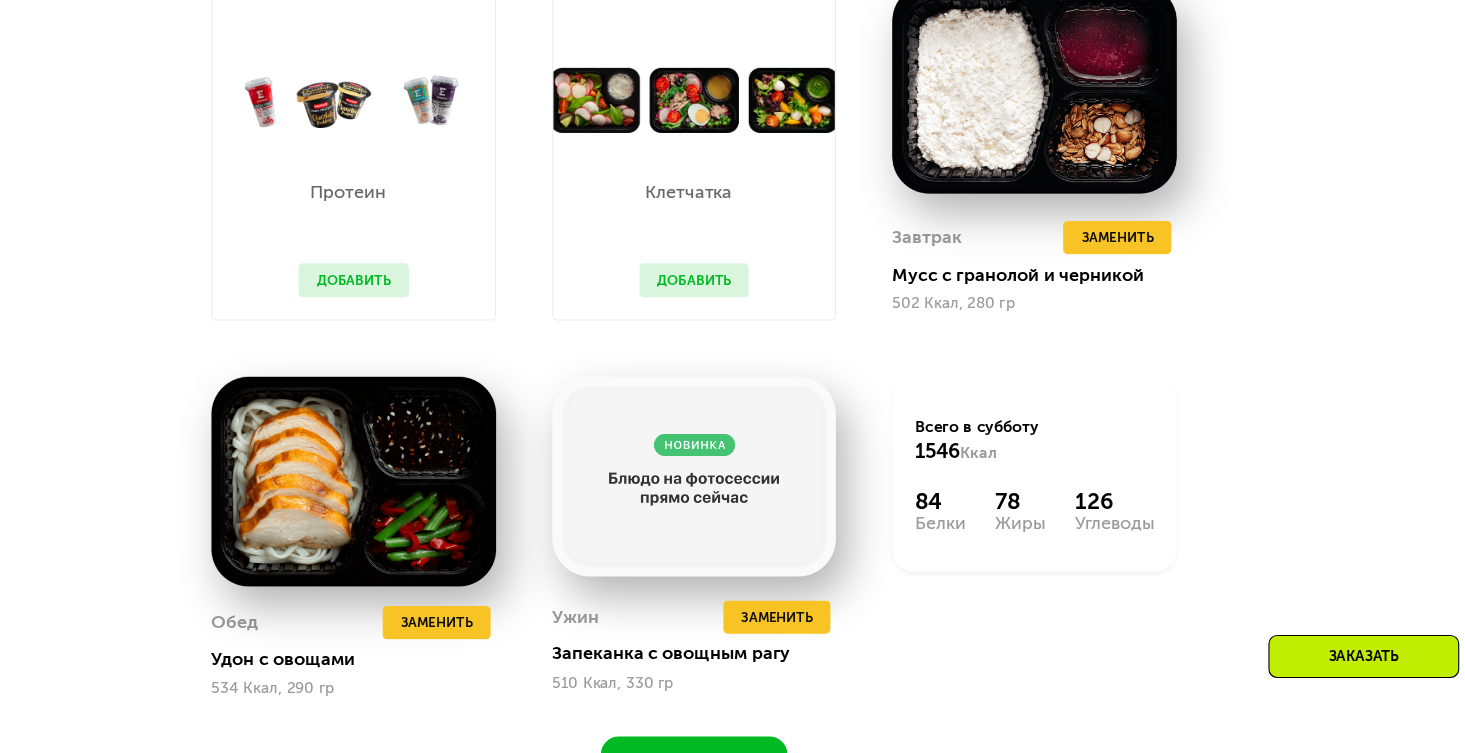 scroll, scrollTop: 1361, scrollLeft: 0, axis: vertical 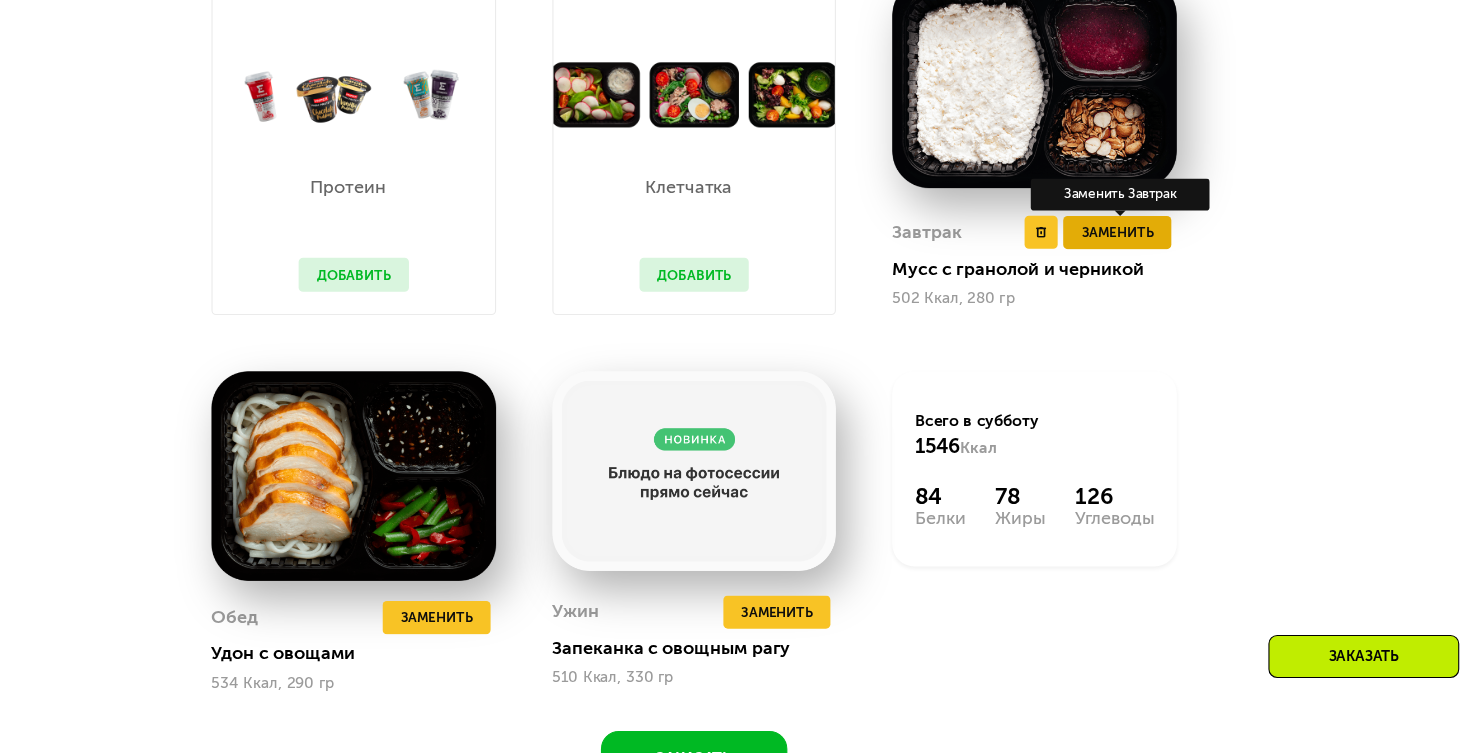 click on "Заменить" at bounding box center [1116, 281] 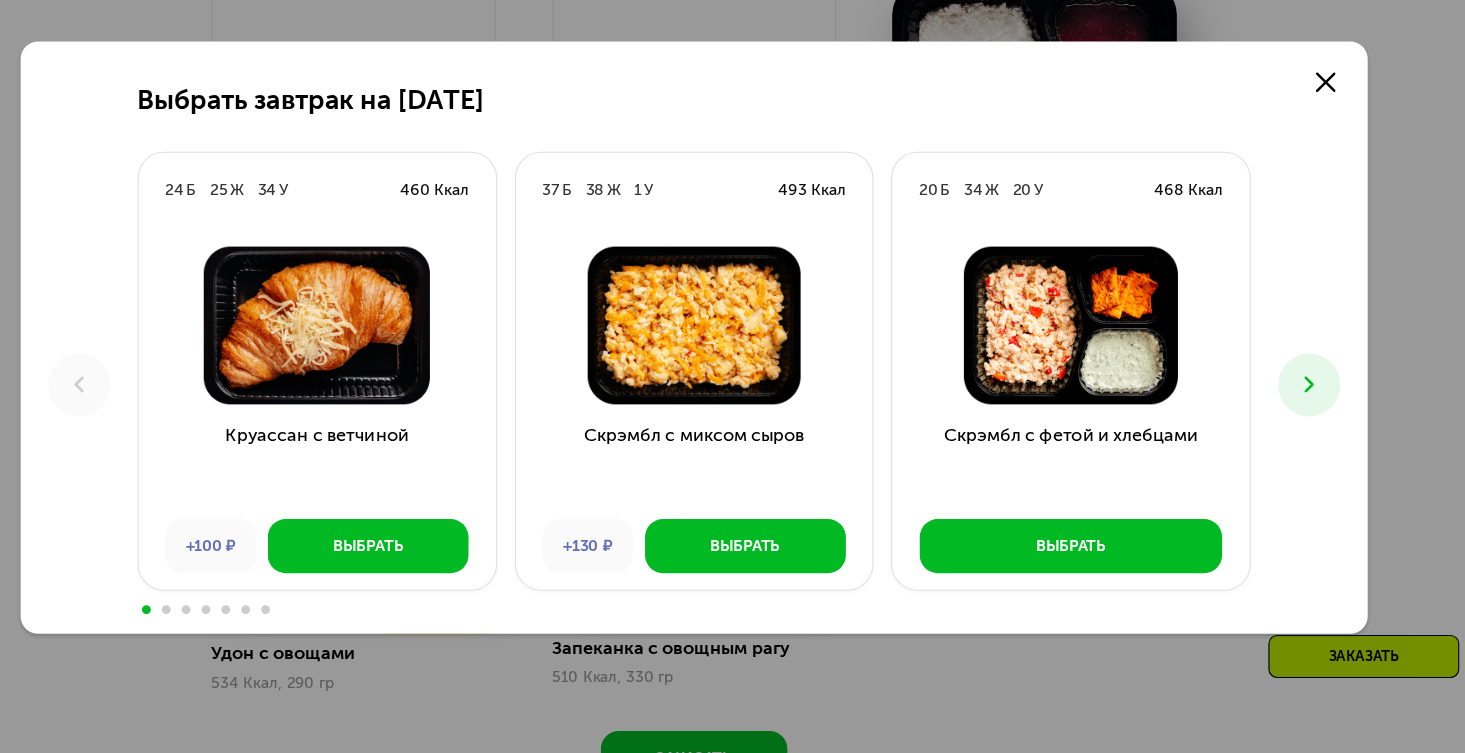 click at bounding box center (1290, 419) 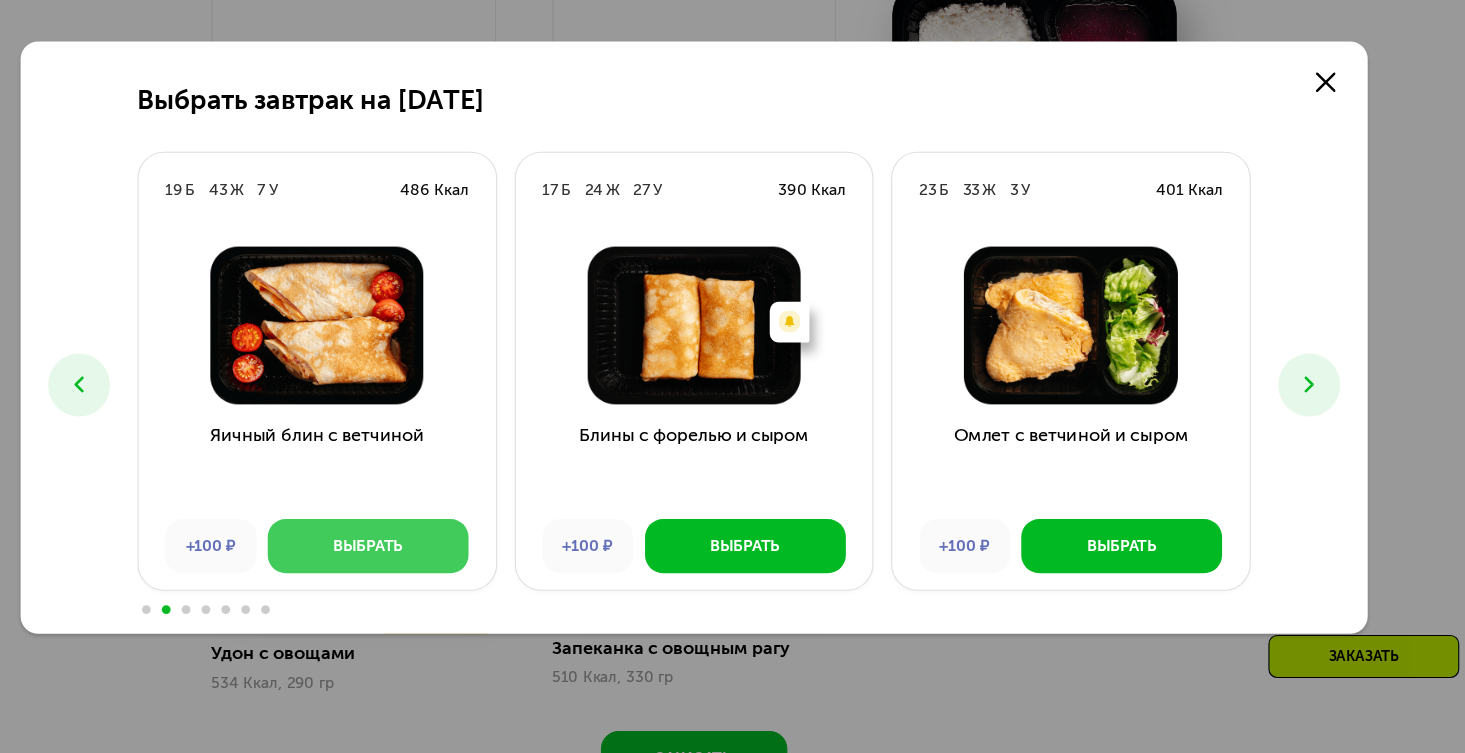 click on "Выбрать" at bounding box center [437, 565] 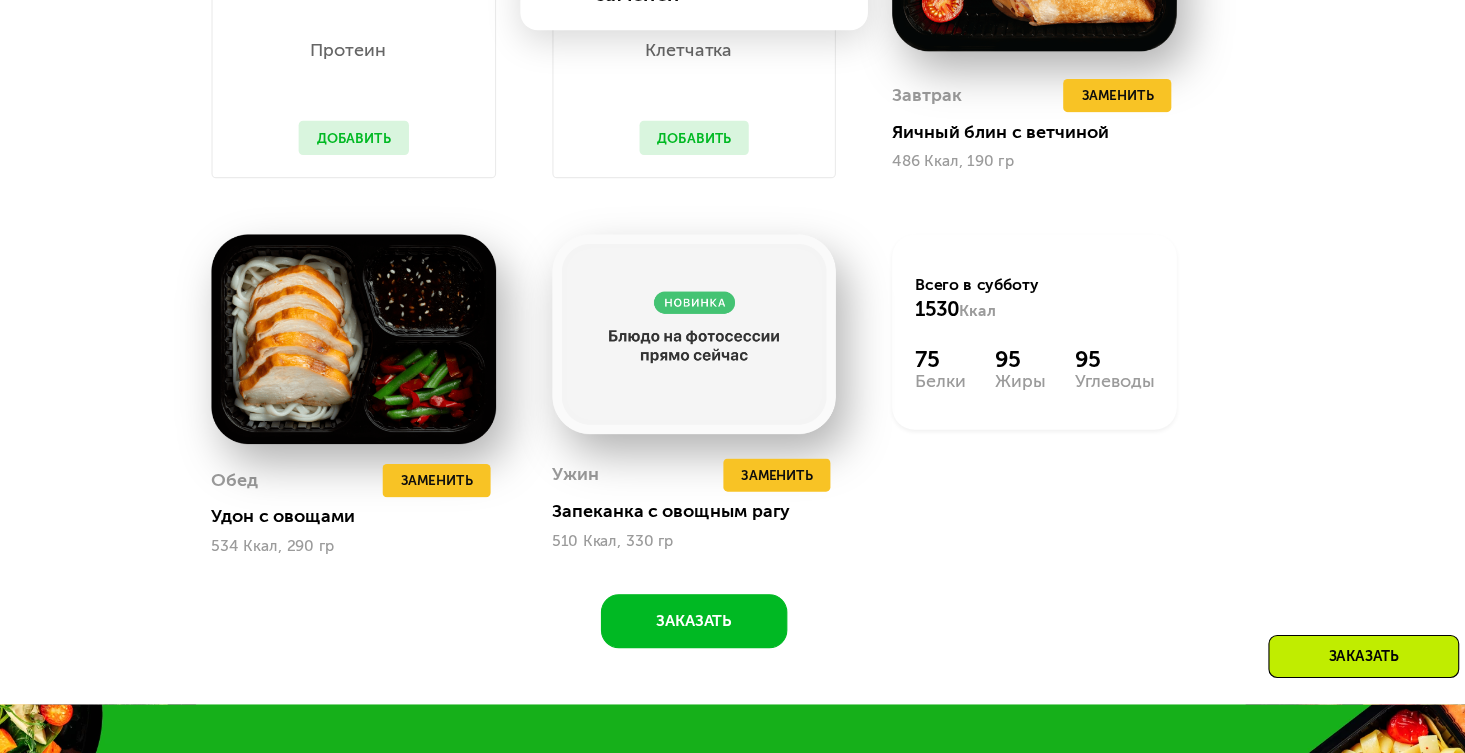 scroll, scrollTop: 1493, scrollLeft: 0, axis: vertical 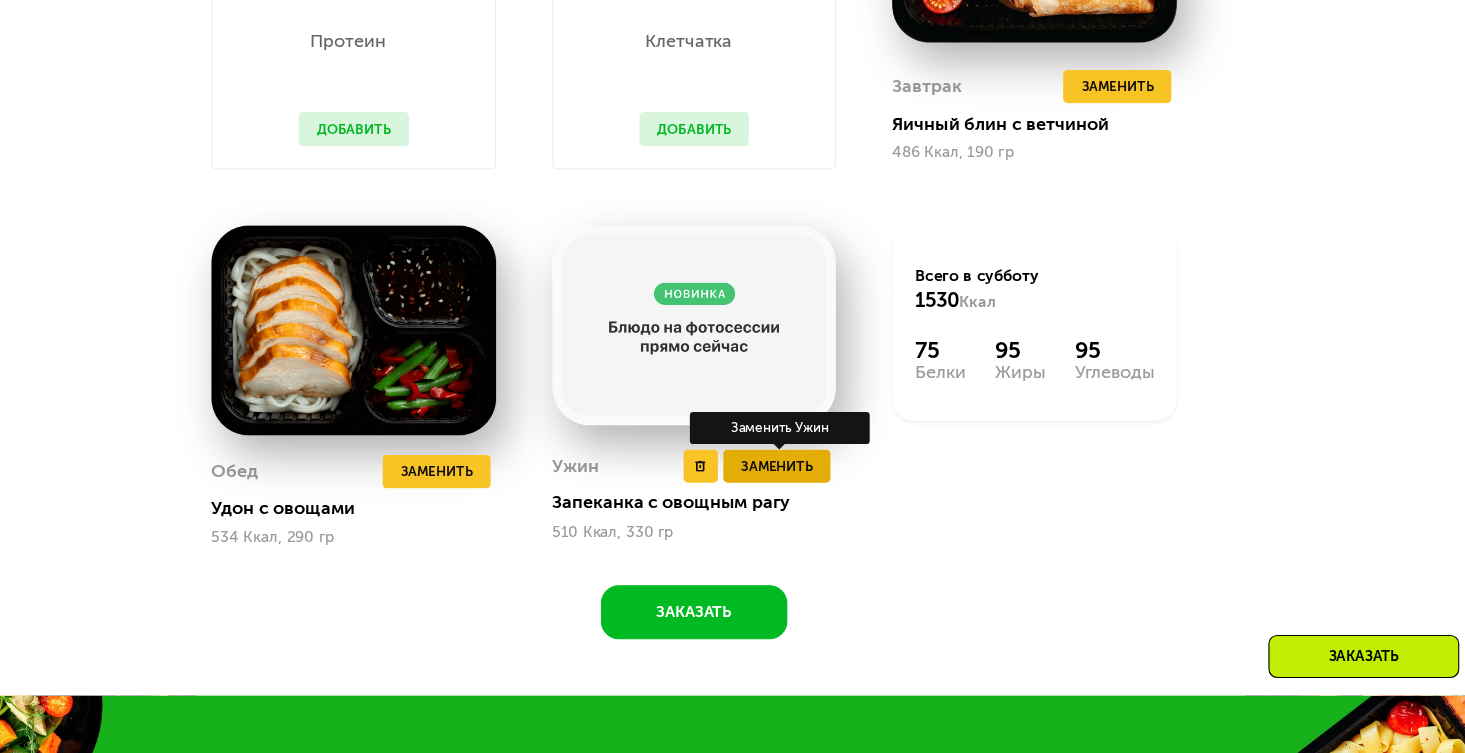 click on "Заменить" at bounding box center [807, 493] 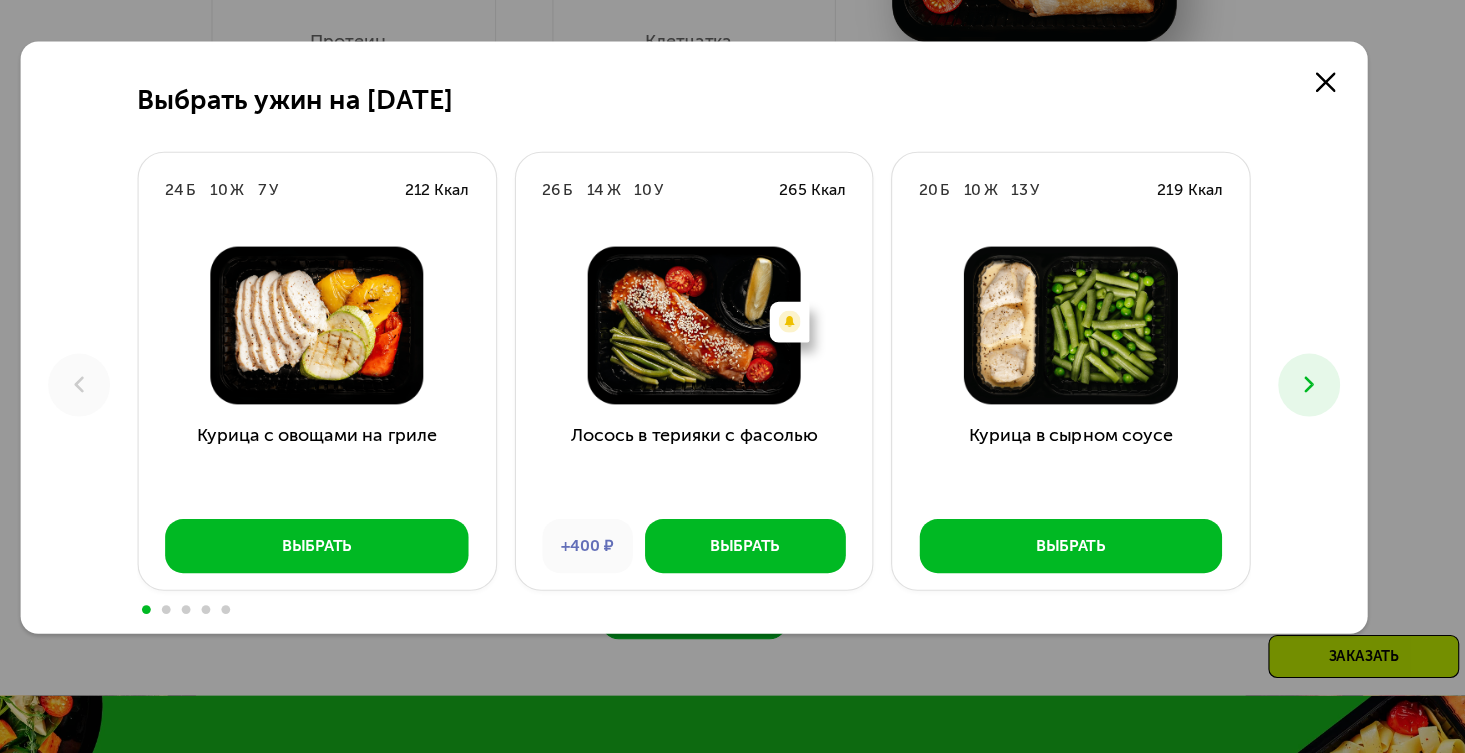 click 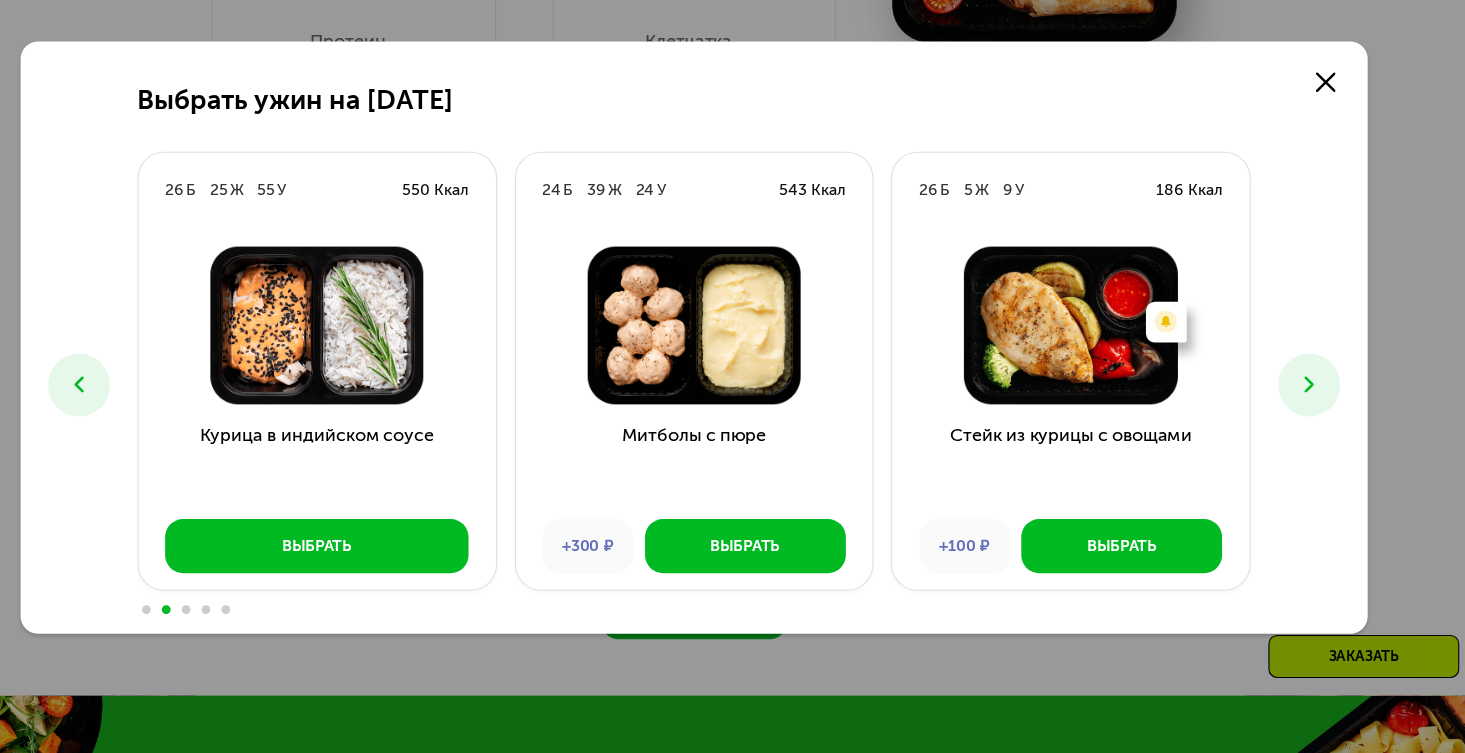 click at bounding box center [1290, 419] 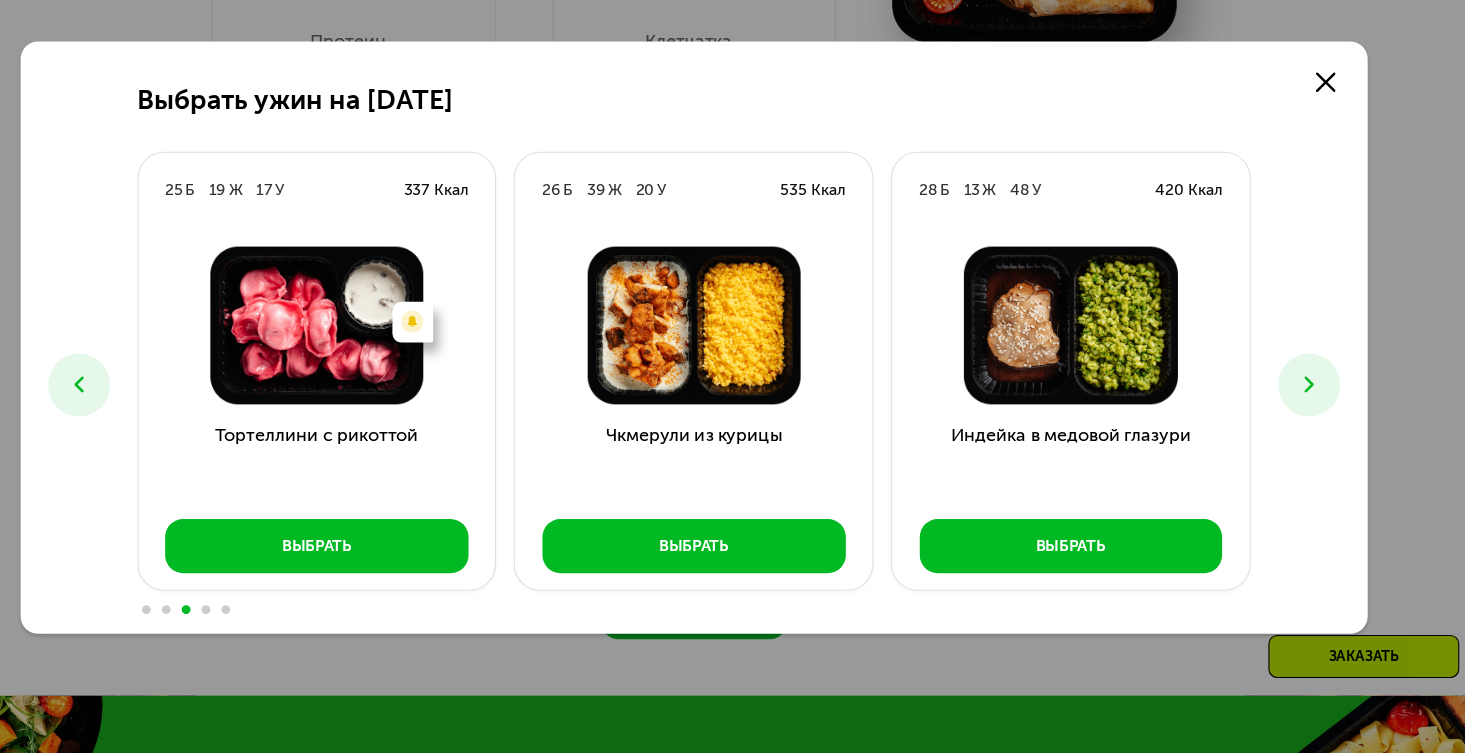 click at bounding box center (1290, 419) 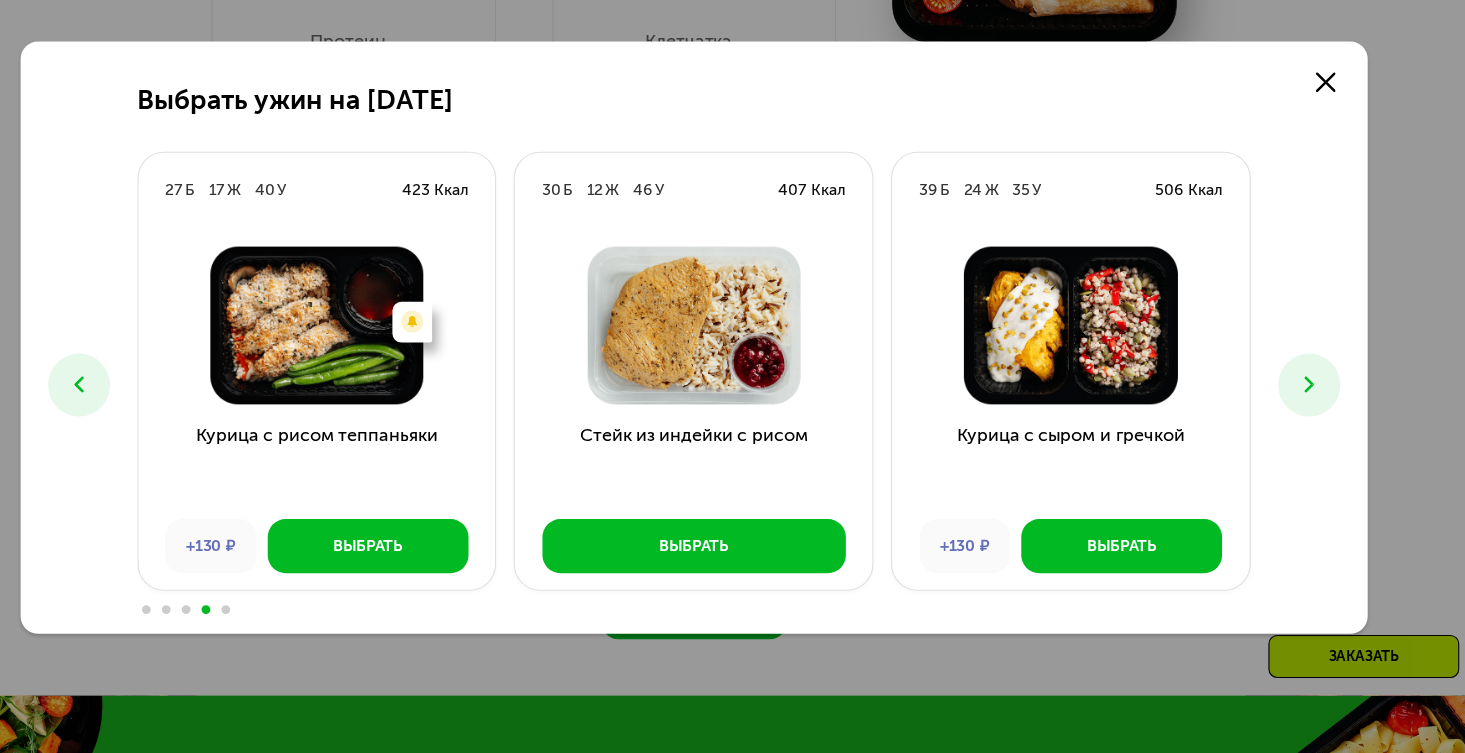 click at bounding box center (1290, 419) 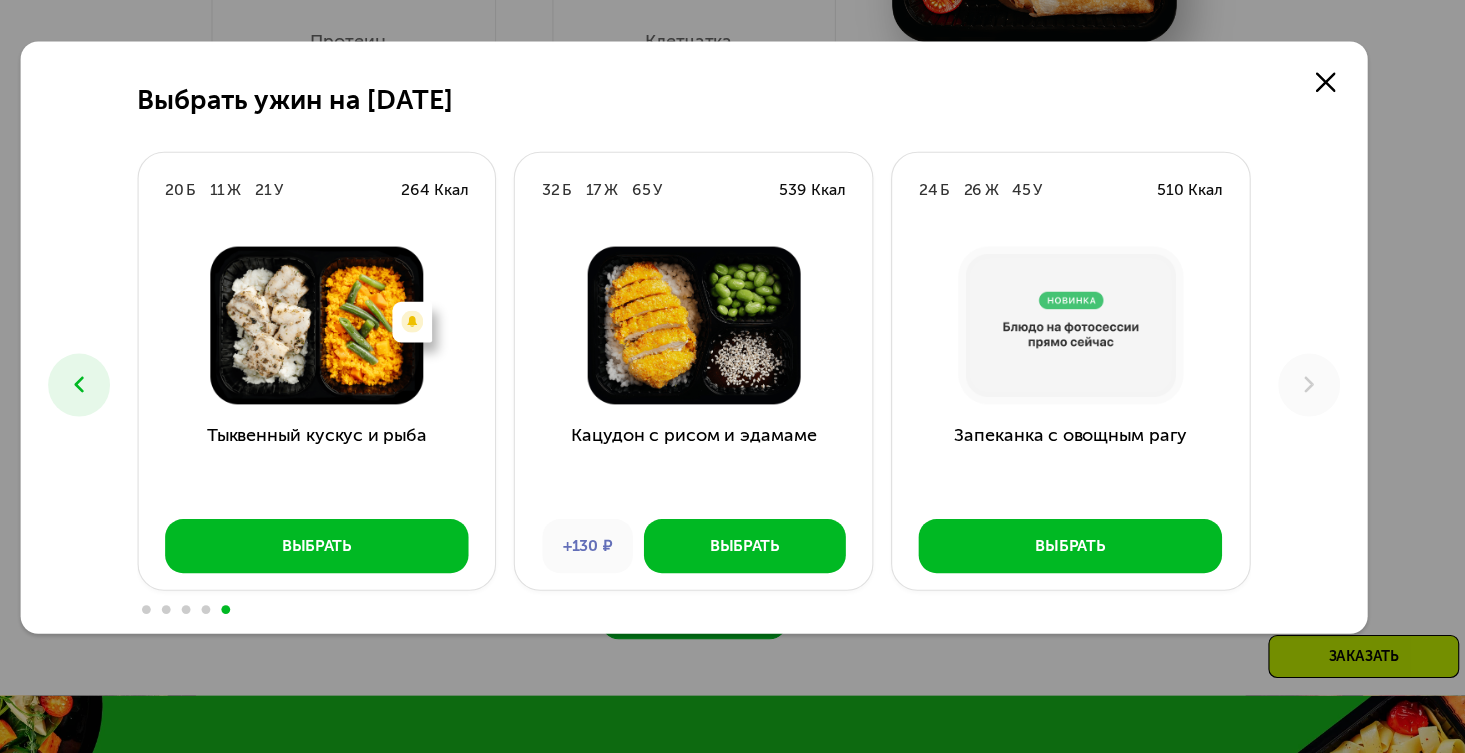 click 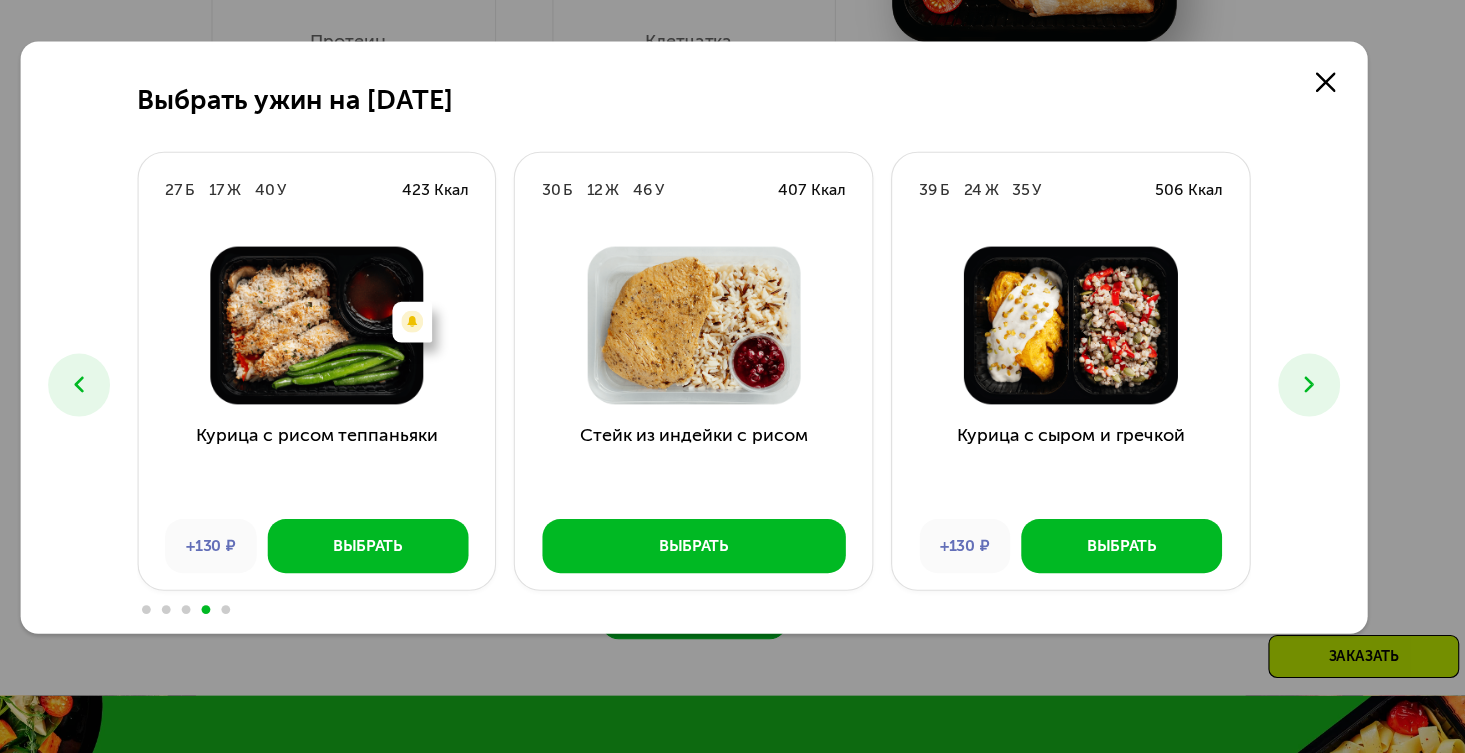 click 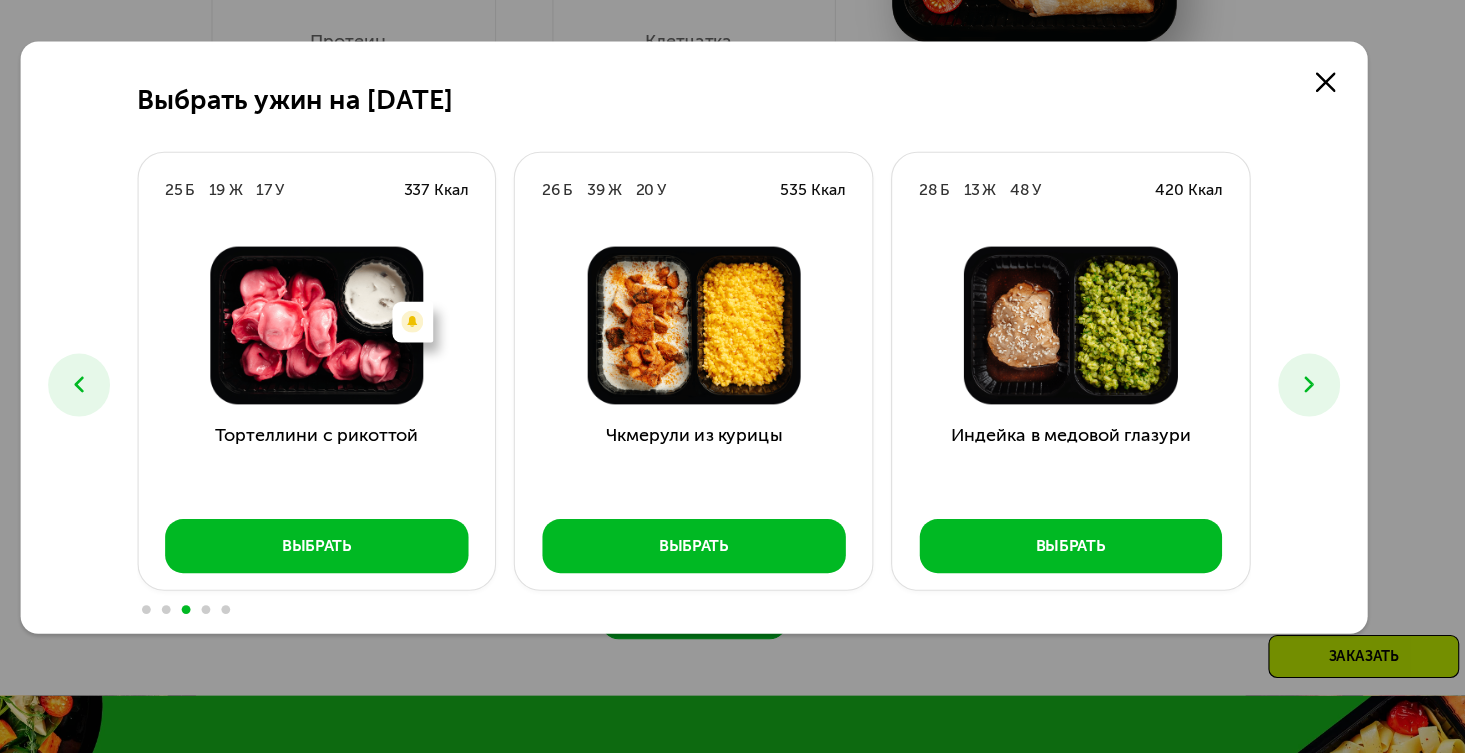 click 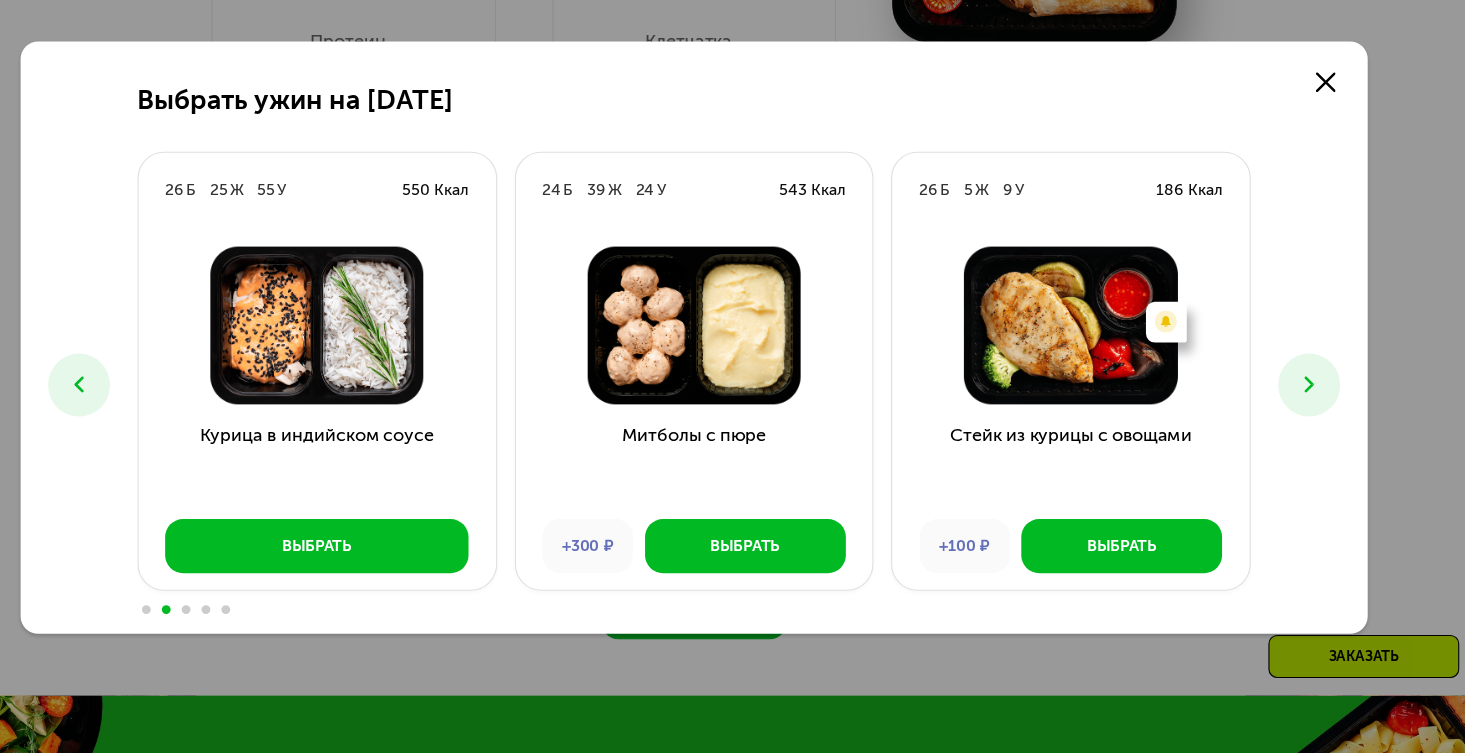 click 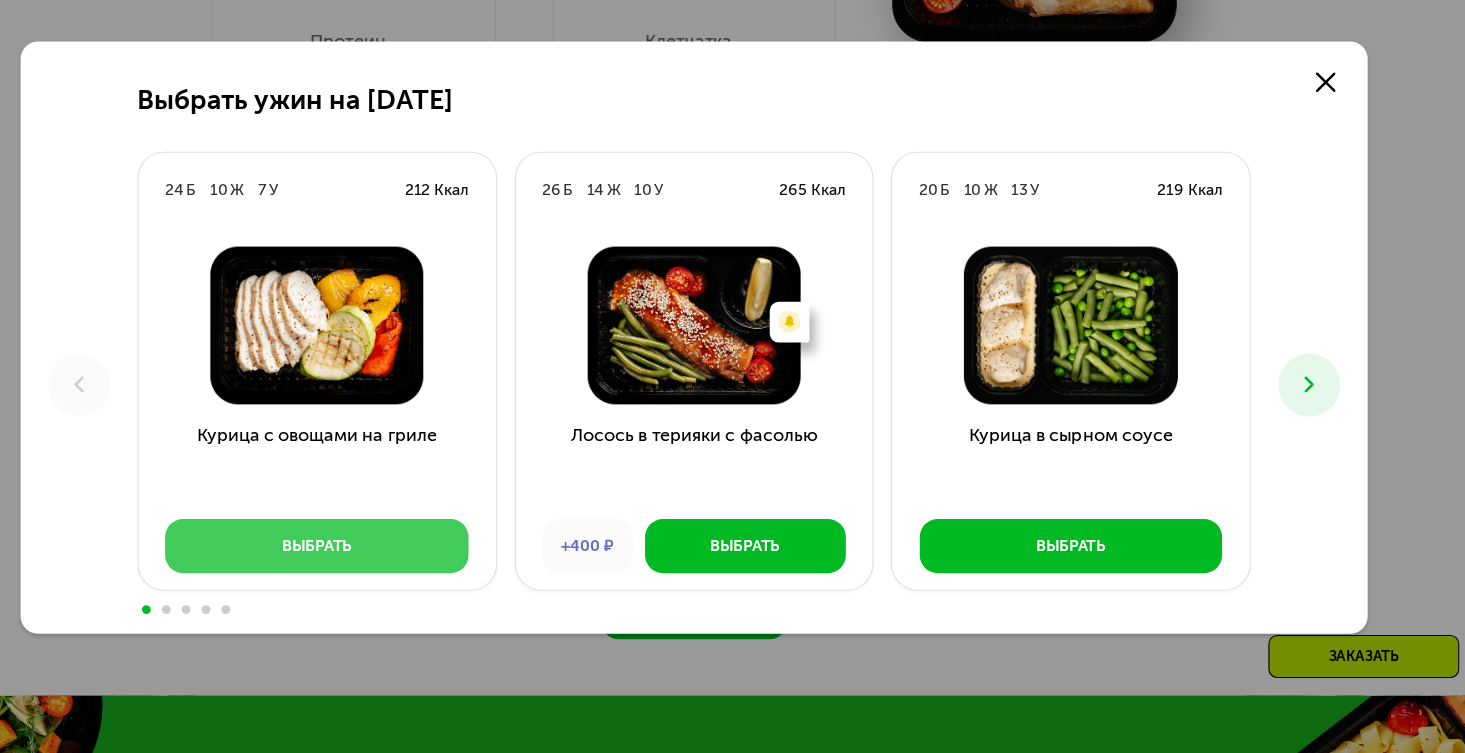 click on "Выбрать" at bounding box center [390, 565] 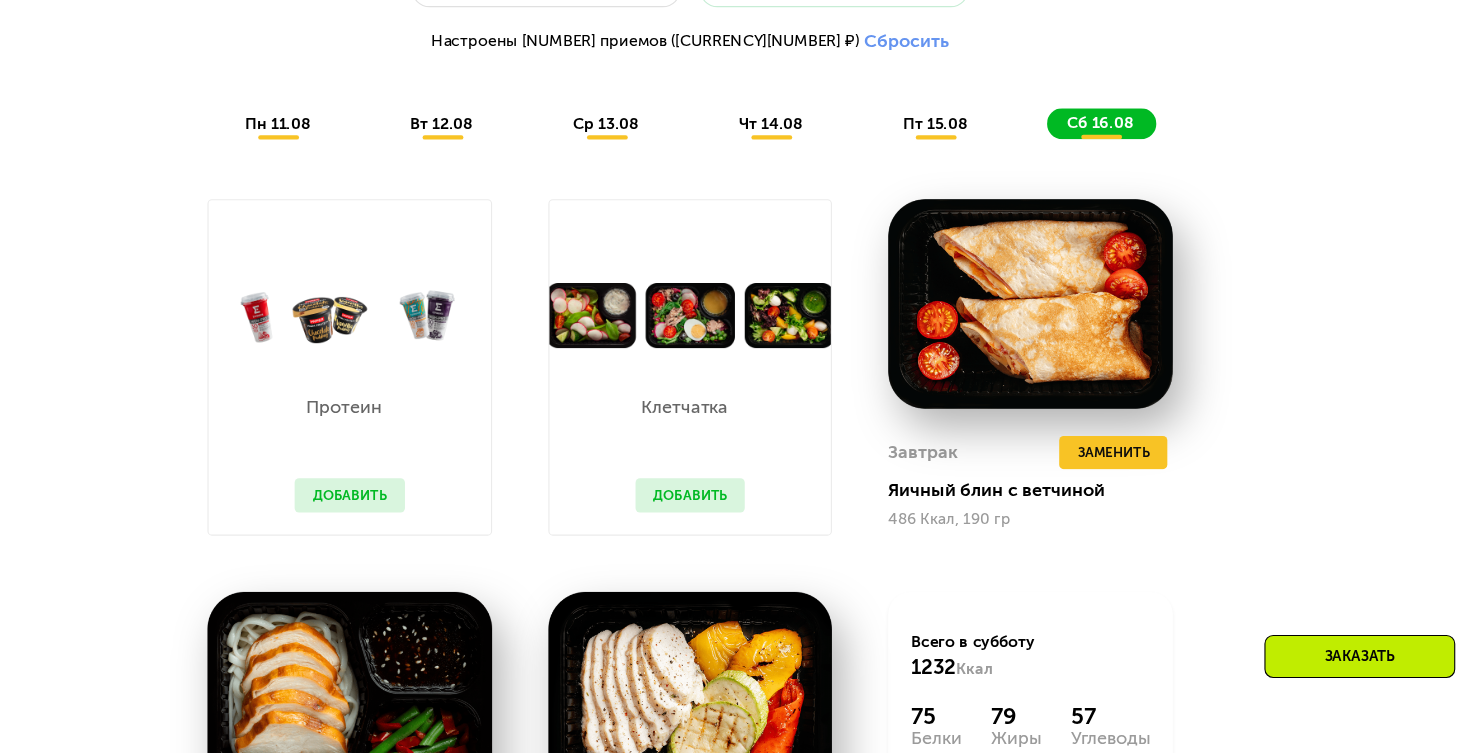 scroll, scrollTop: 1171, scrollLeft: 0, axis: vertical 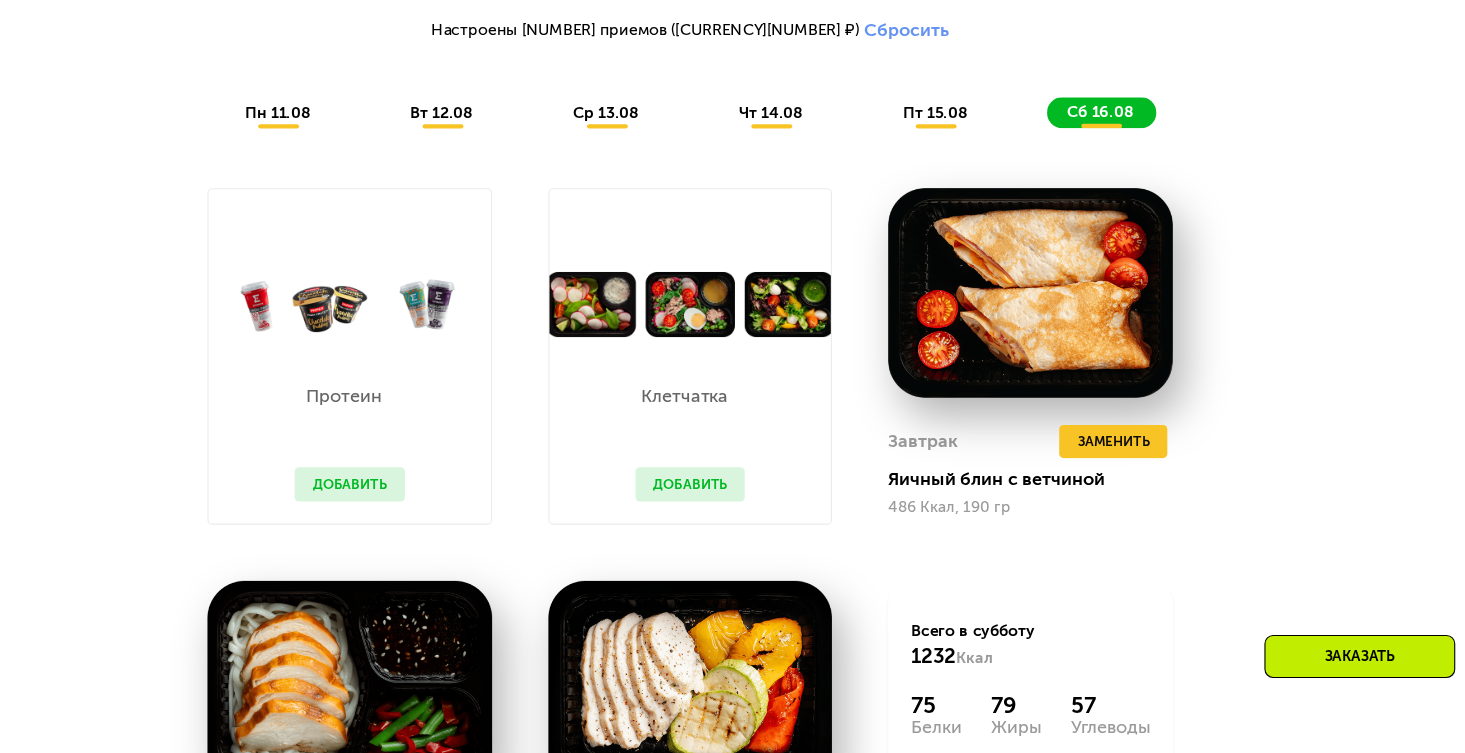 click on "пн 11.08" at bounding box center (359, 172) 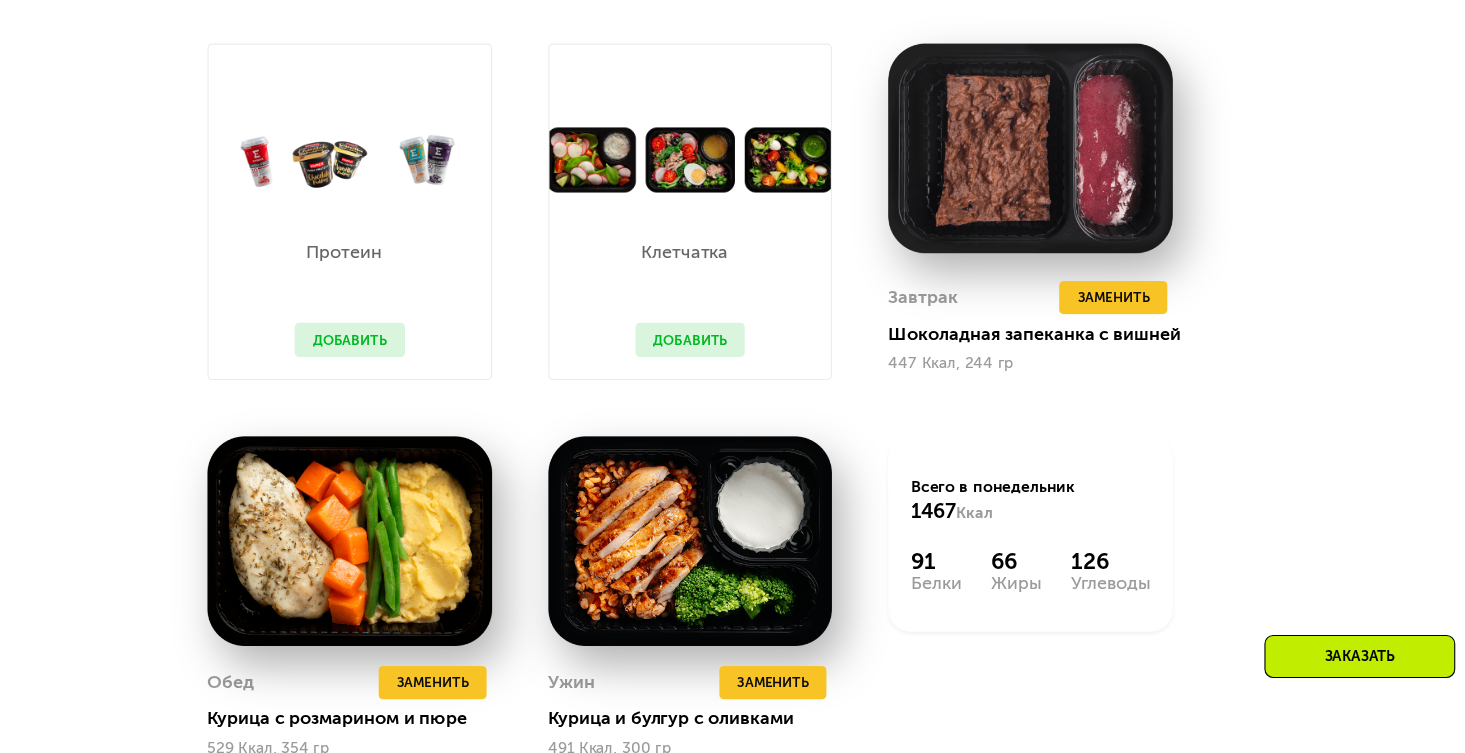 scroll, scrollTop: 1306, scrollLeft: 0, axis: vertical 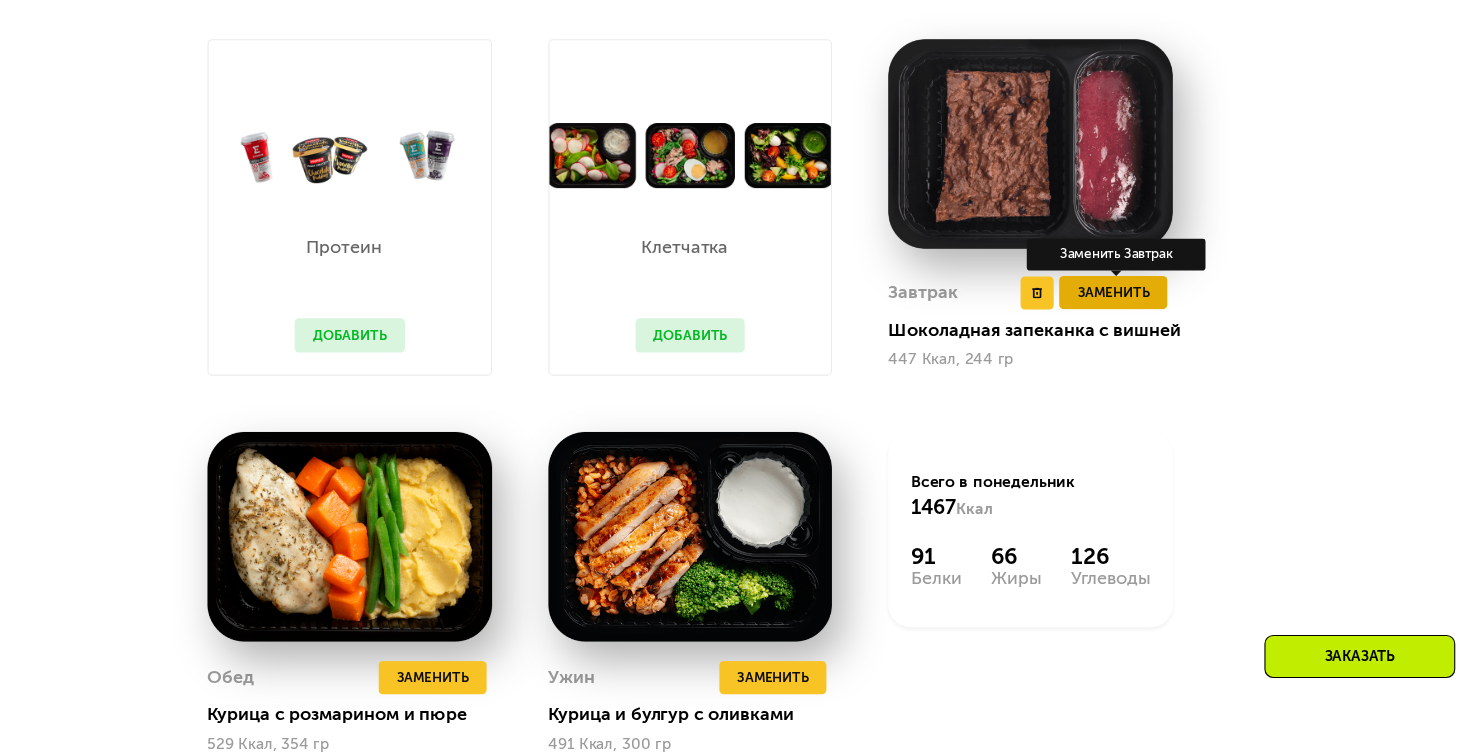 click on "Заменить" at bounding box center [1116, 336] 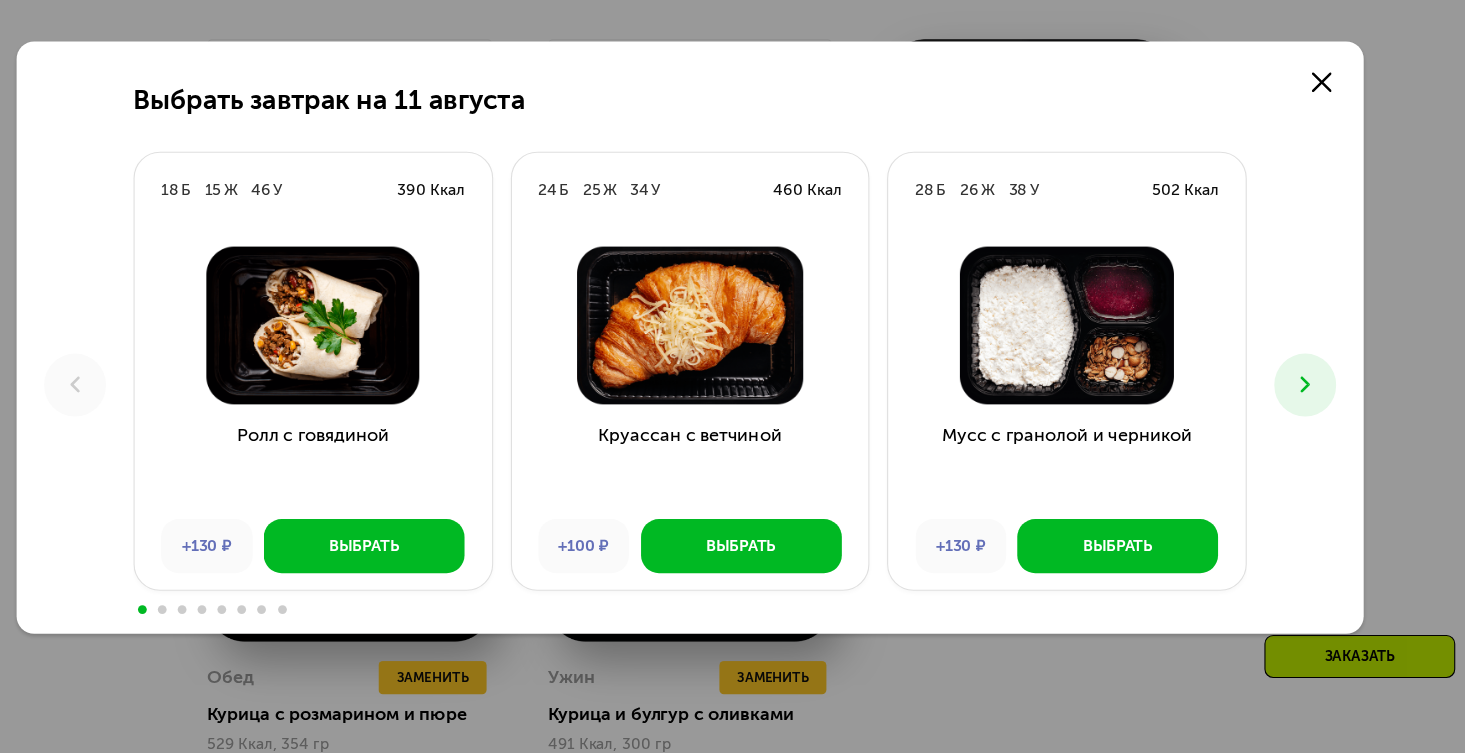 click at bounding box center (1290, 419) 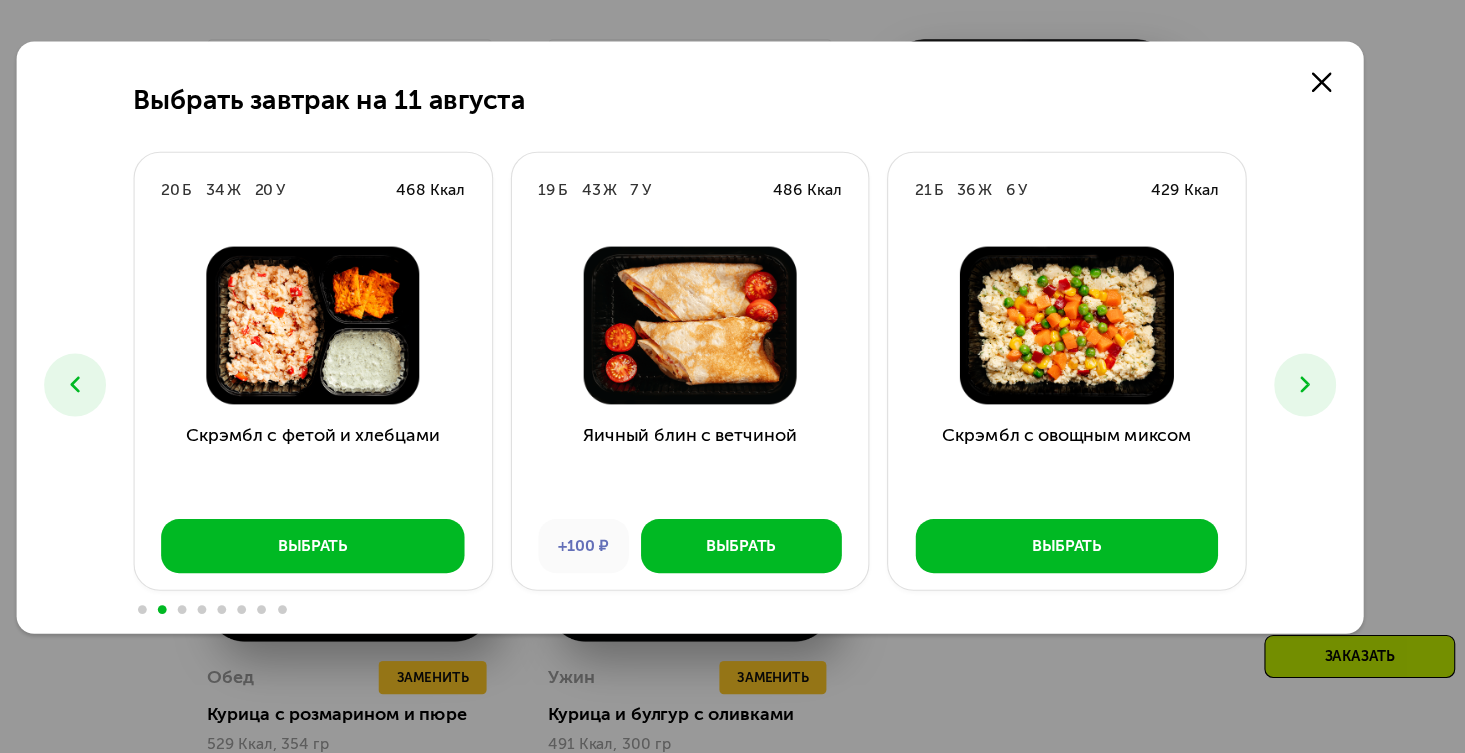 click 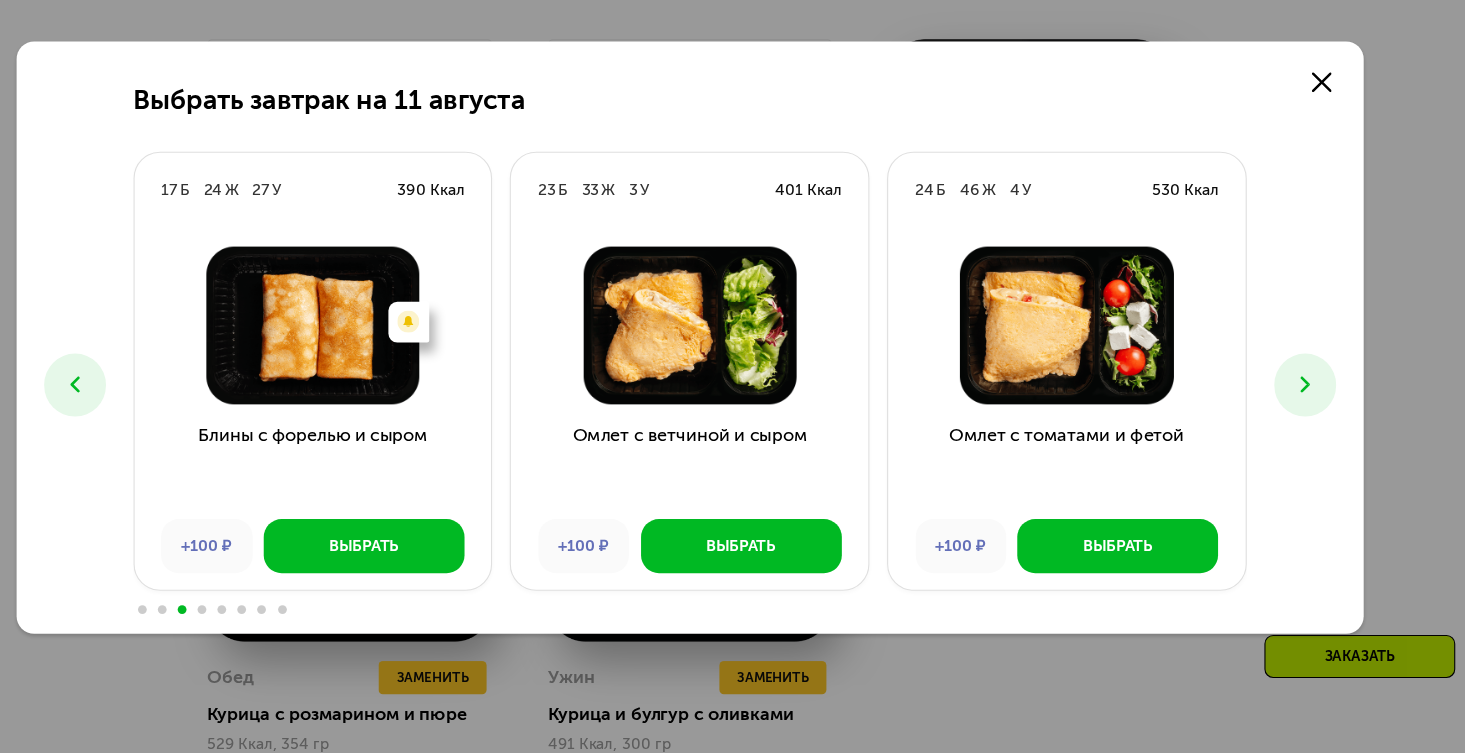 click 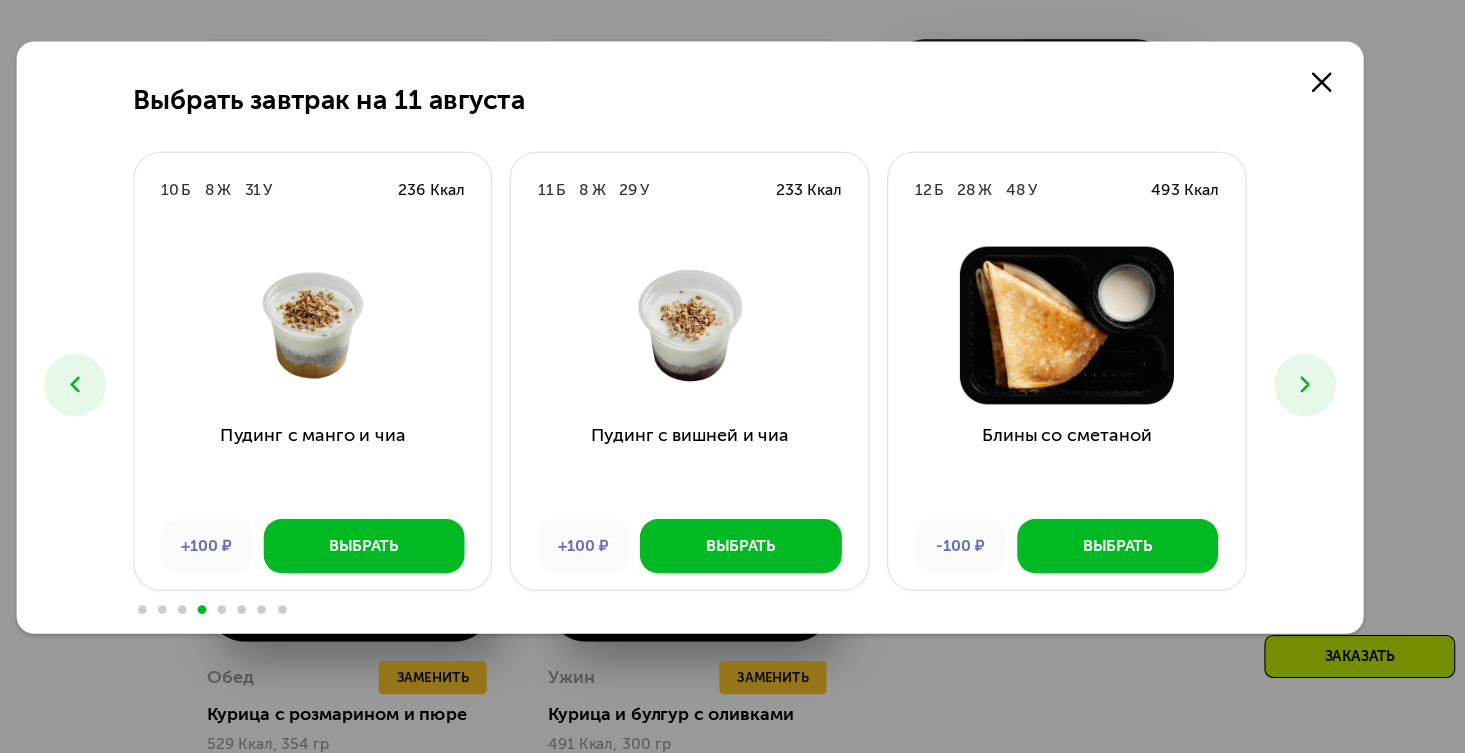 click at bounding box center [1290, 419] 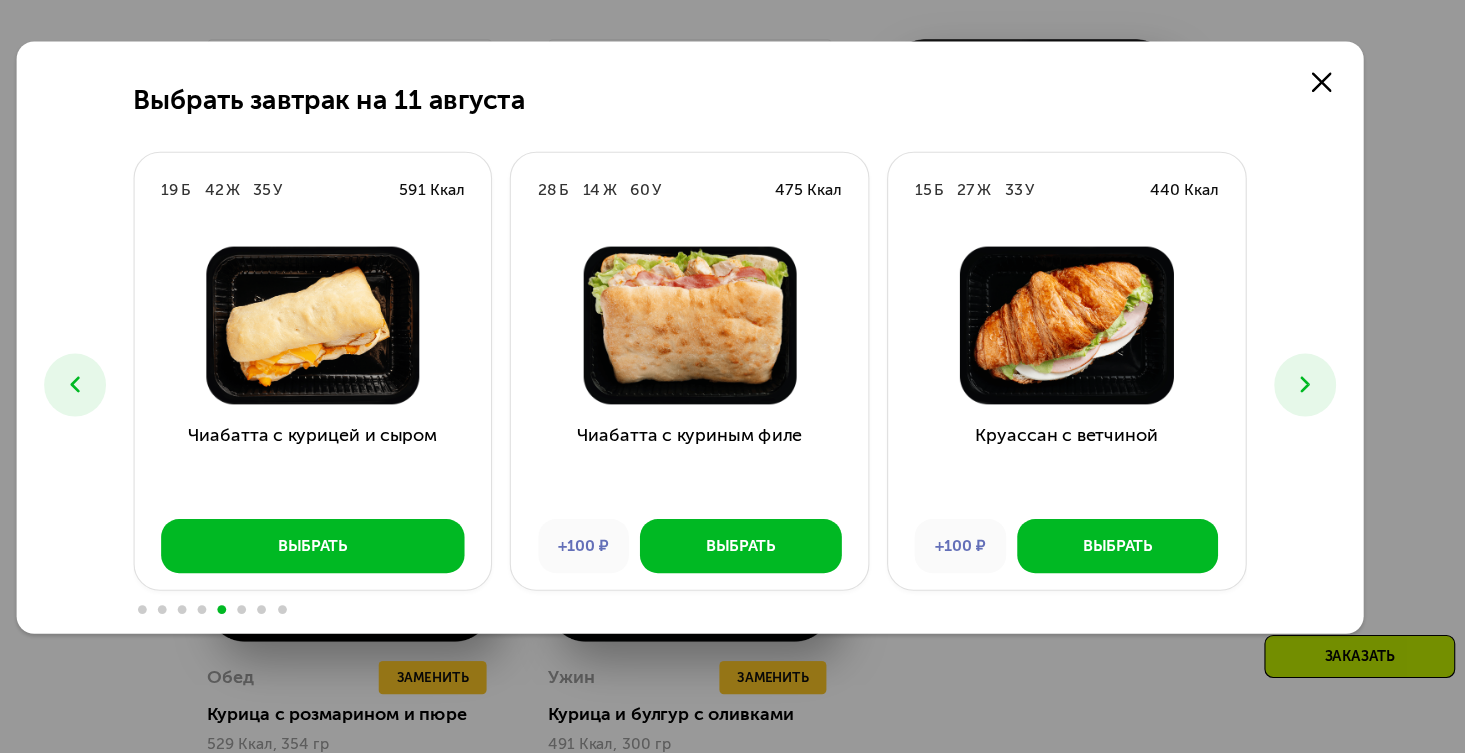 click at bounding box center [1290, 419] 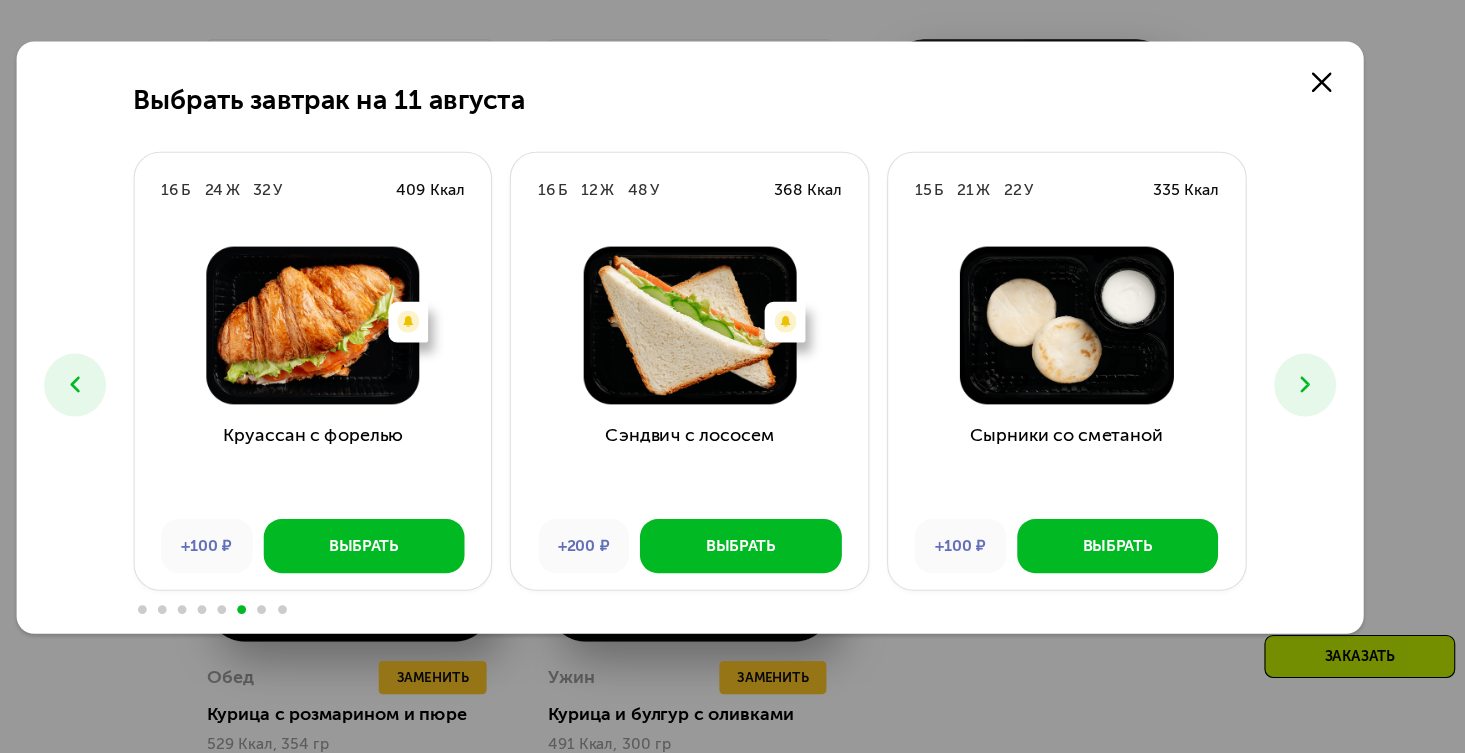 click at bounding box center [1290, 419] 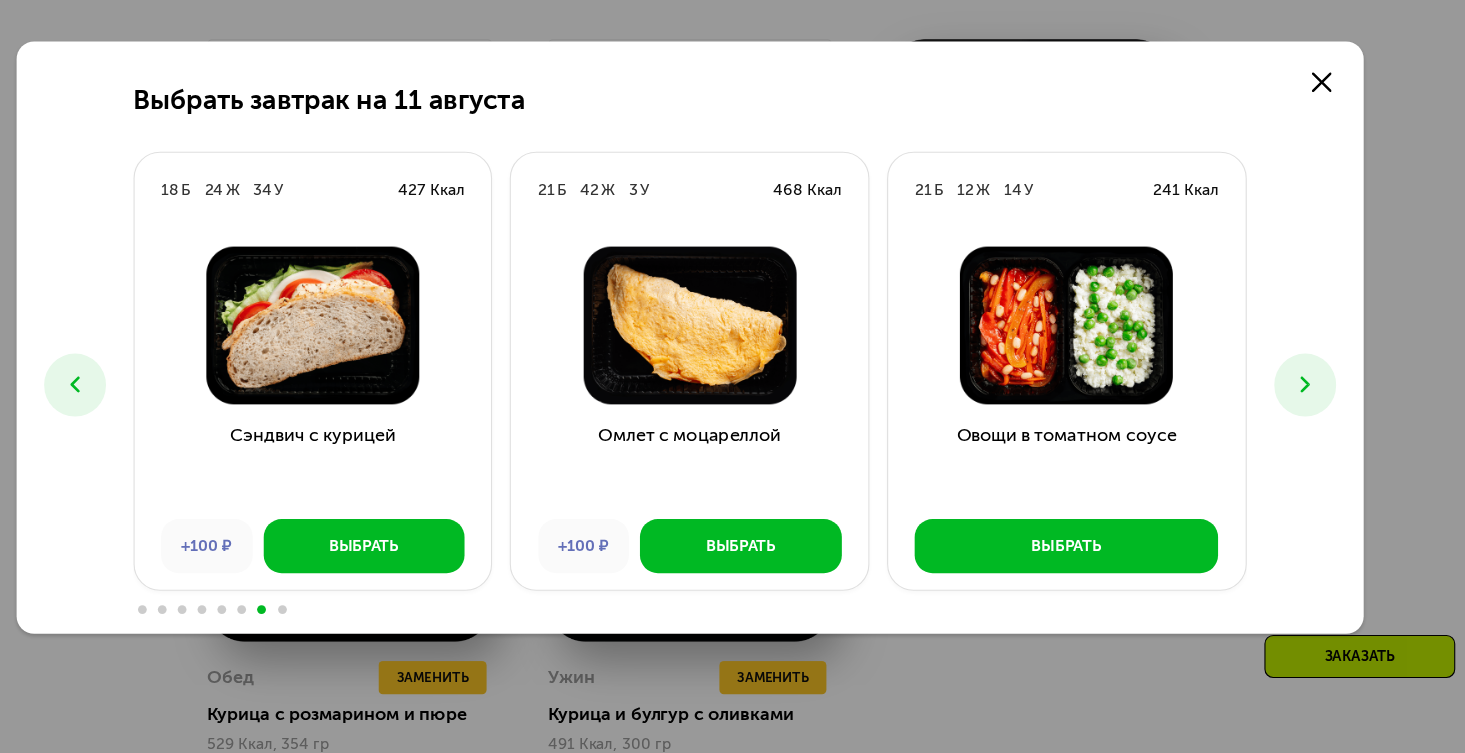 click 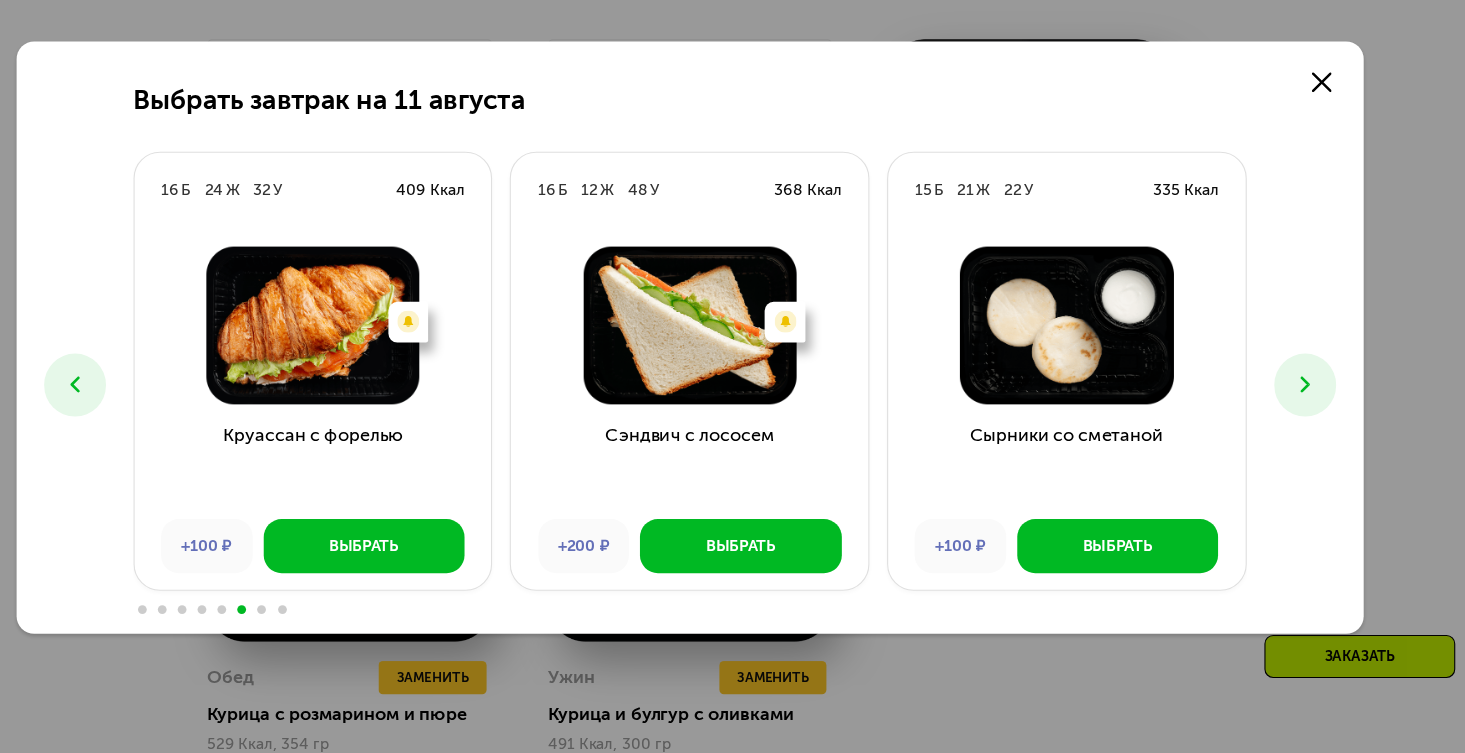 click 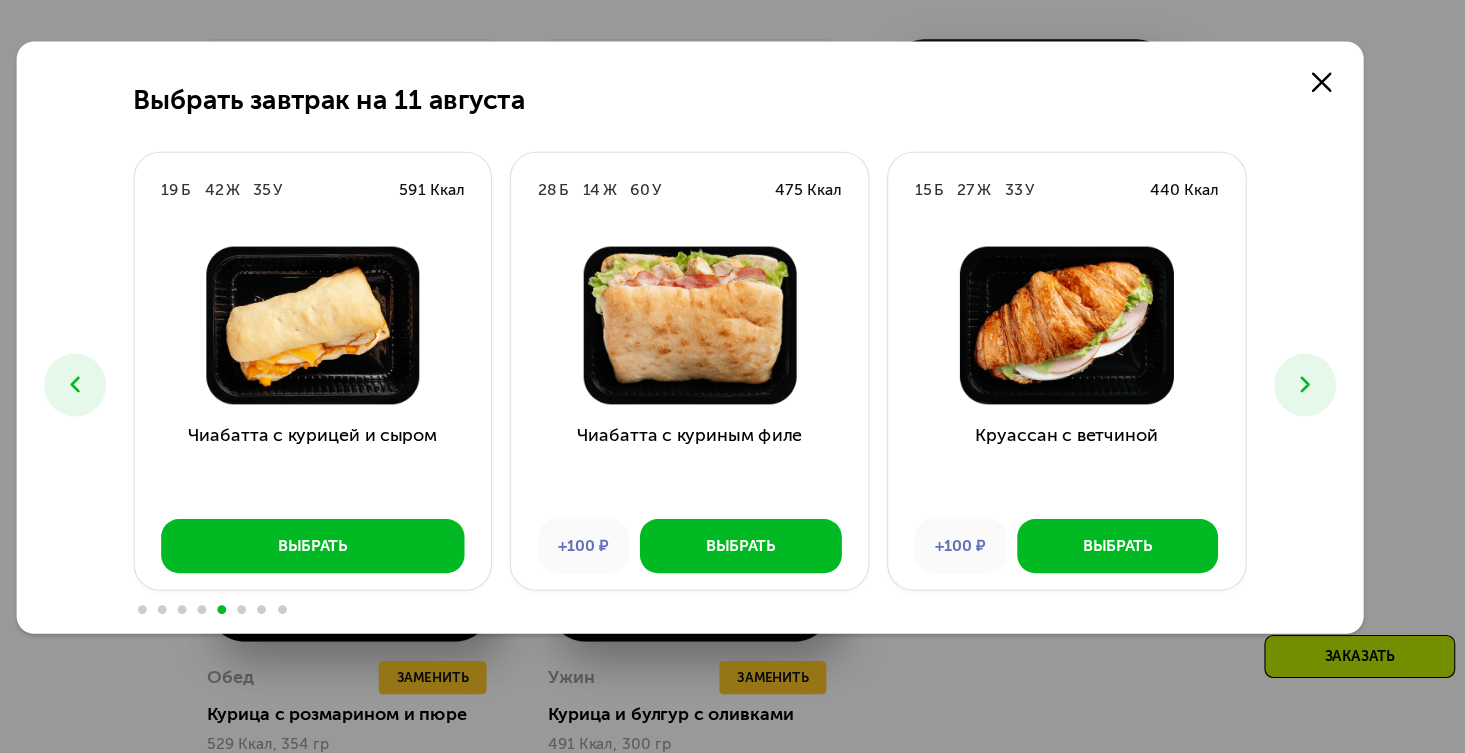 click 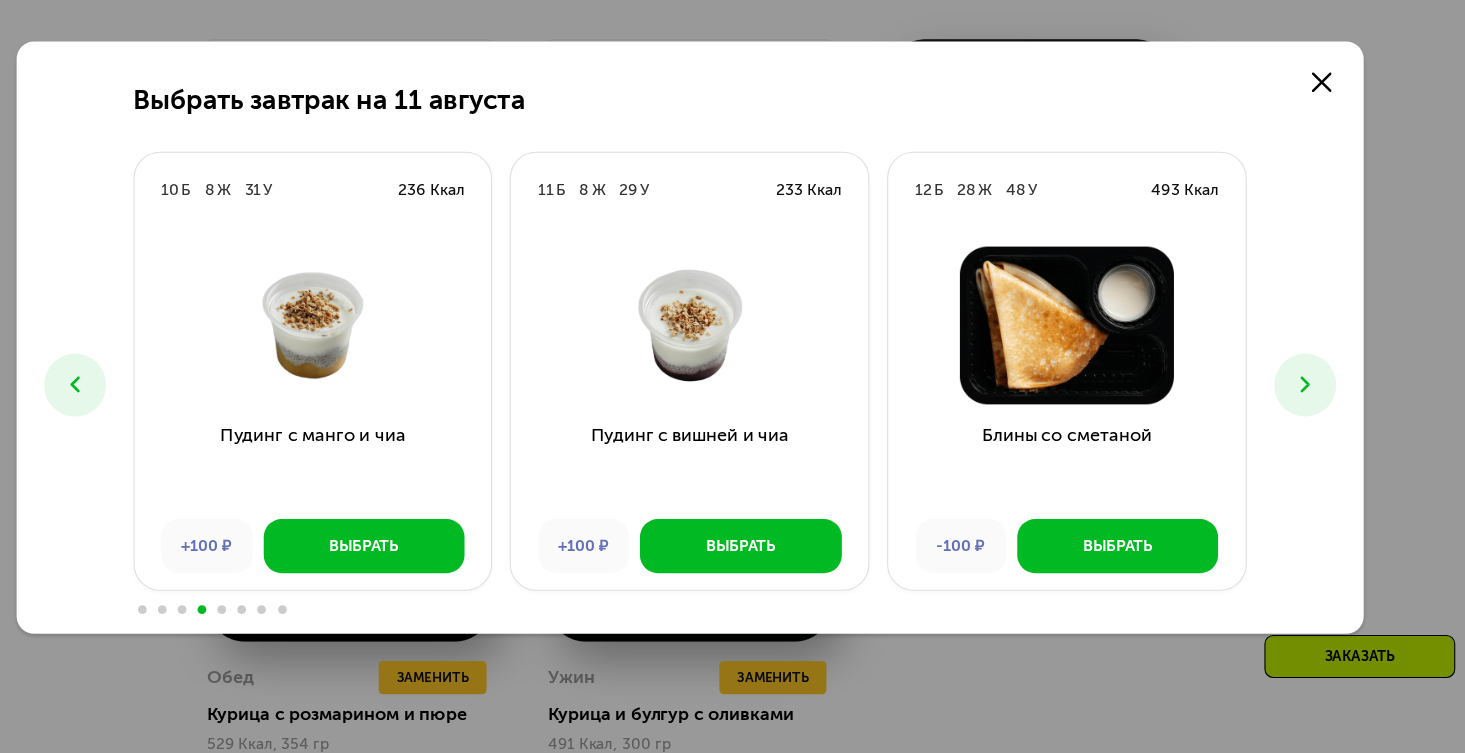 click 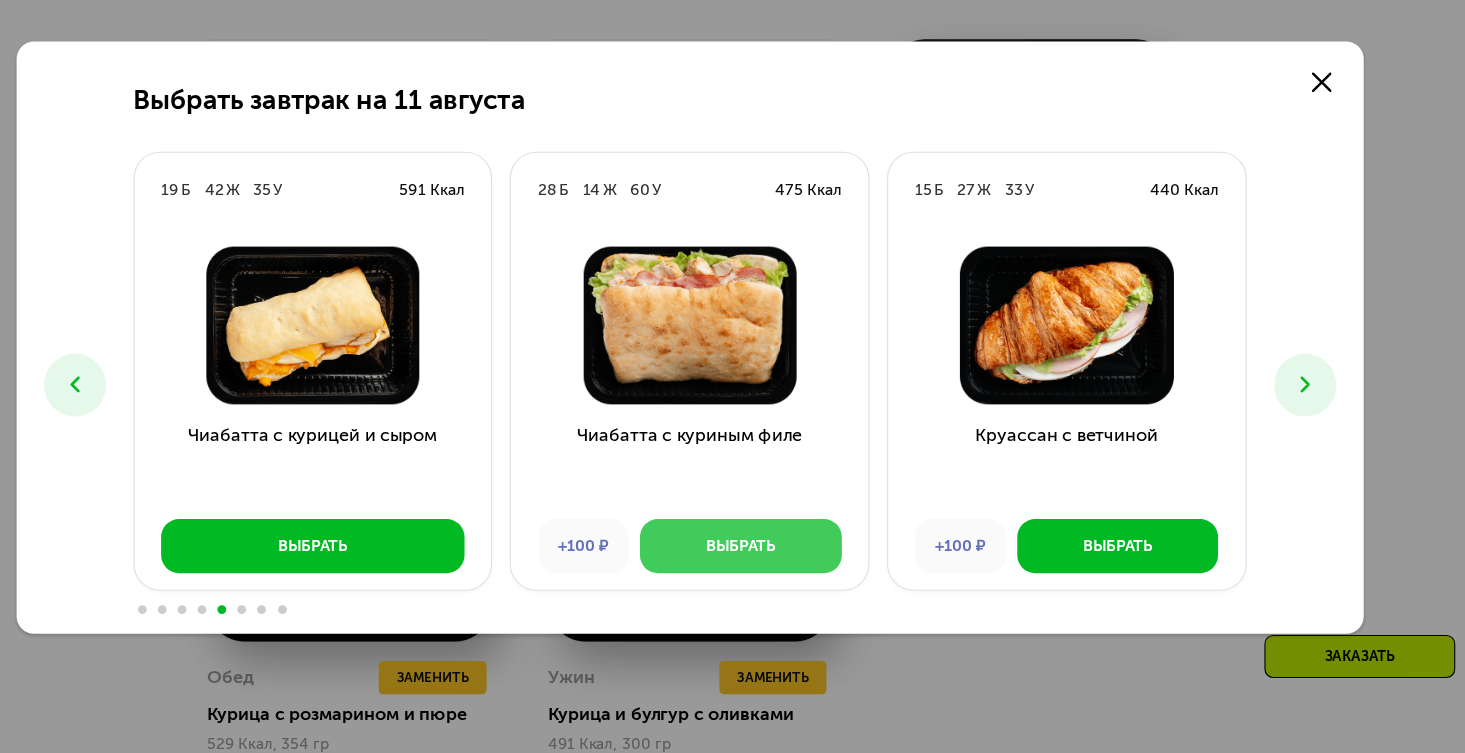 click on "Выбрать" at bounding box center [778, 565] 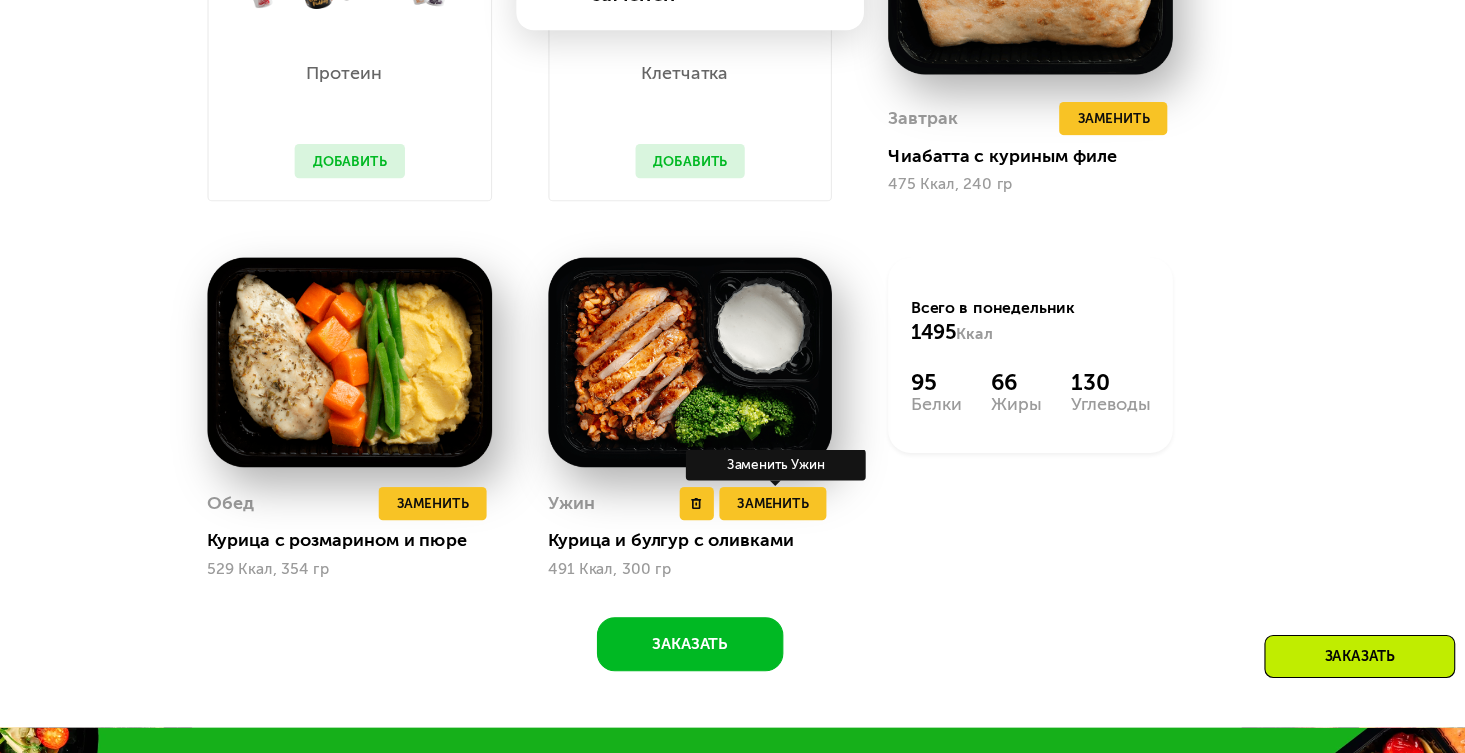 scroll, scrollTop: 1465, scrollLeft: 0, axis: vertical 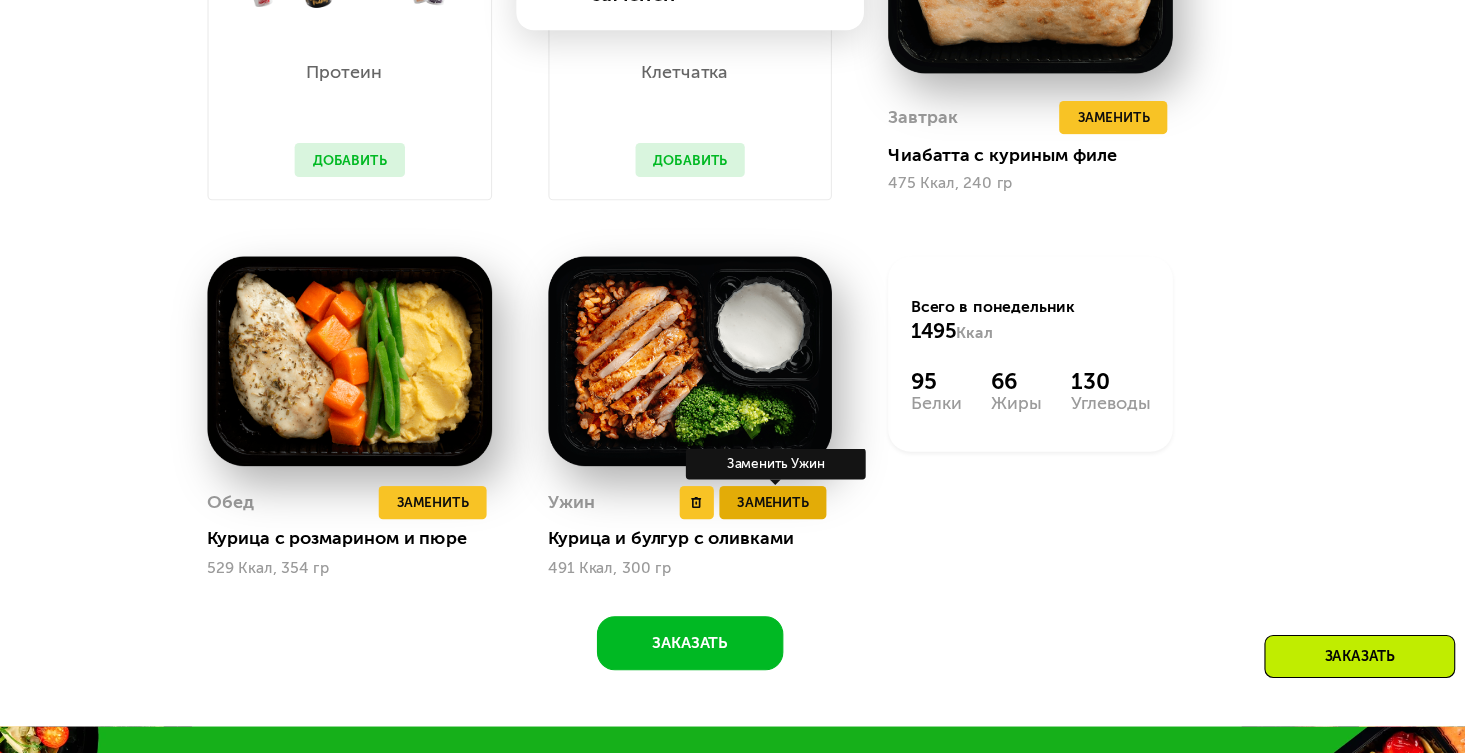 click on "Заменить" at bounding box center [807, 526] 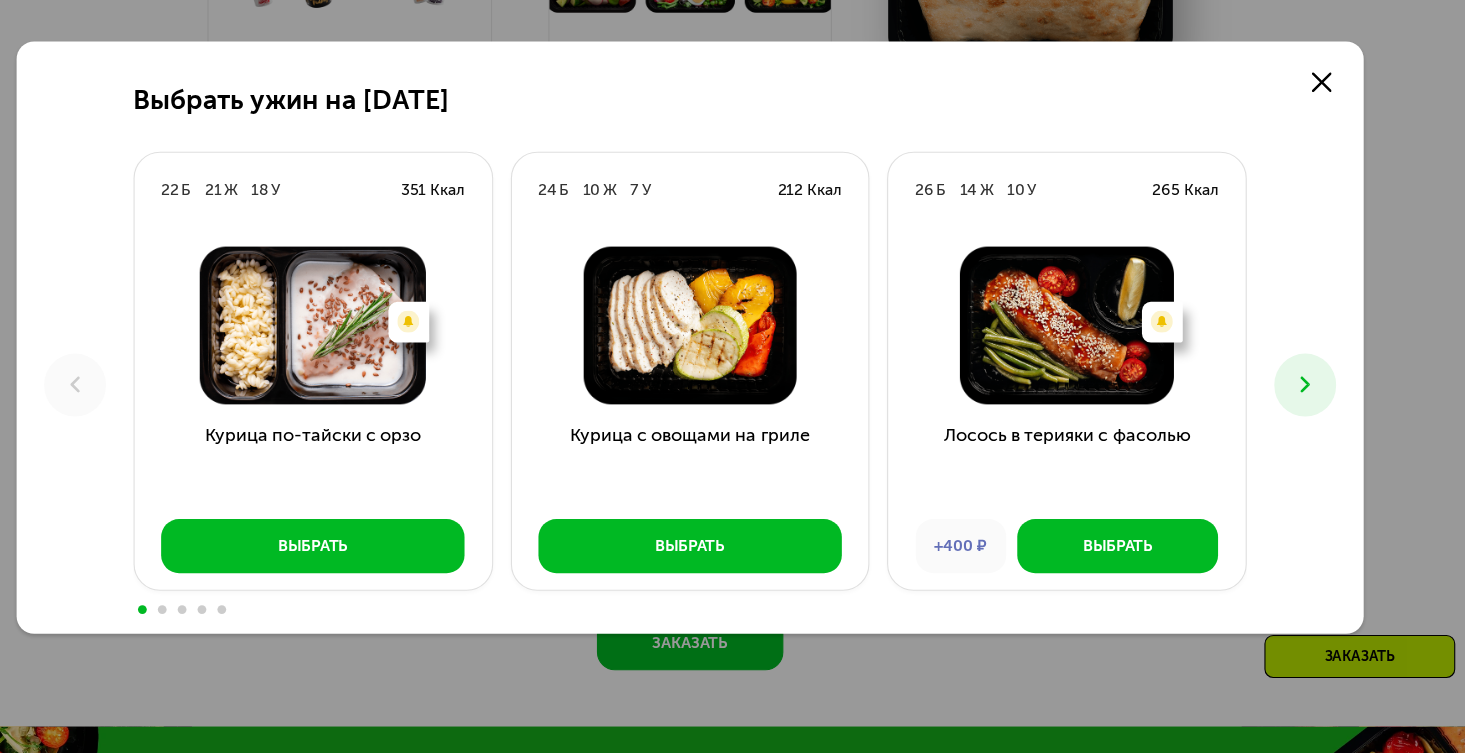 click 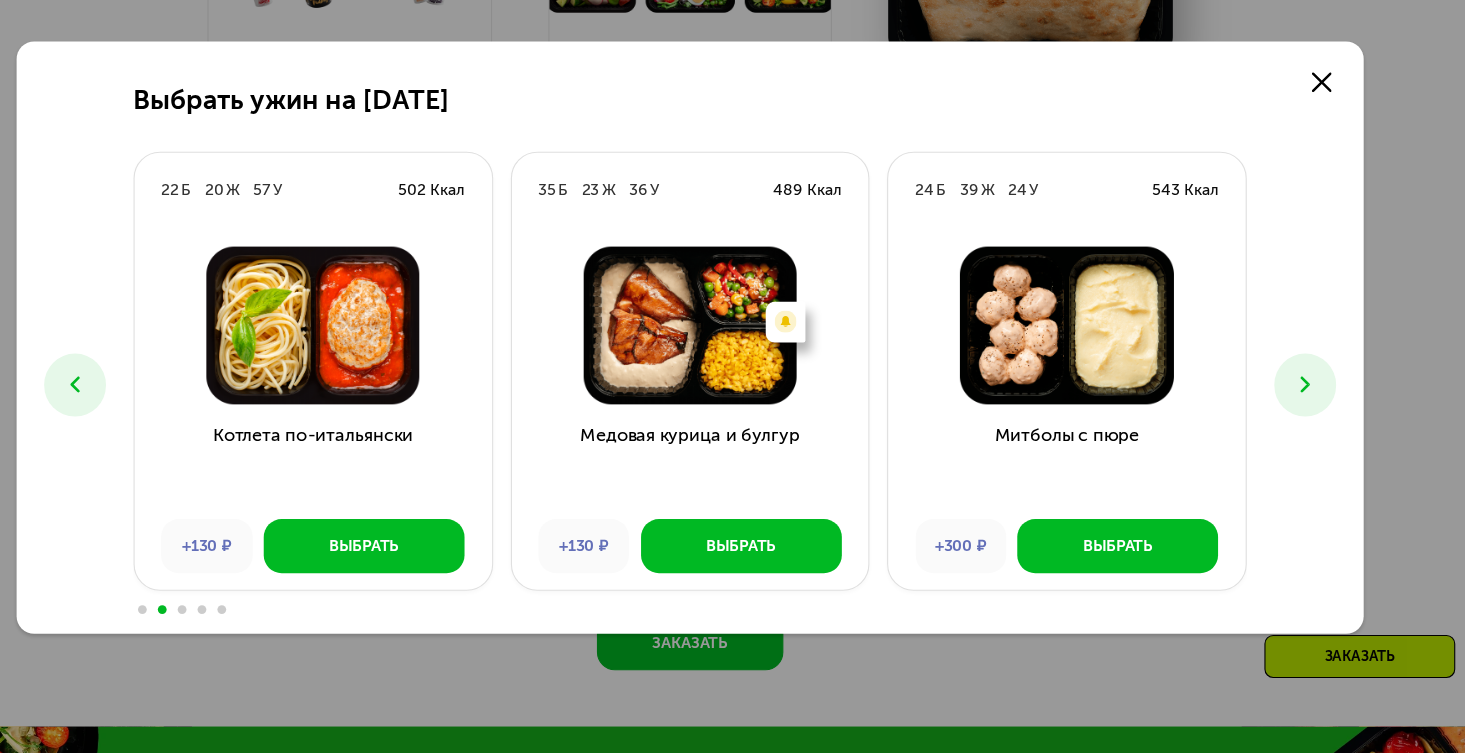 click 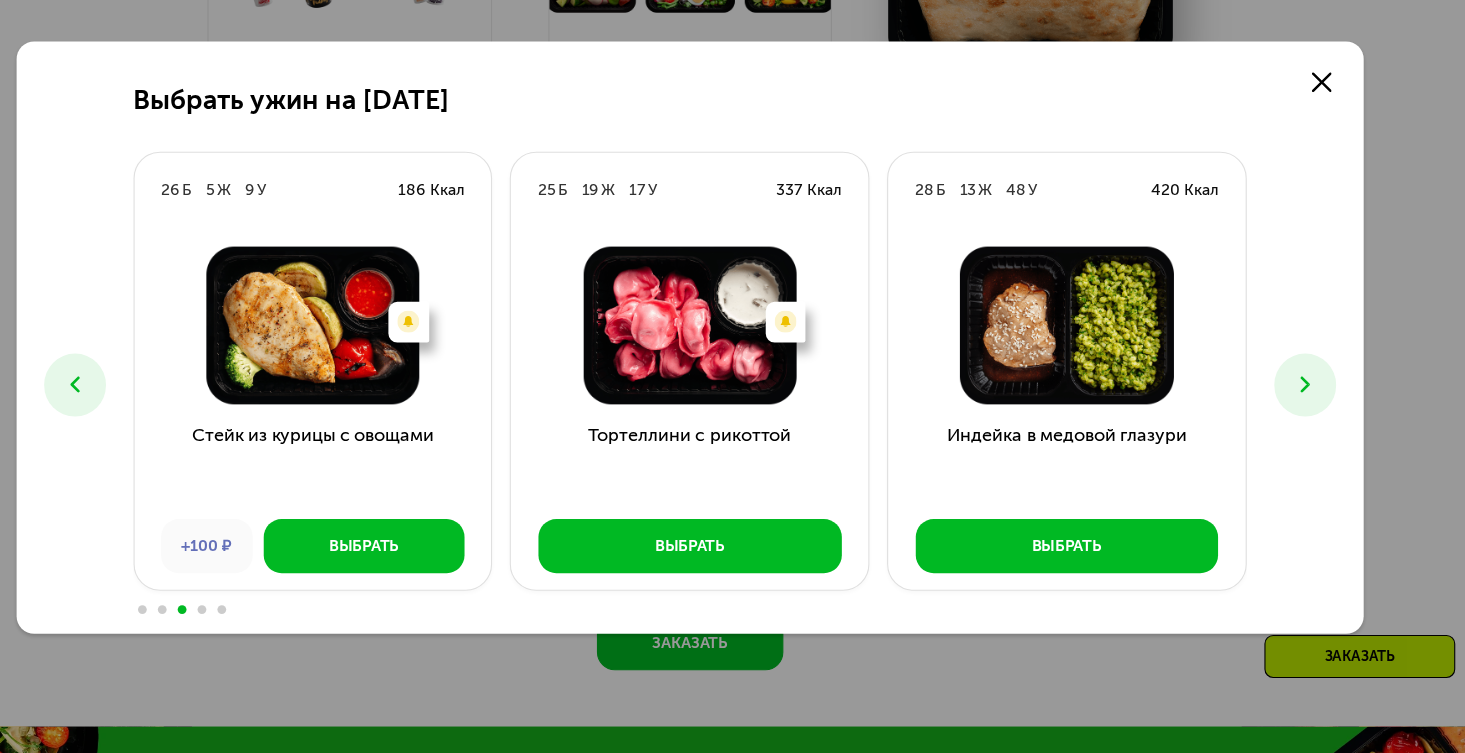 click 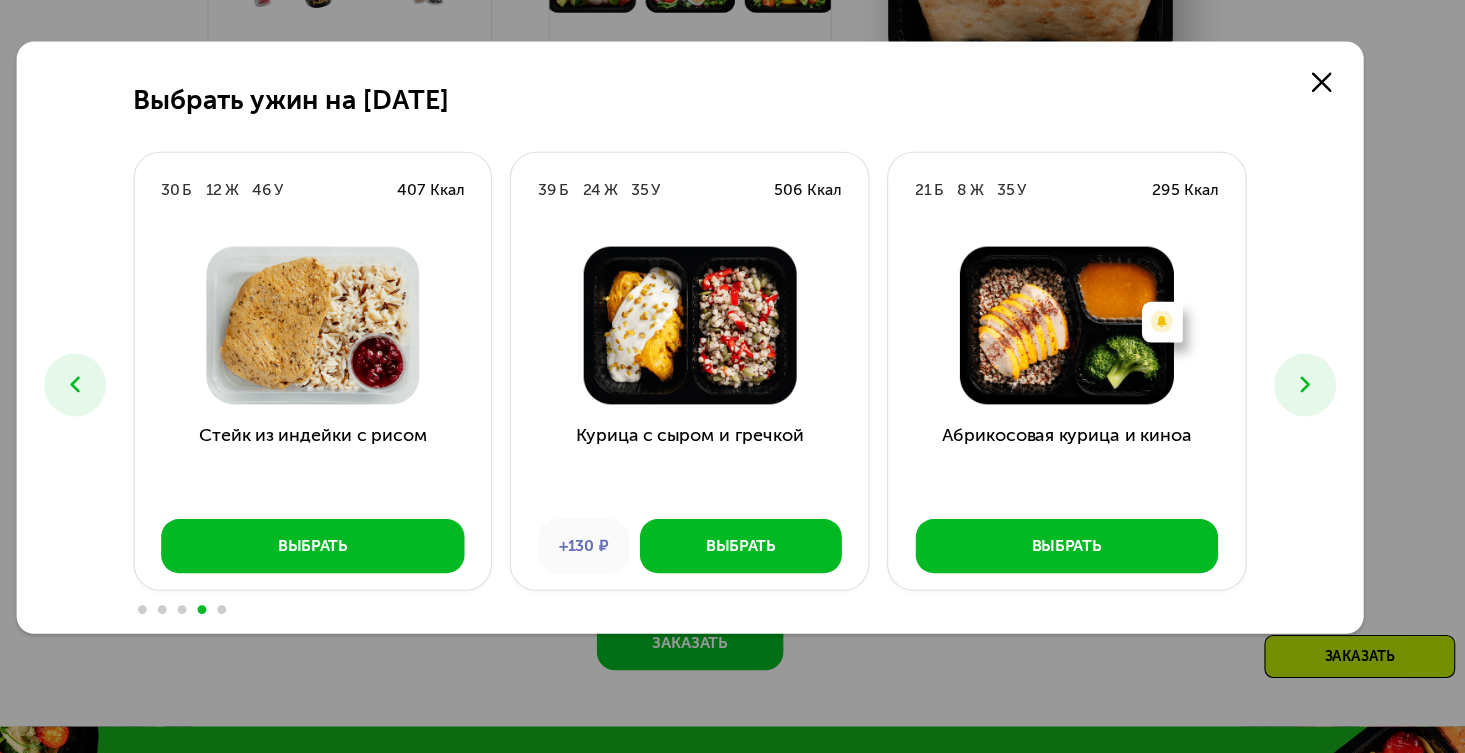 click 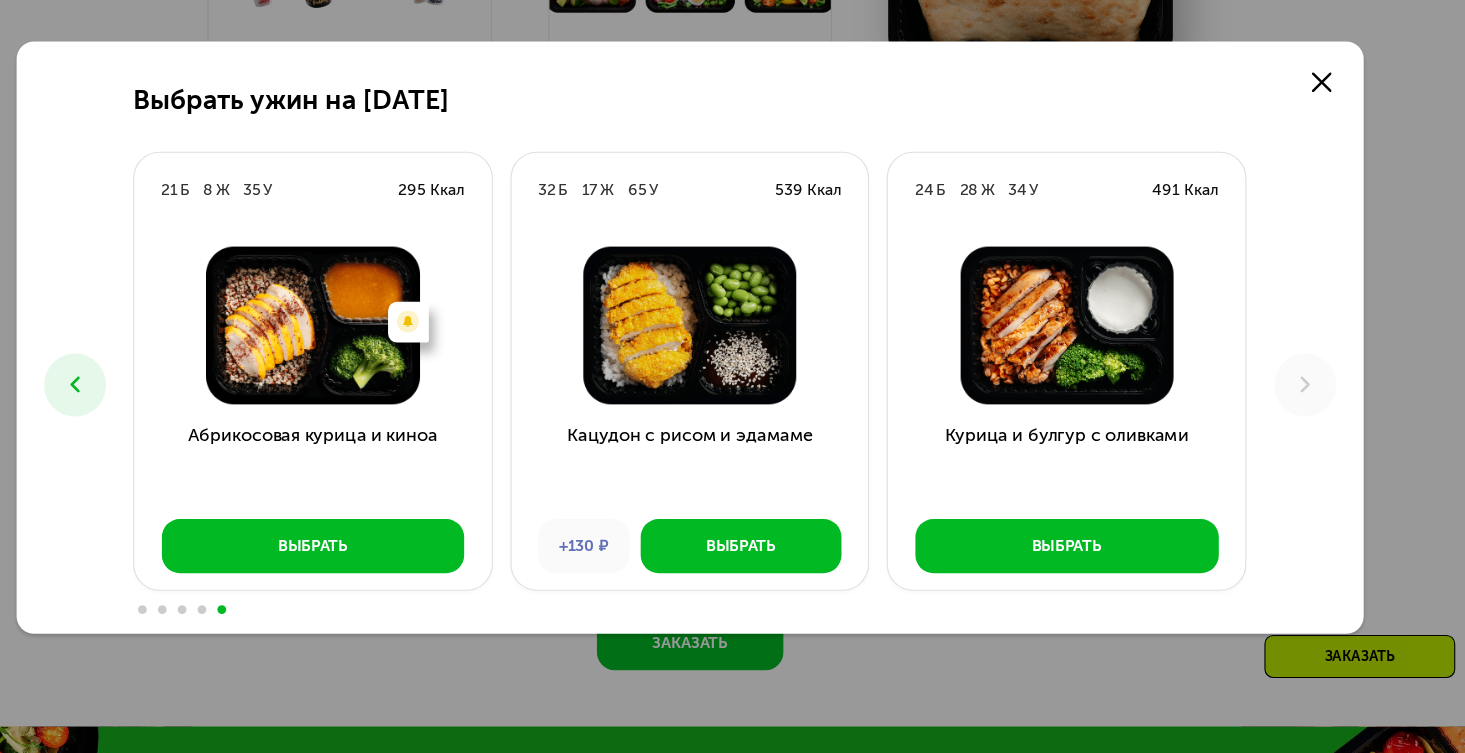 click 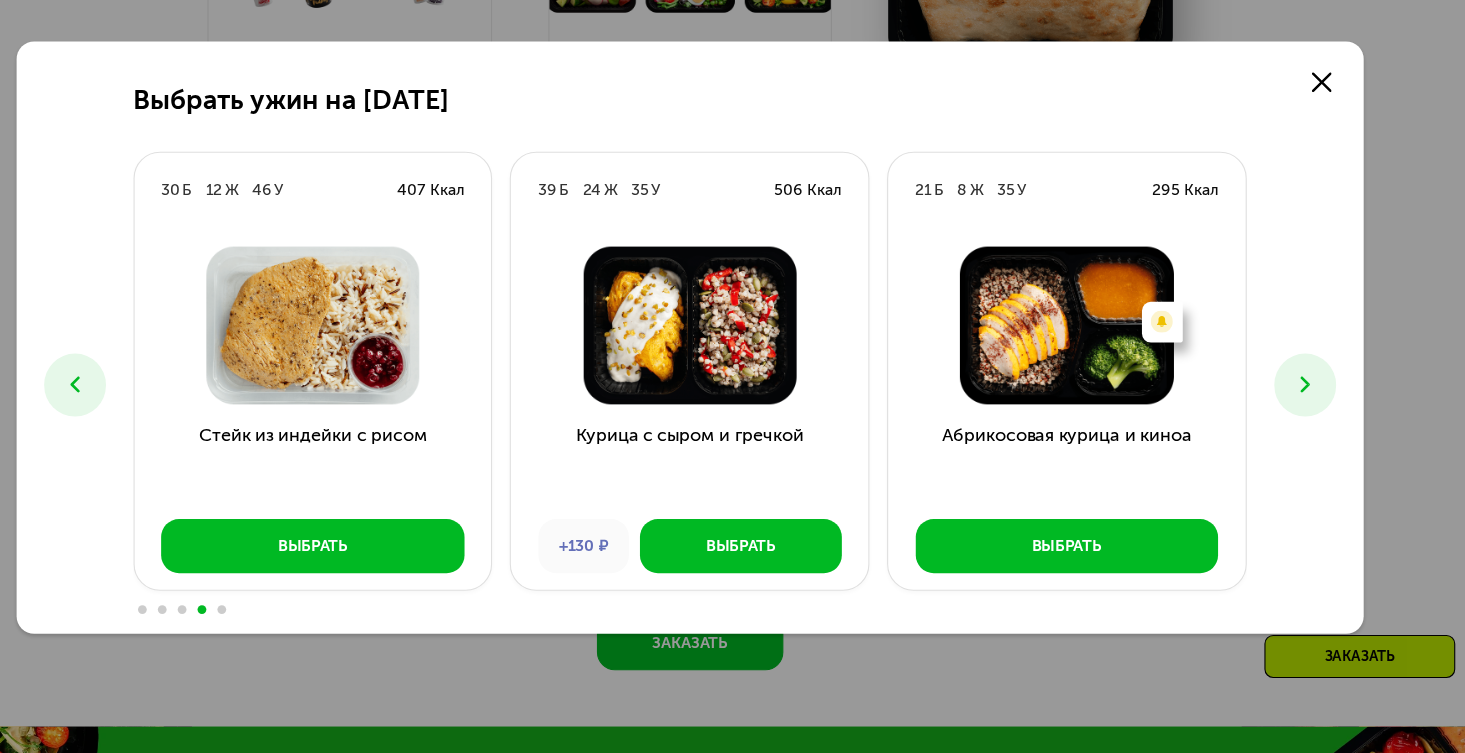 click 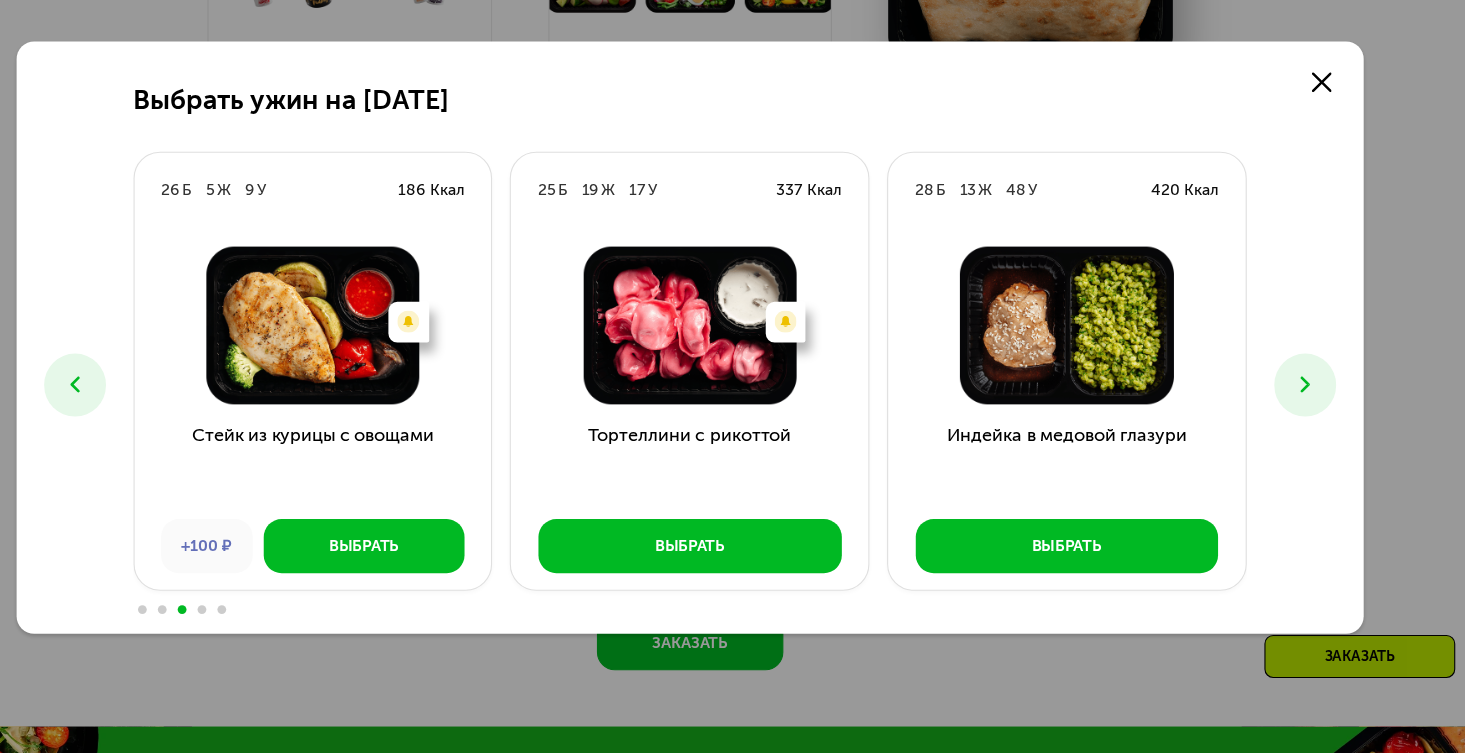 click 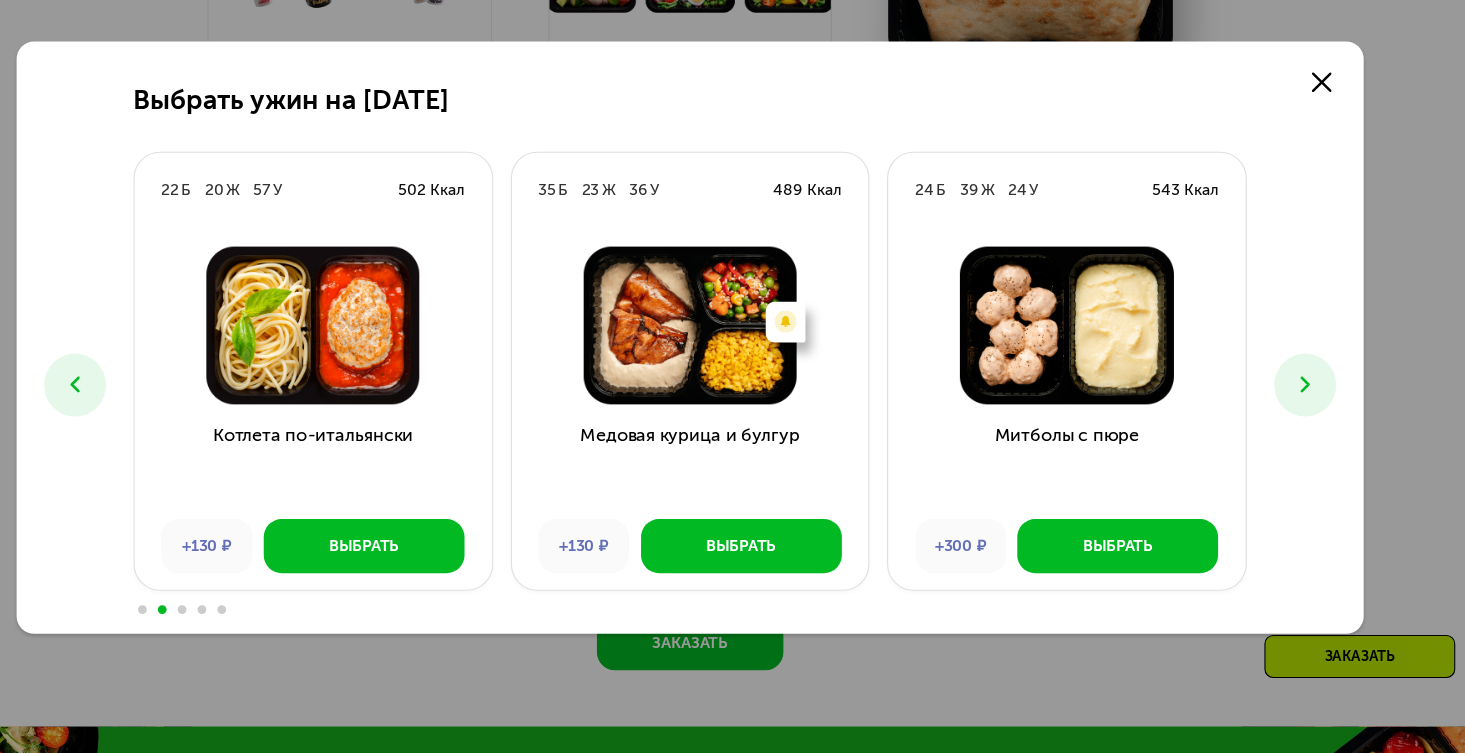 click 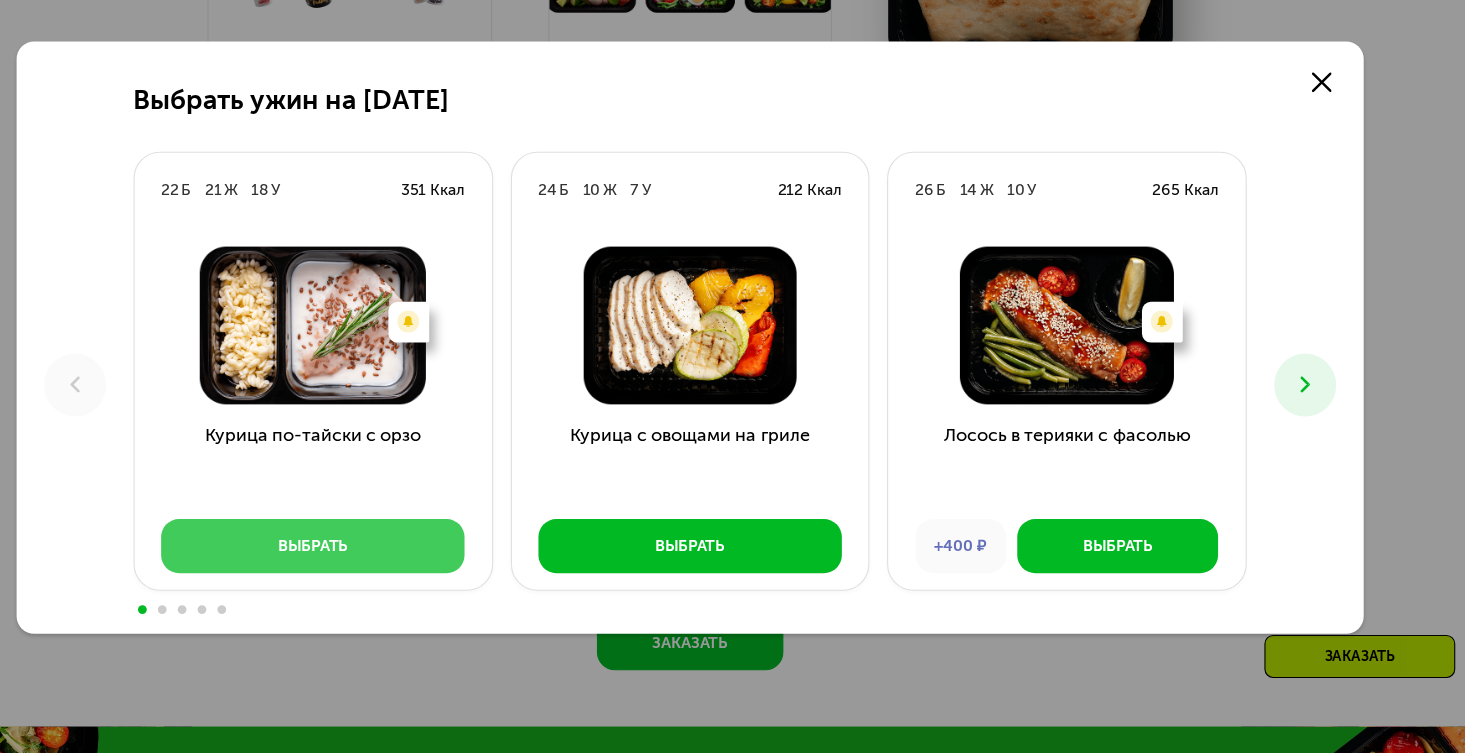 click on "Выбрать" at bounding box center (391, 566) 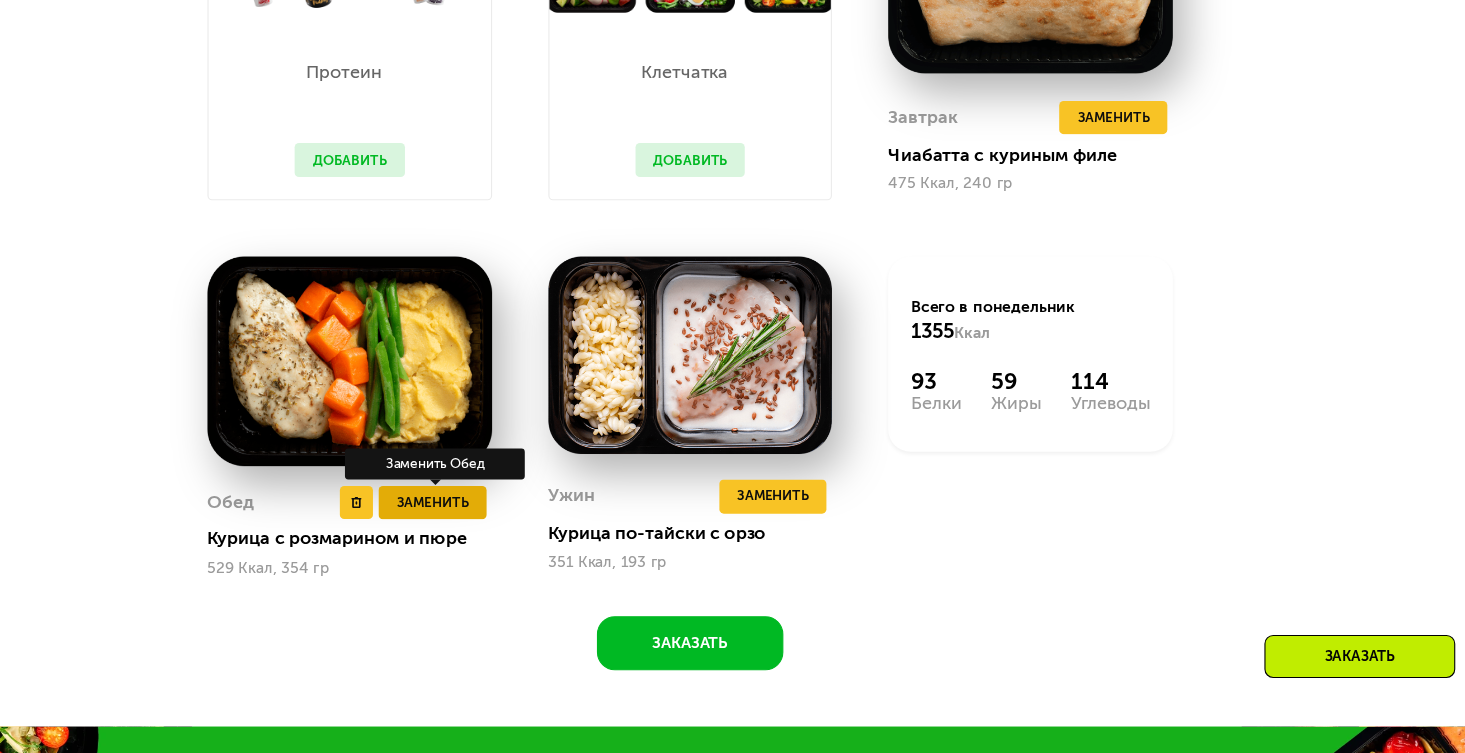click on "Заменить" at bounding box center [498, 526] 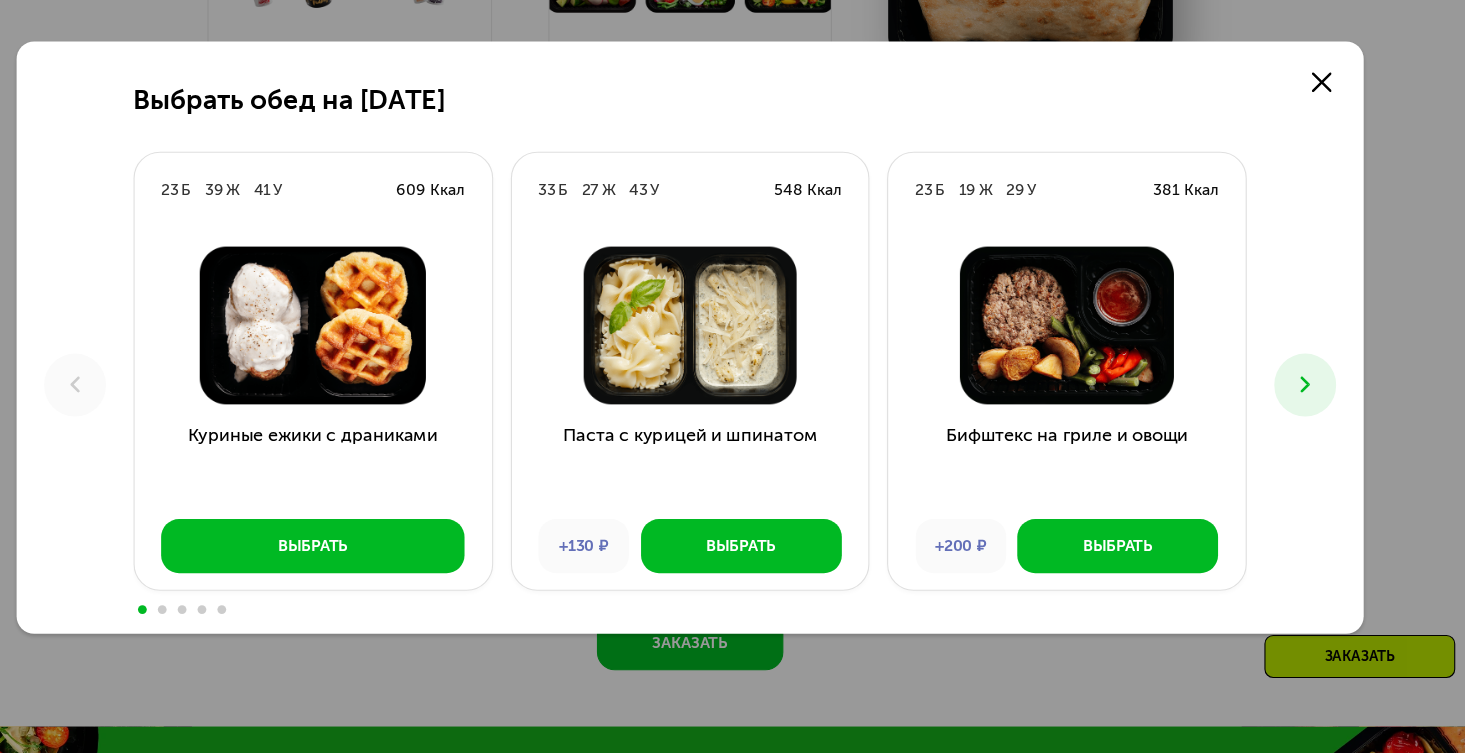 click 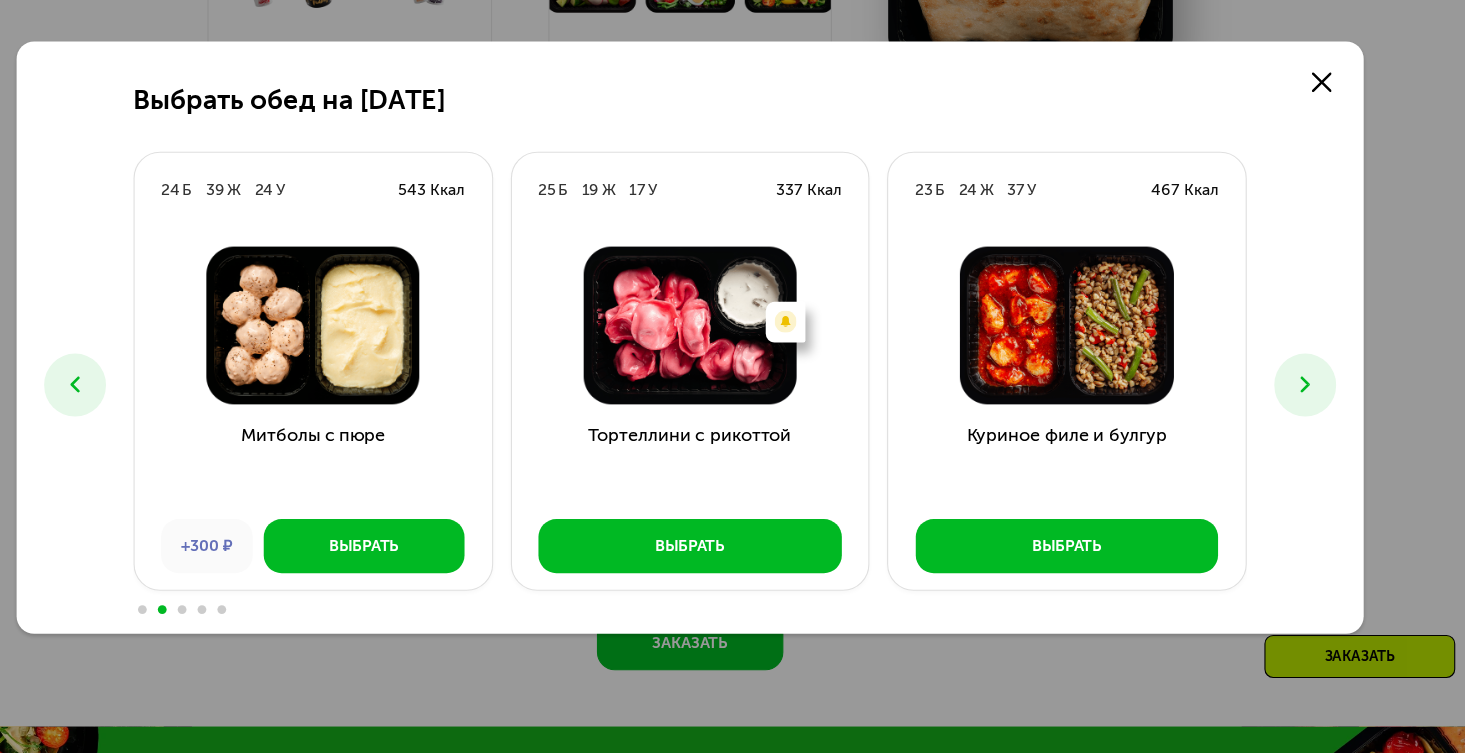 click 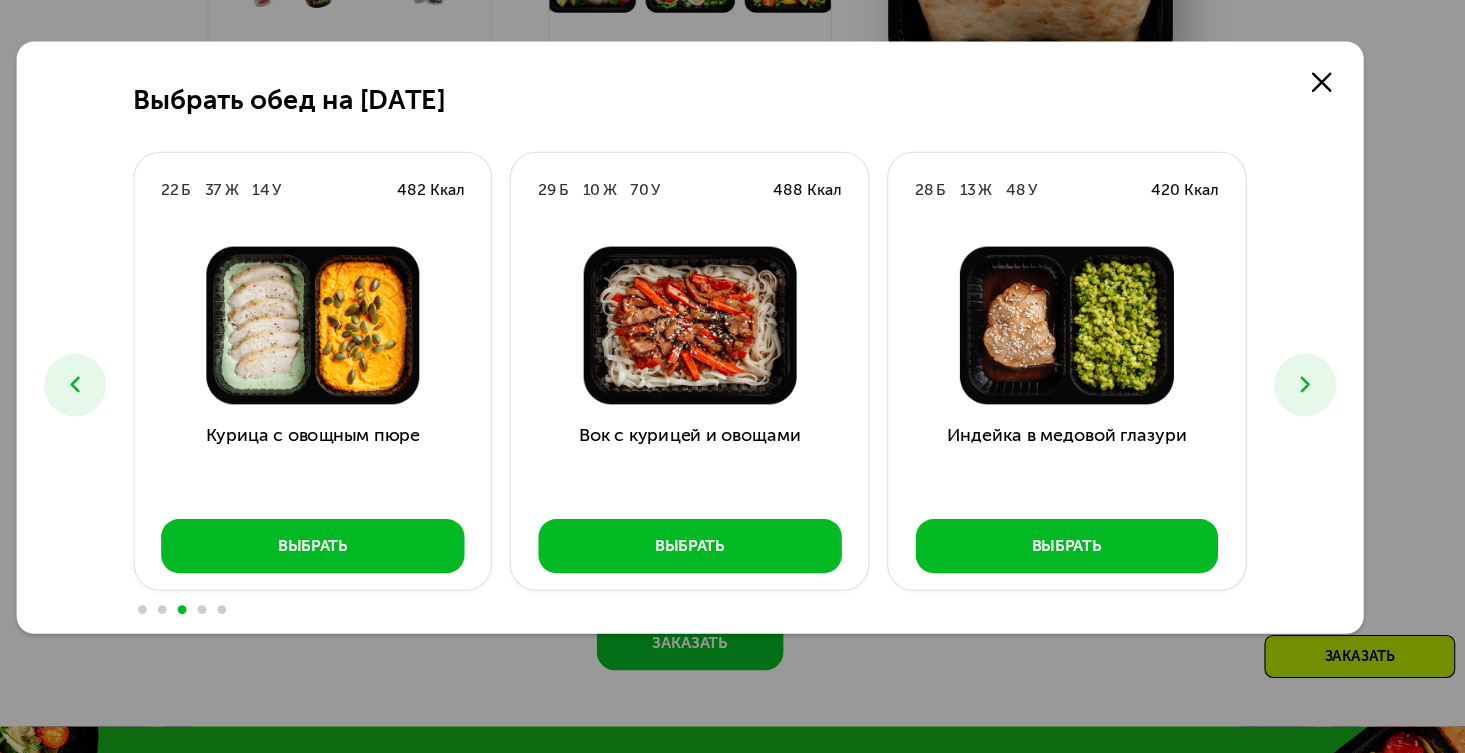 click 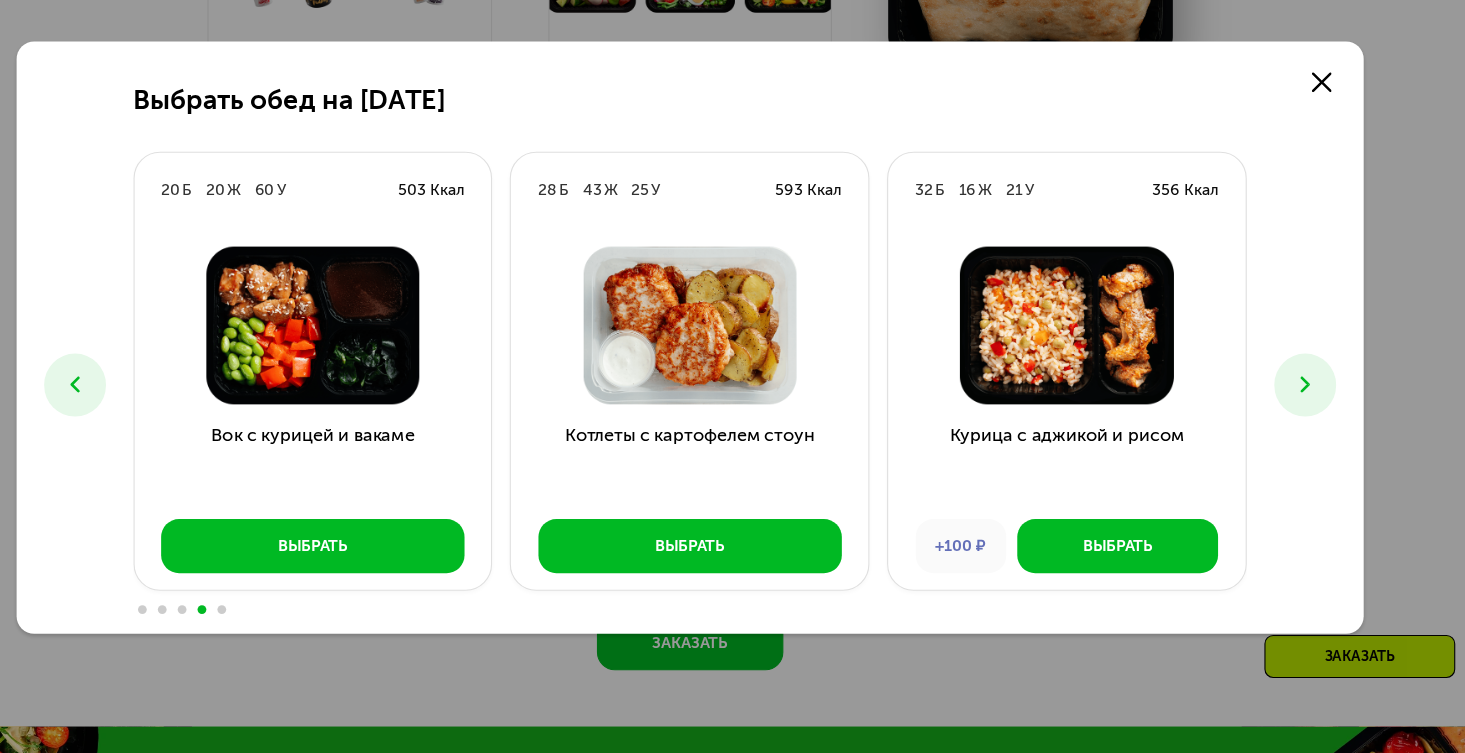 click 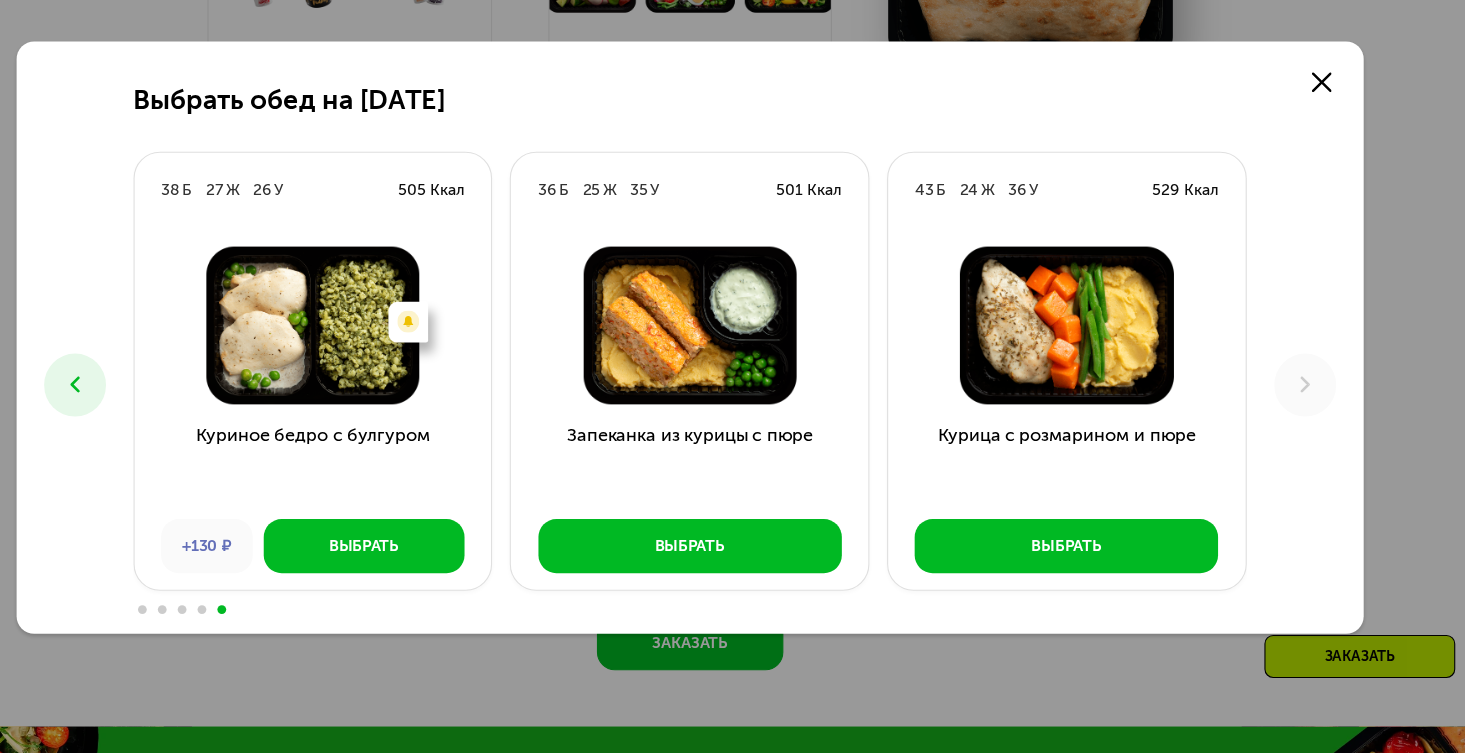 click at bounding box center [175, 419] 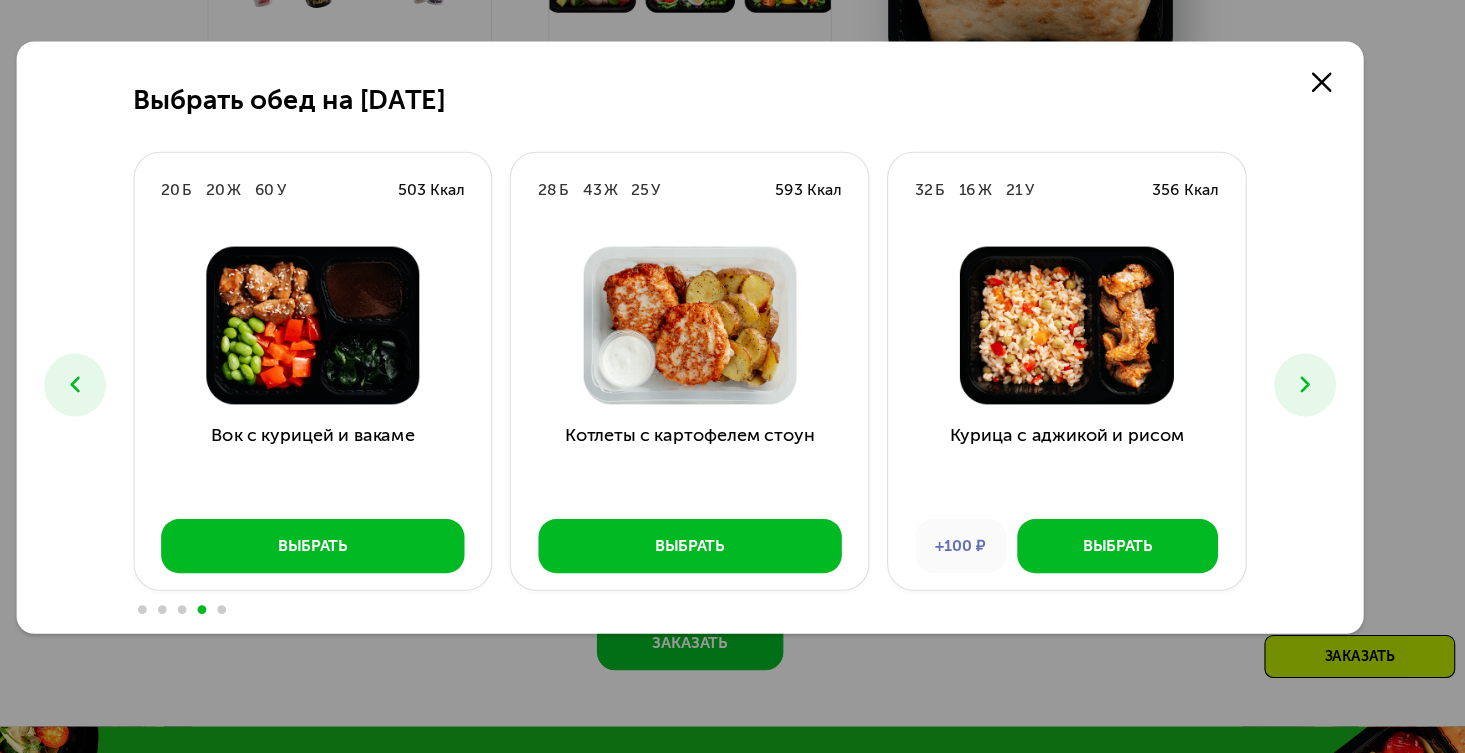 click at bounding box center [175, 419] 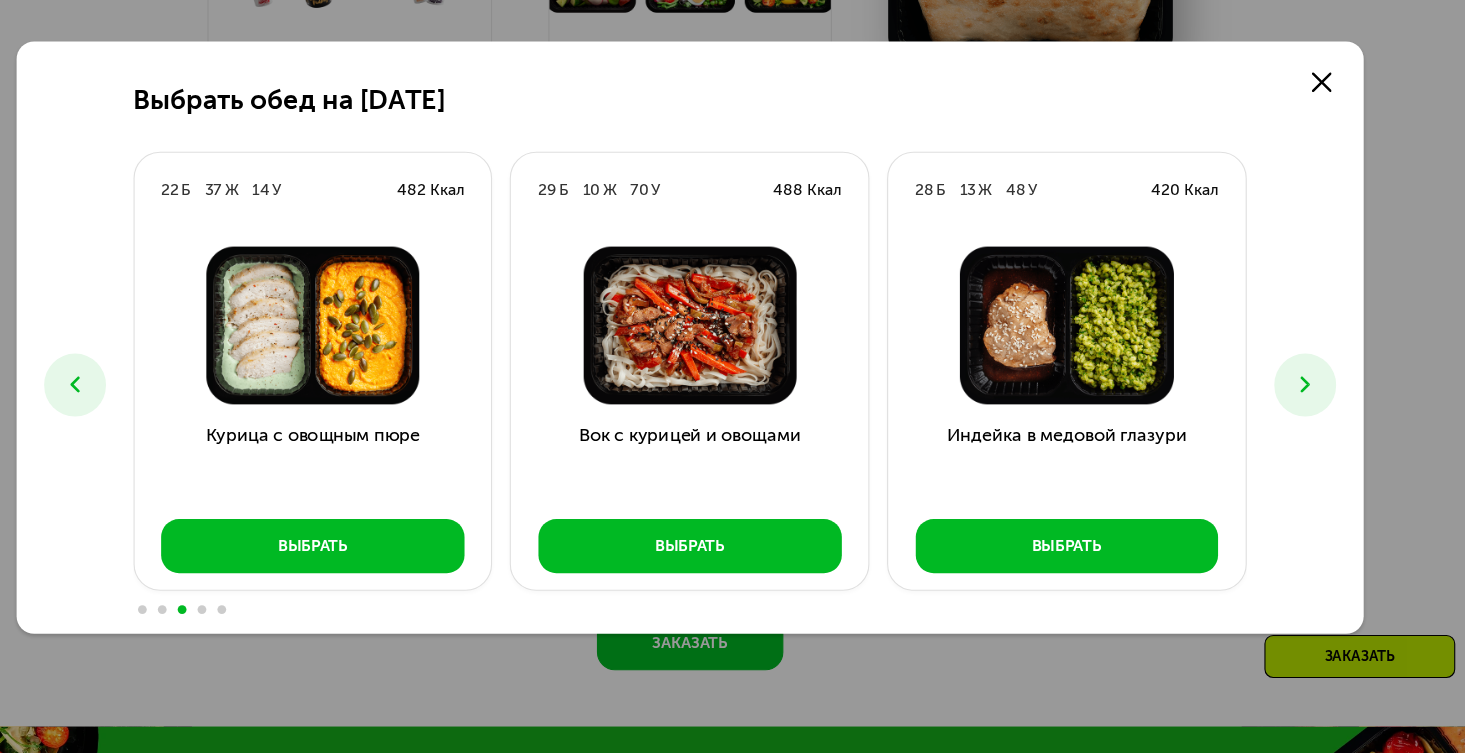 click at bounding box center (175, 419) 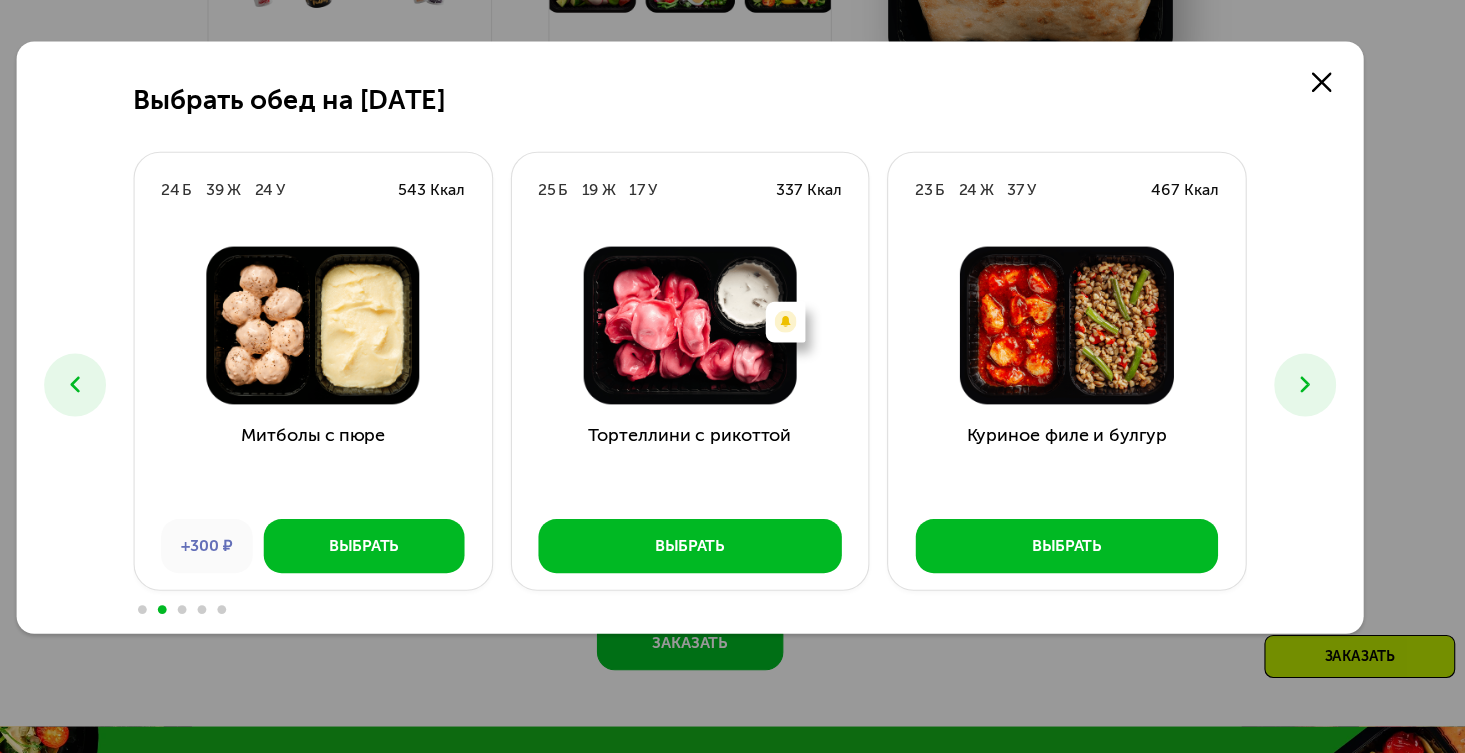 click at bounding box center [175, 419] 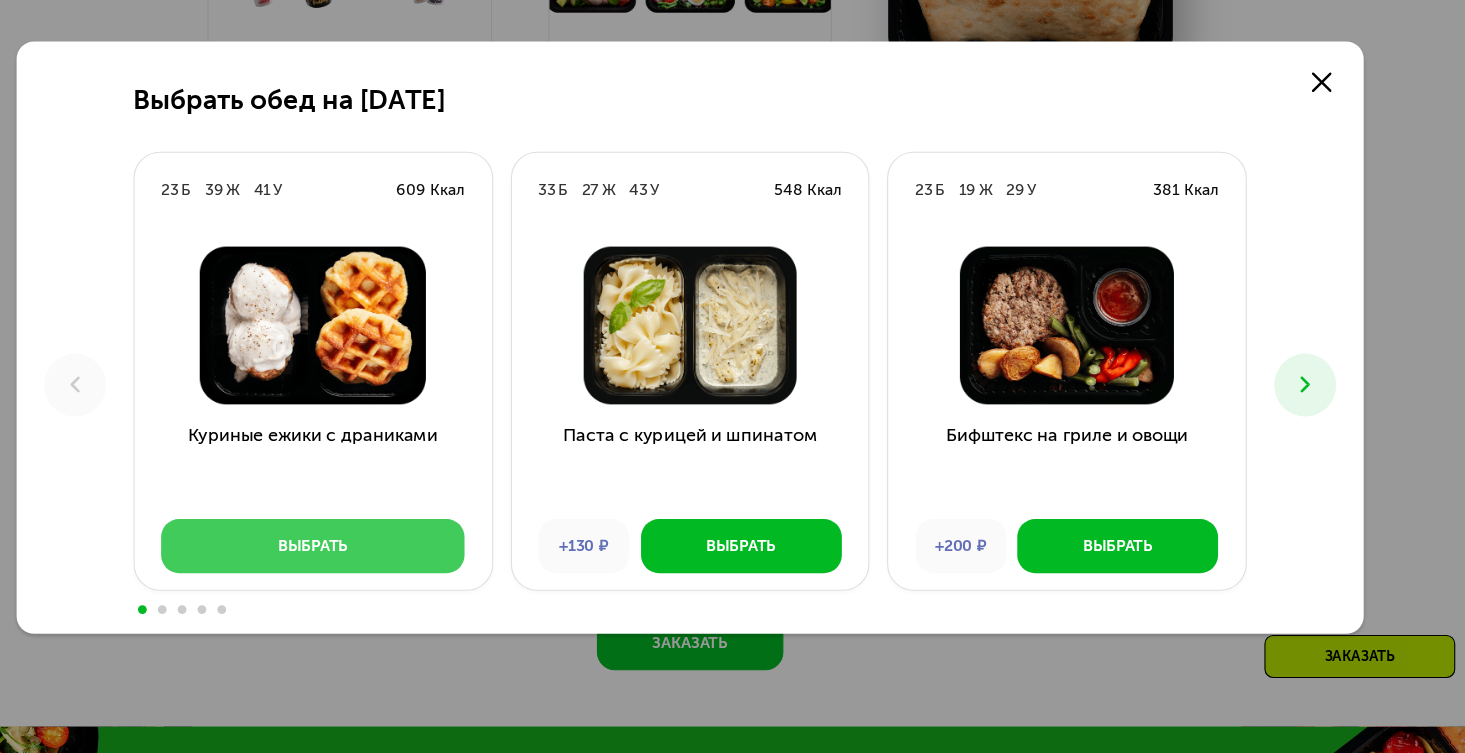 click on "Выбрать" at bounding box center (390, 565) 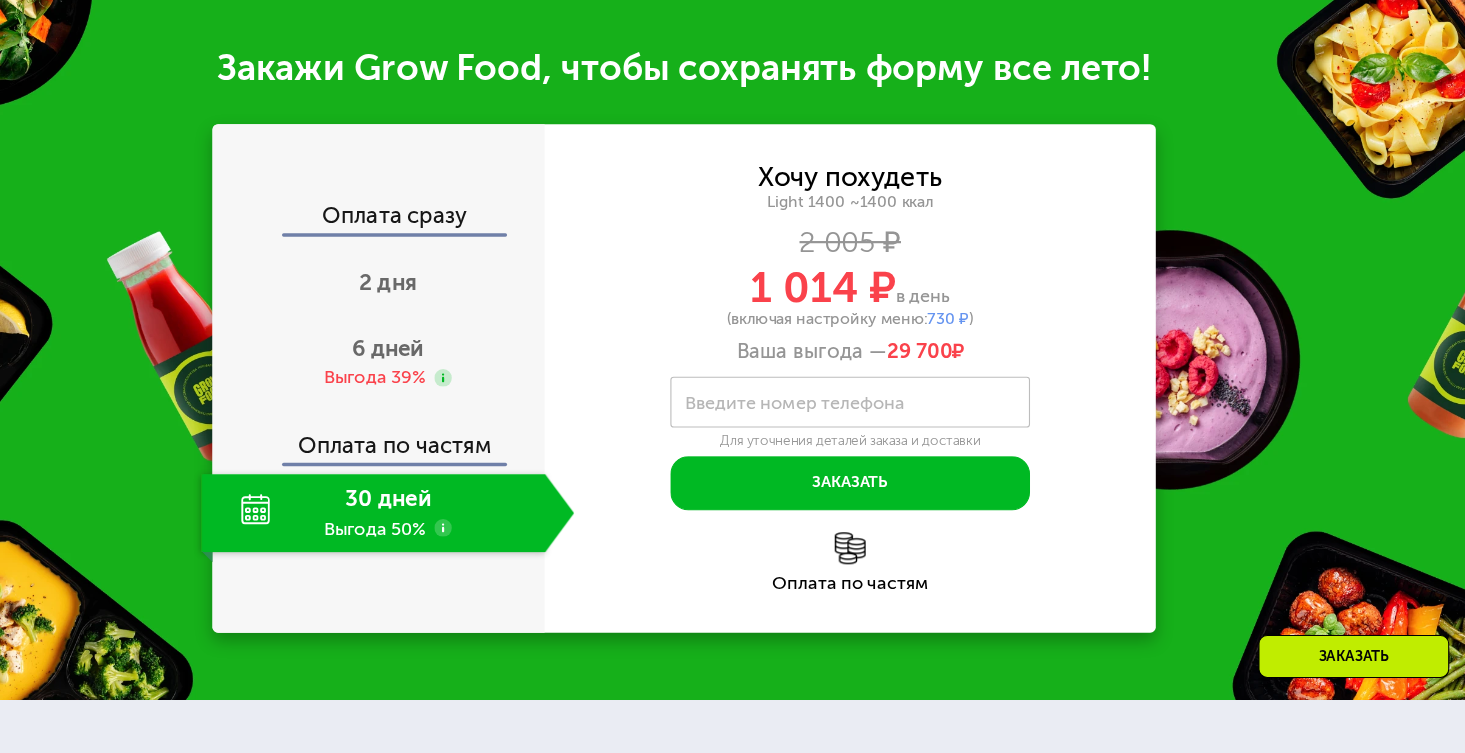 scroll, scrollTop: 2136, scrollLeft: 0, axis: vertical 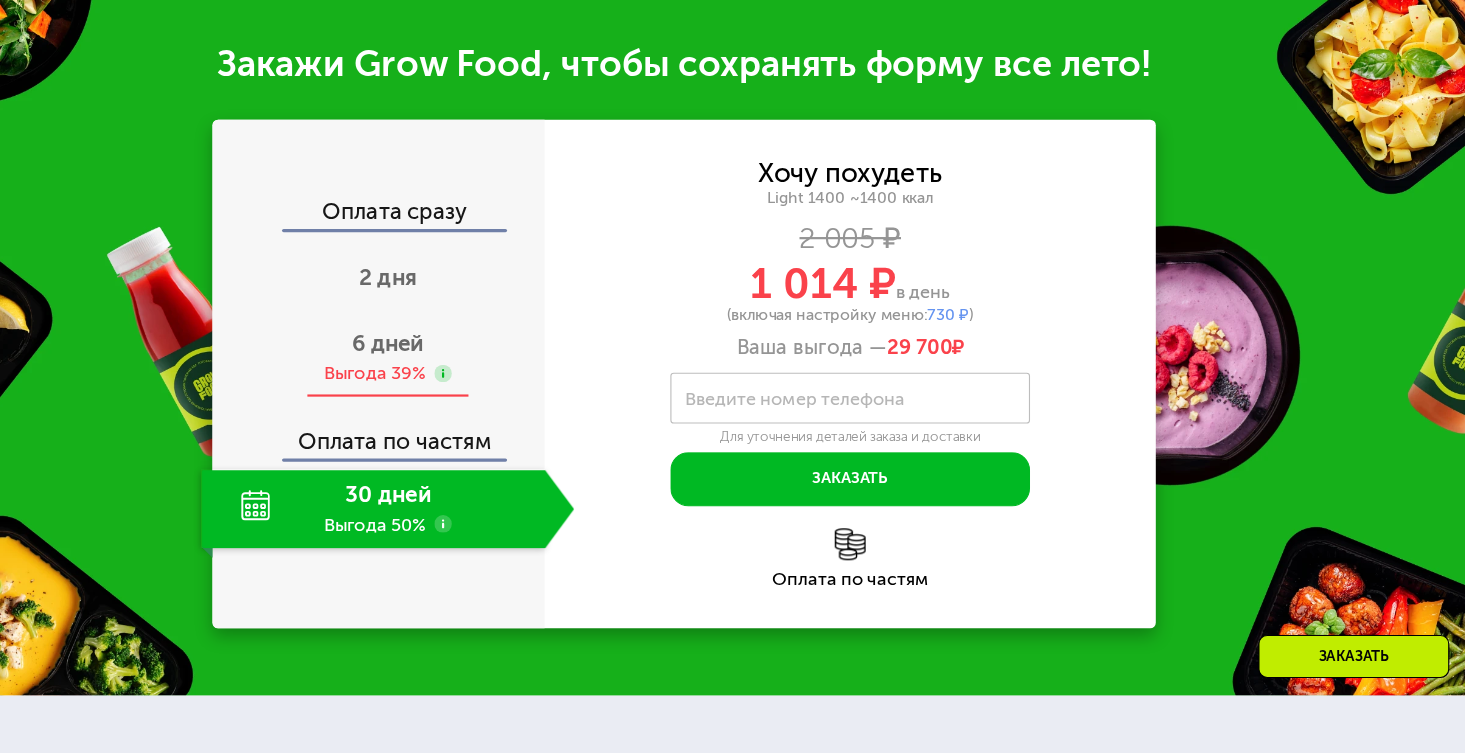 click on "6 дней Выгода 39%" at bounding box center [464, 395] 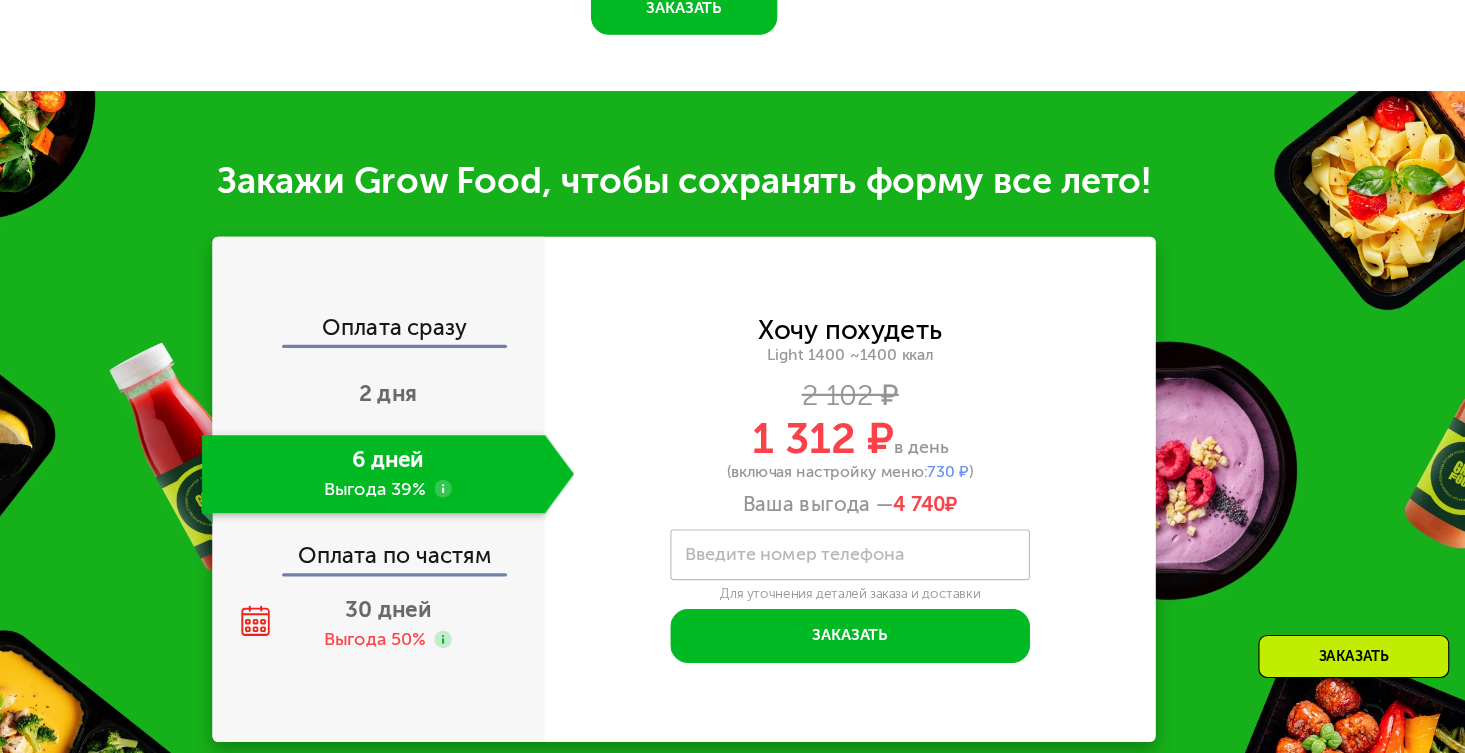 scroll, scrollTop: 2032, scrollLeft: 0, axis: vertical 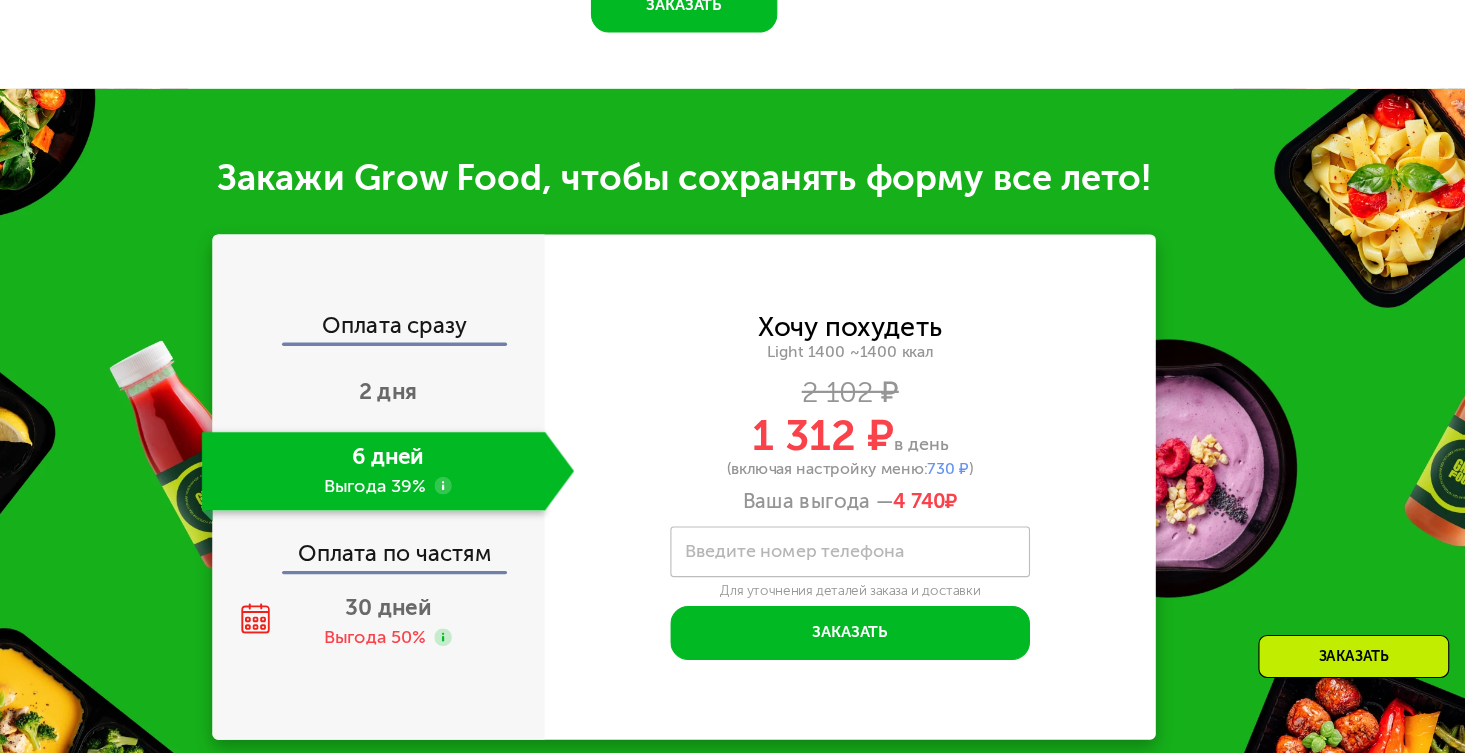 click on "Оплата сразу" 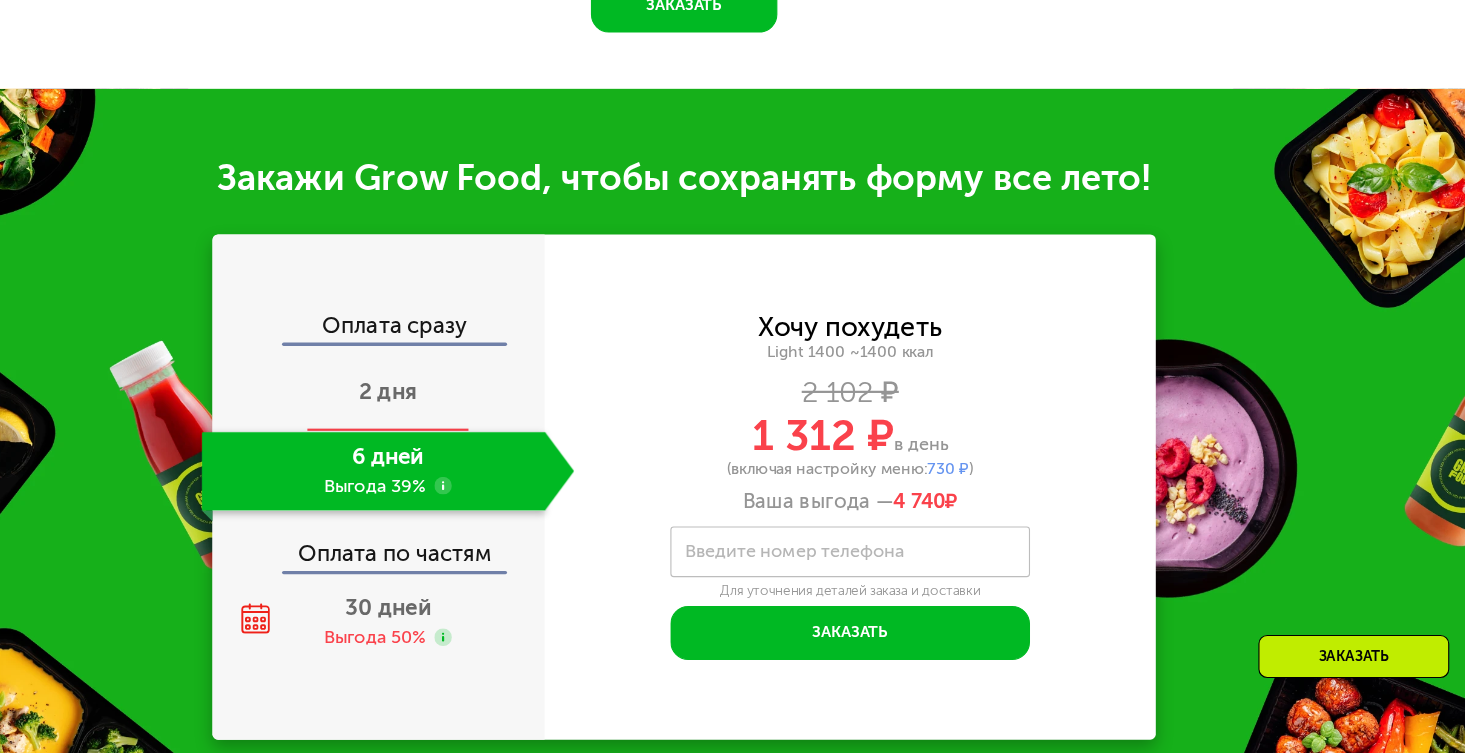 click on "2 дня" at bounding box center [464, 426] 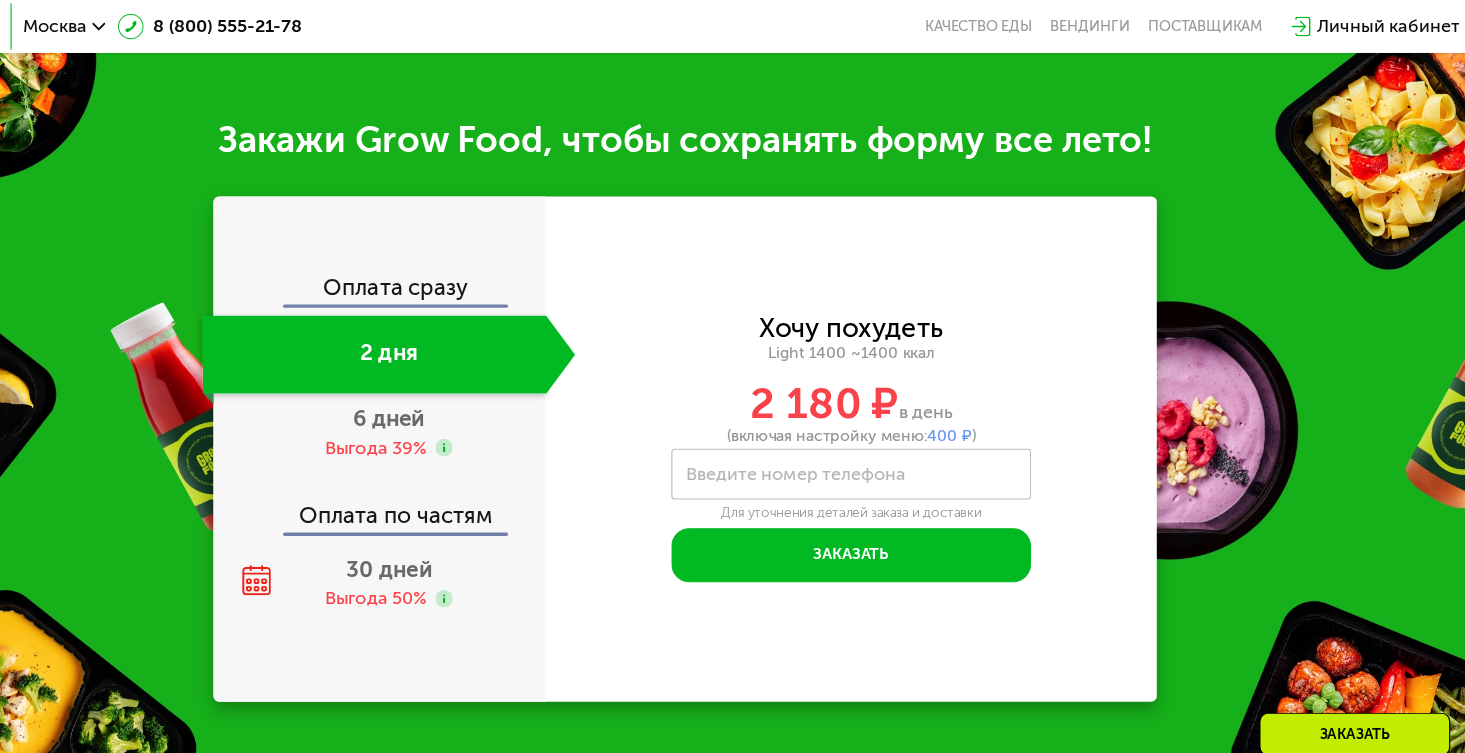 scroll, scrollTop: 2136, scrollLeft: 0, axis: vertical 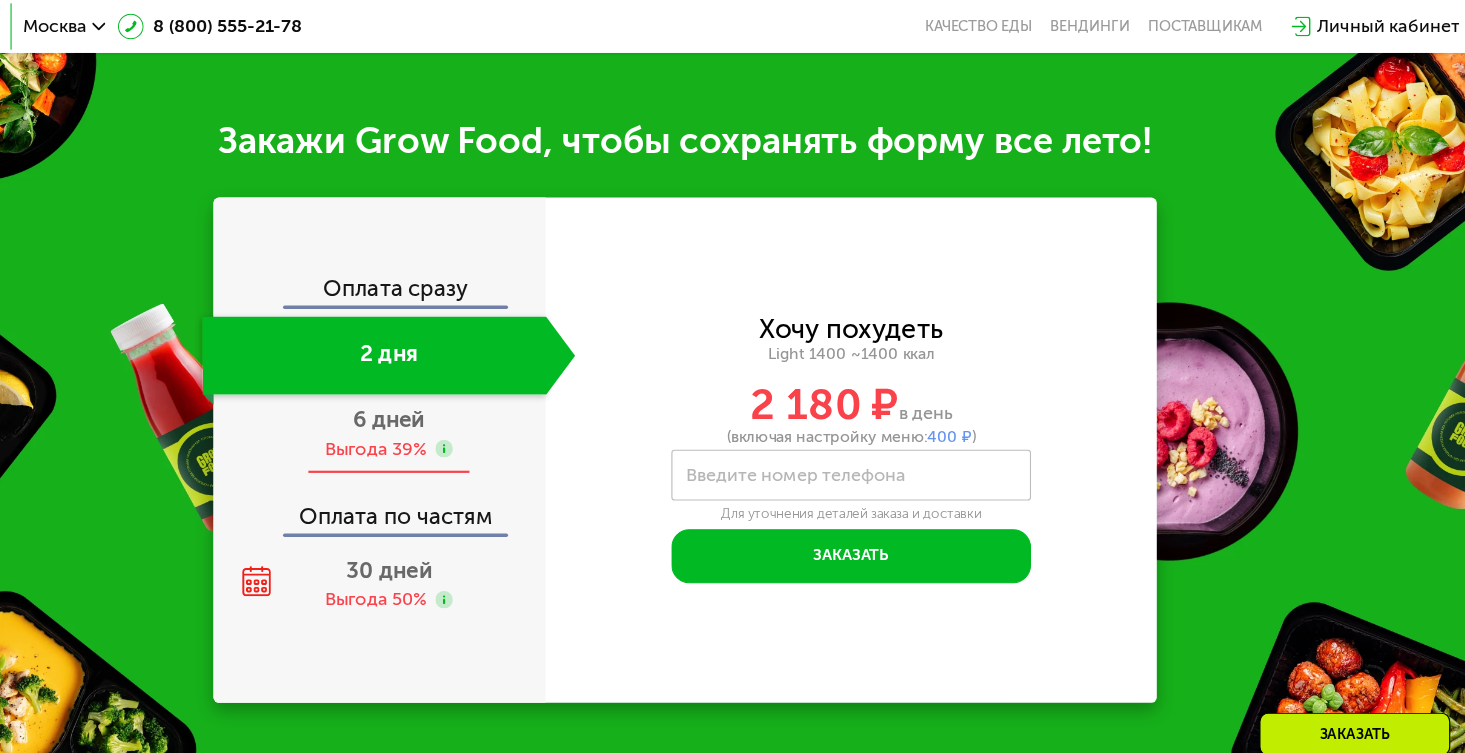 click on "6 дней" at bounding box center (463, 380) 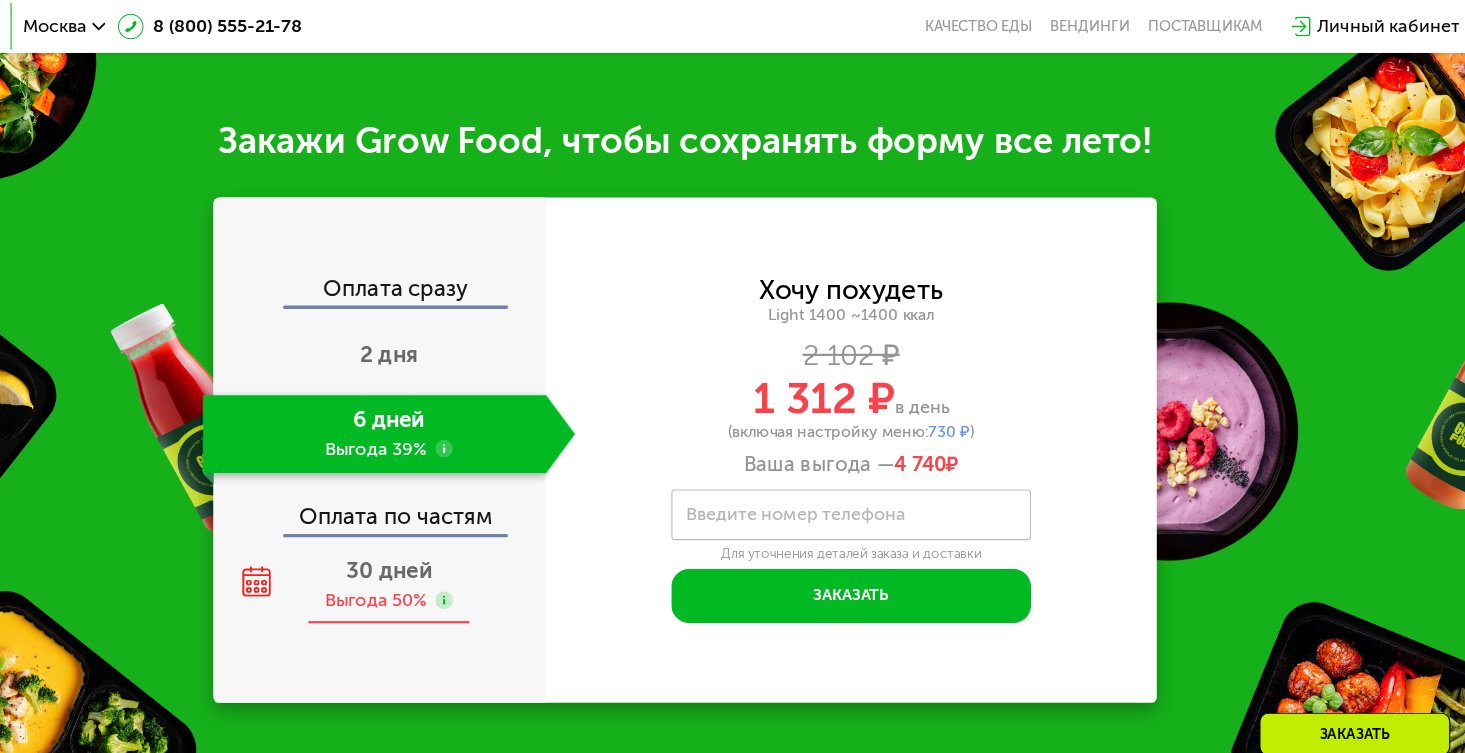 click on "30 дней" at bounding box center [464, 517] 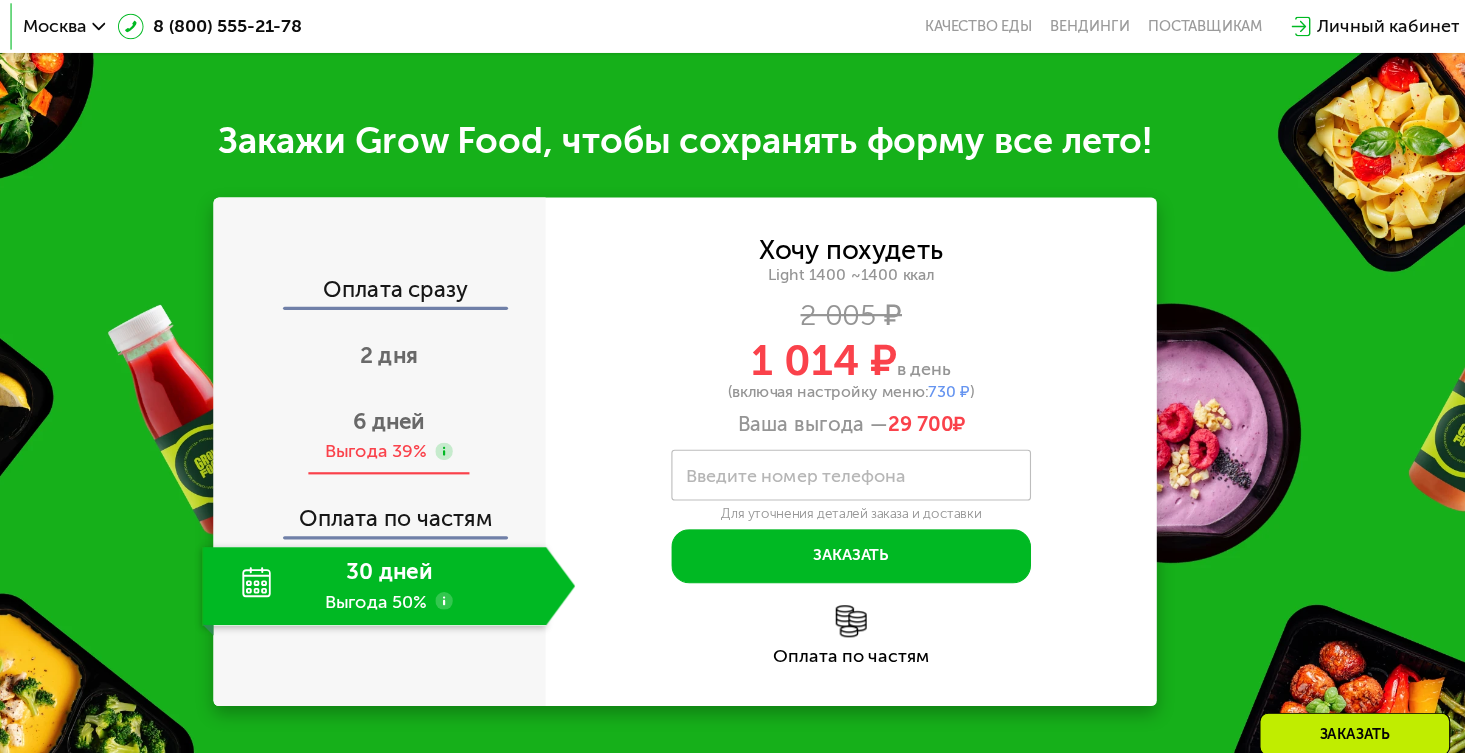 click on "6 дней" at bounding box center (463, 382) 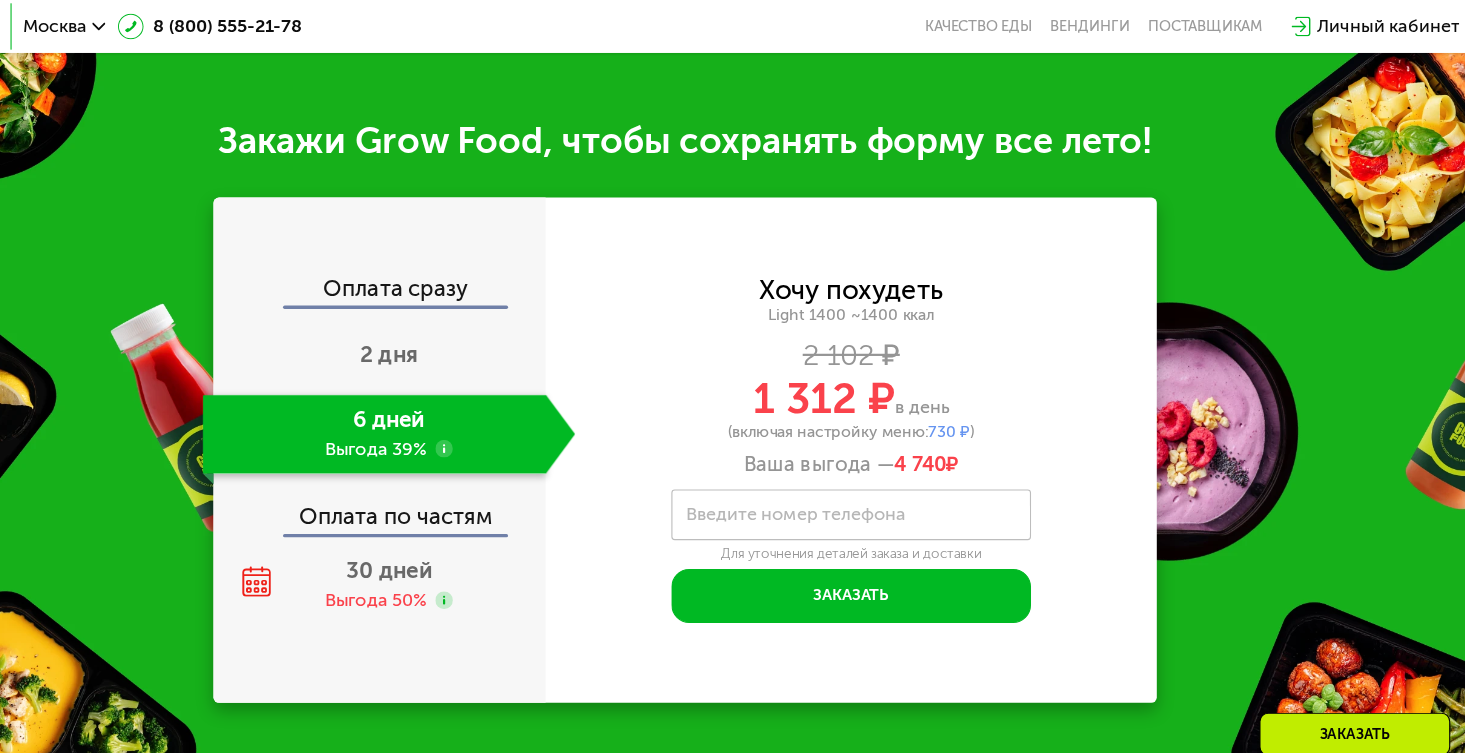 click on "Введите номер телефона" at bounding box center [833, 466] 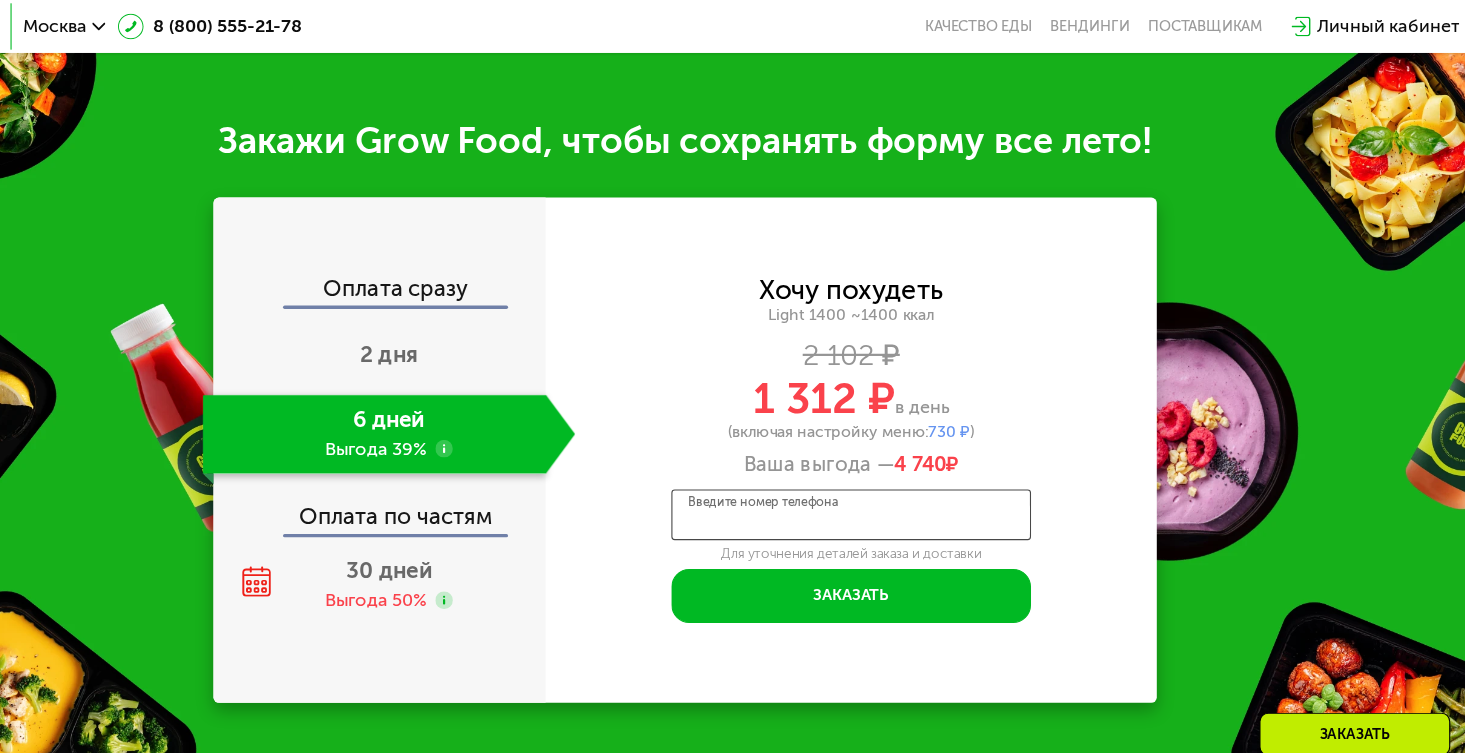 click on "Введите номер телефона" at bounding box center (883, 467) 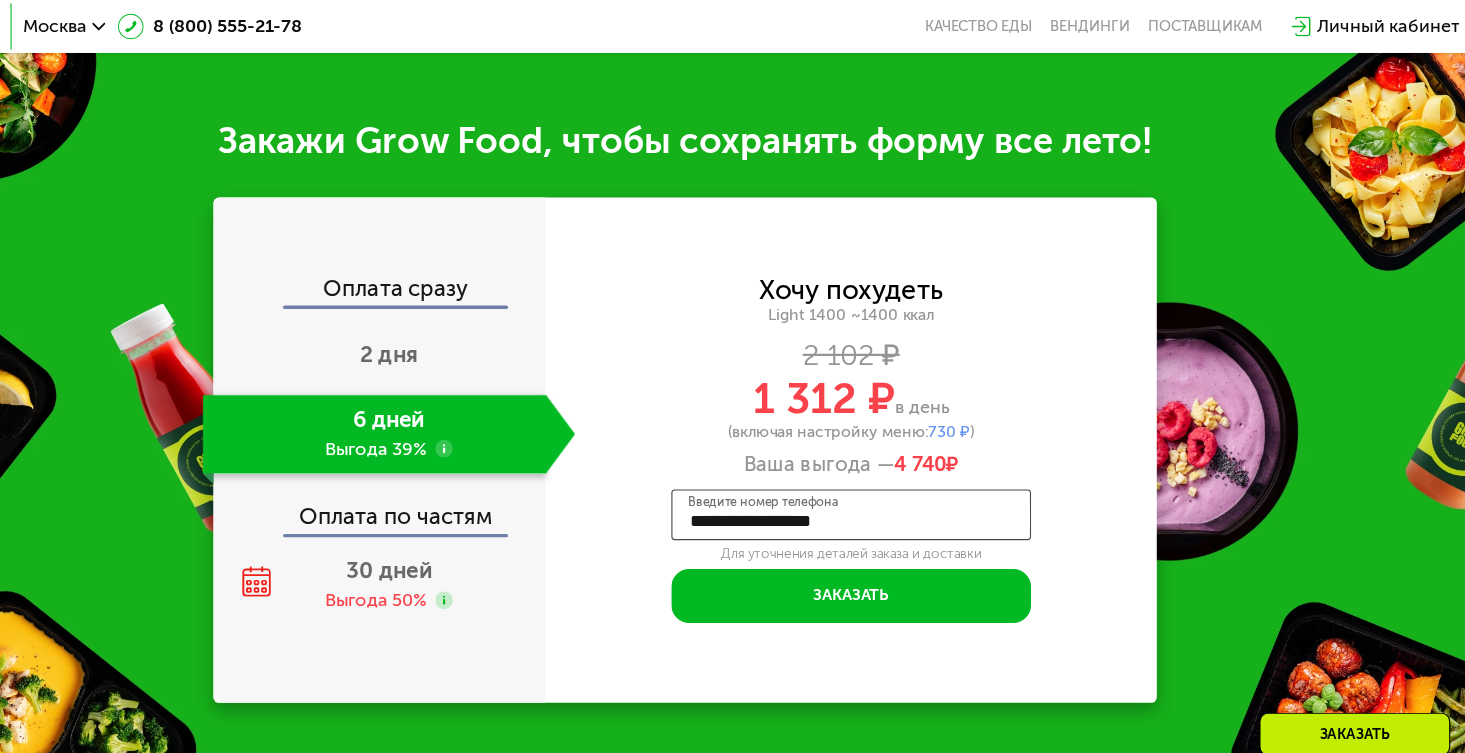 type on "**********" 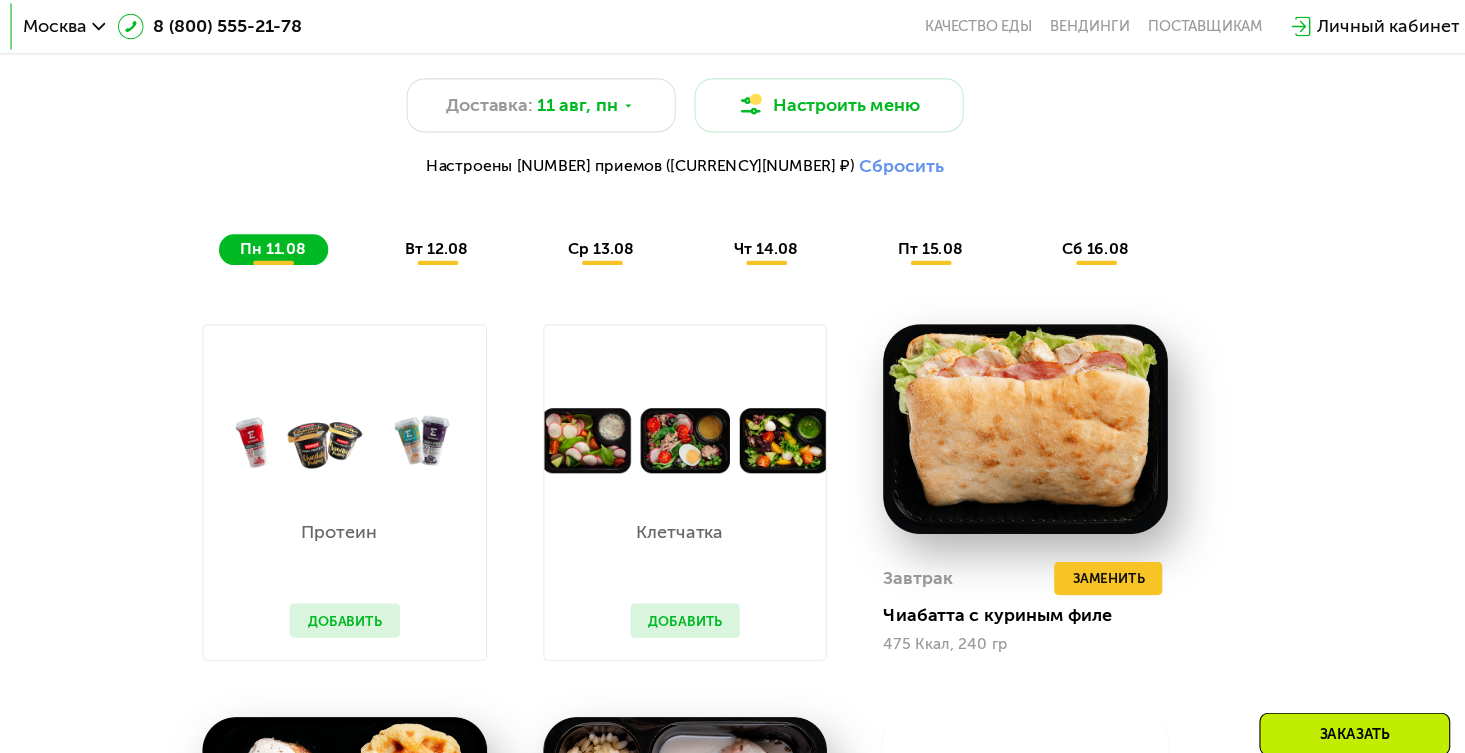 scroll, scrollTop: 1101, scrollLeft: 0, axis: vertical 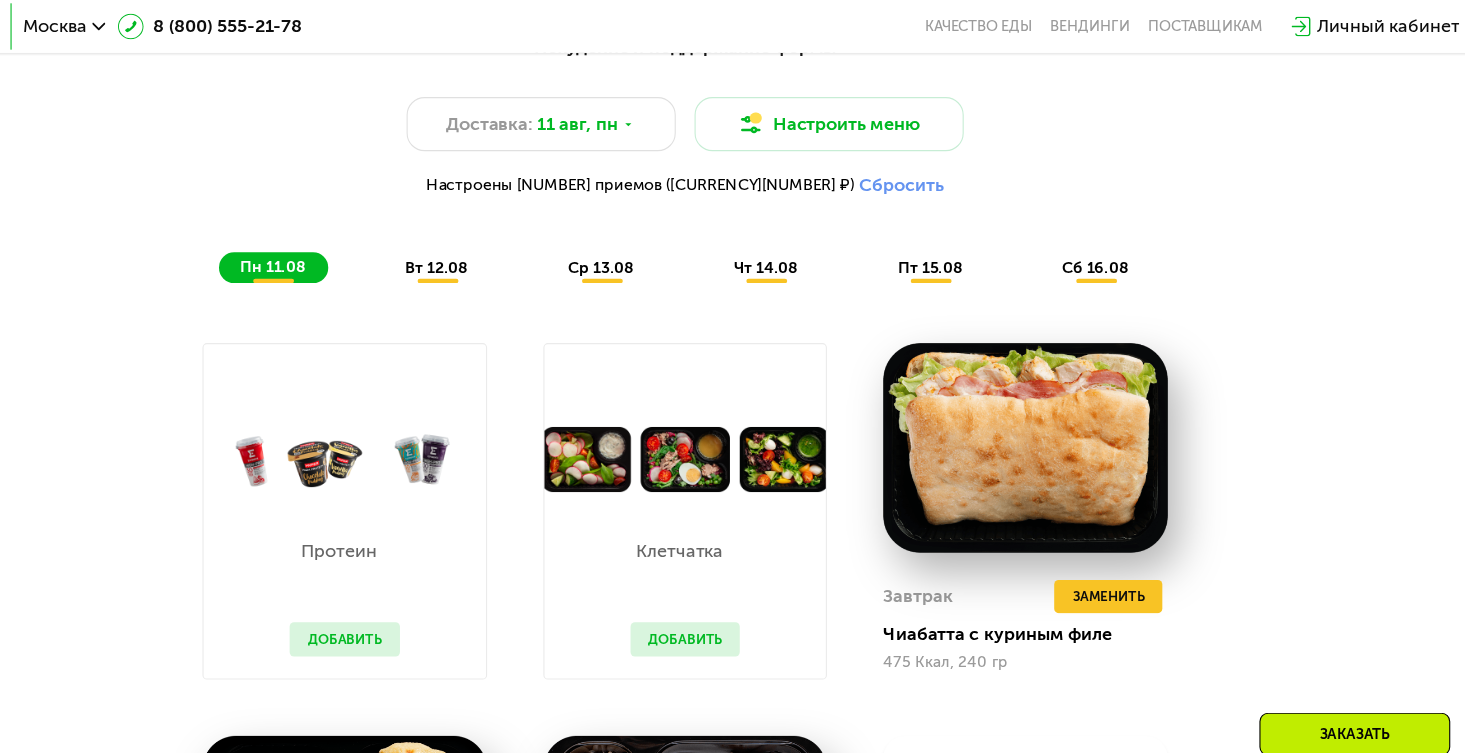 click on "вт 12.08" 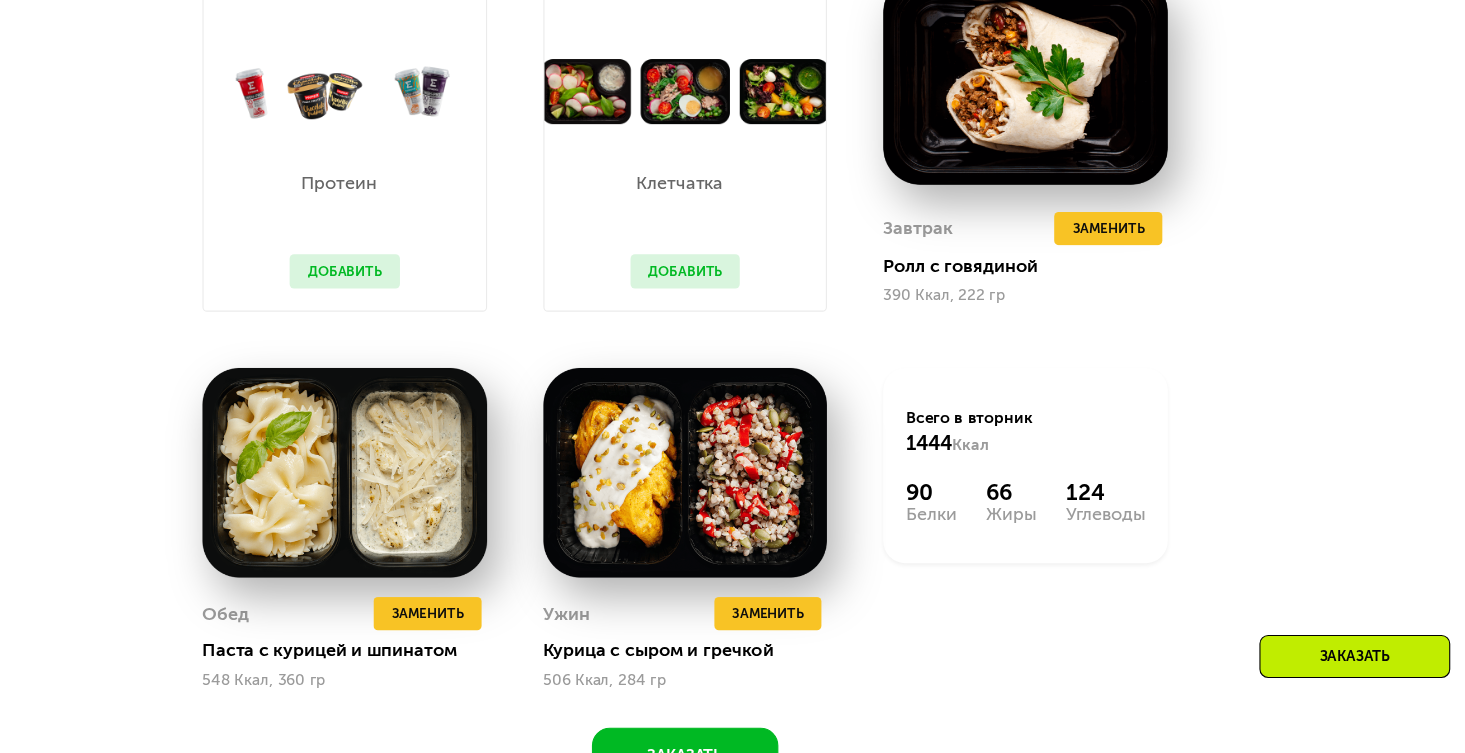 scroll, scrollTop: 1368, scrollLeft: 0, axis: vertical 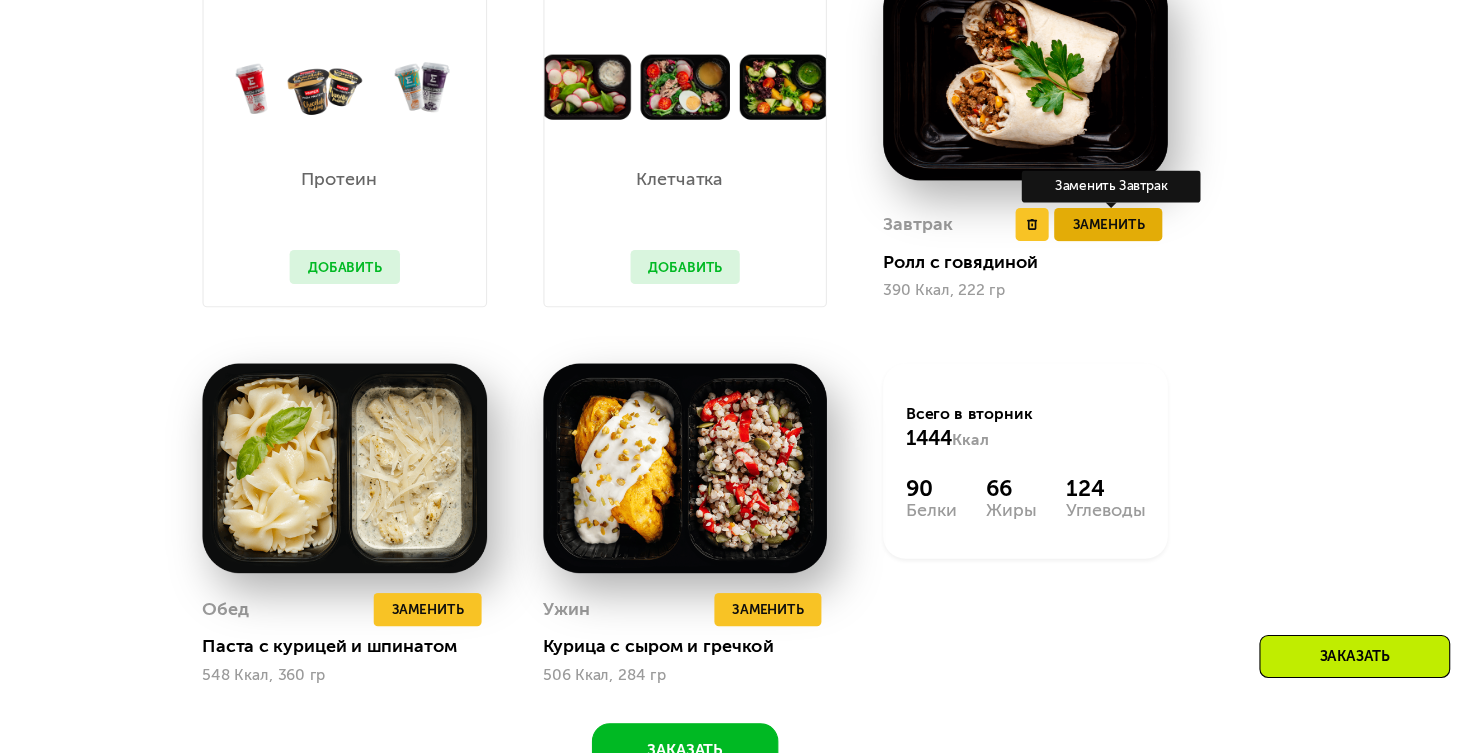 click on "Заменить" at bounding box center [1116, 274] 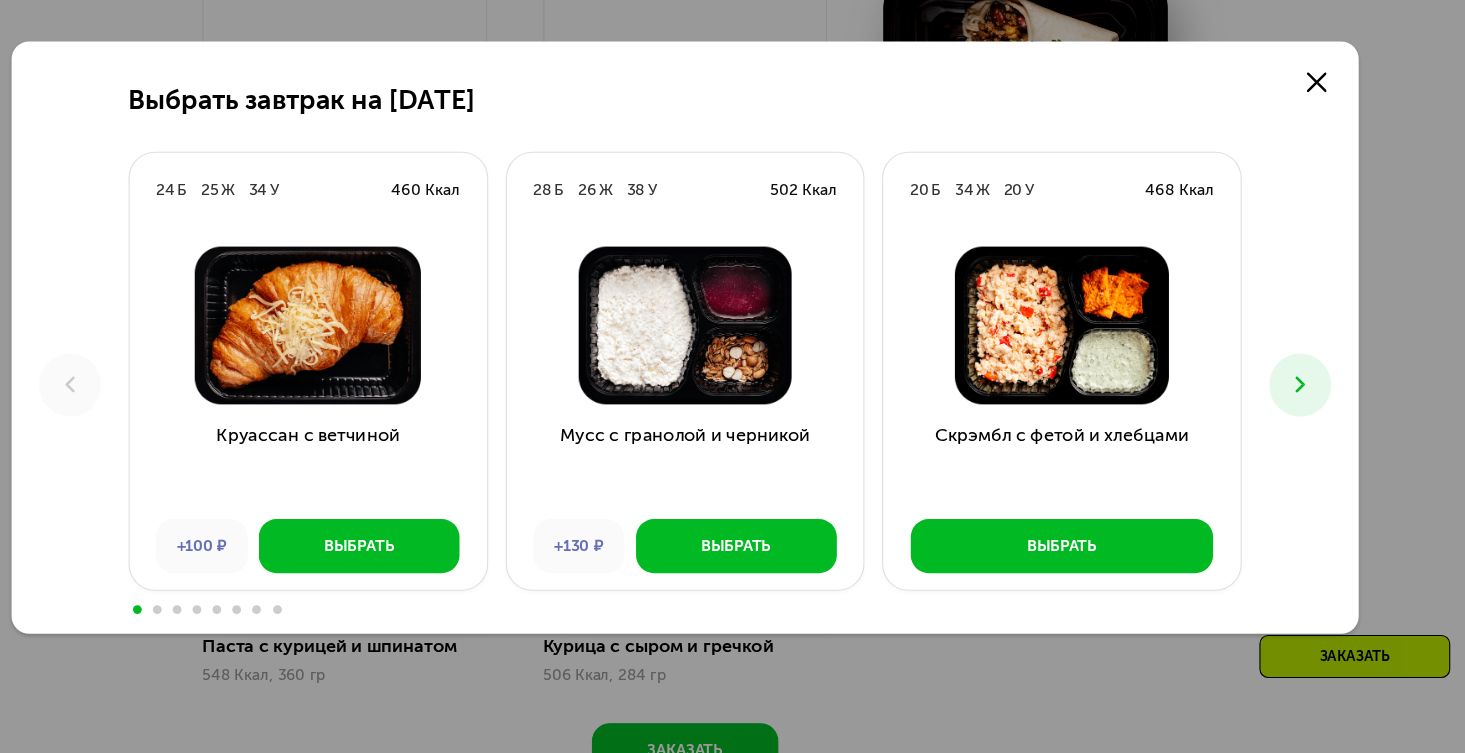 click 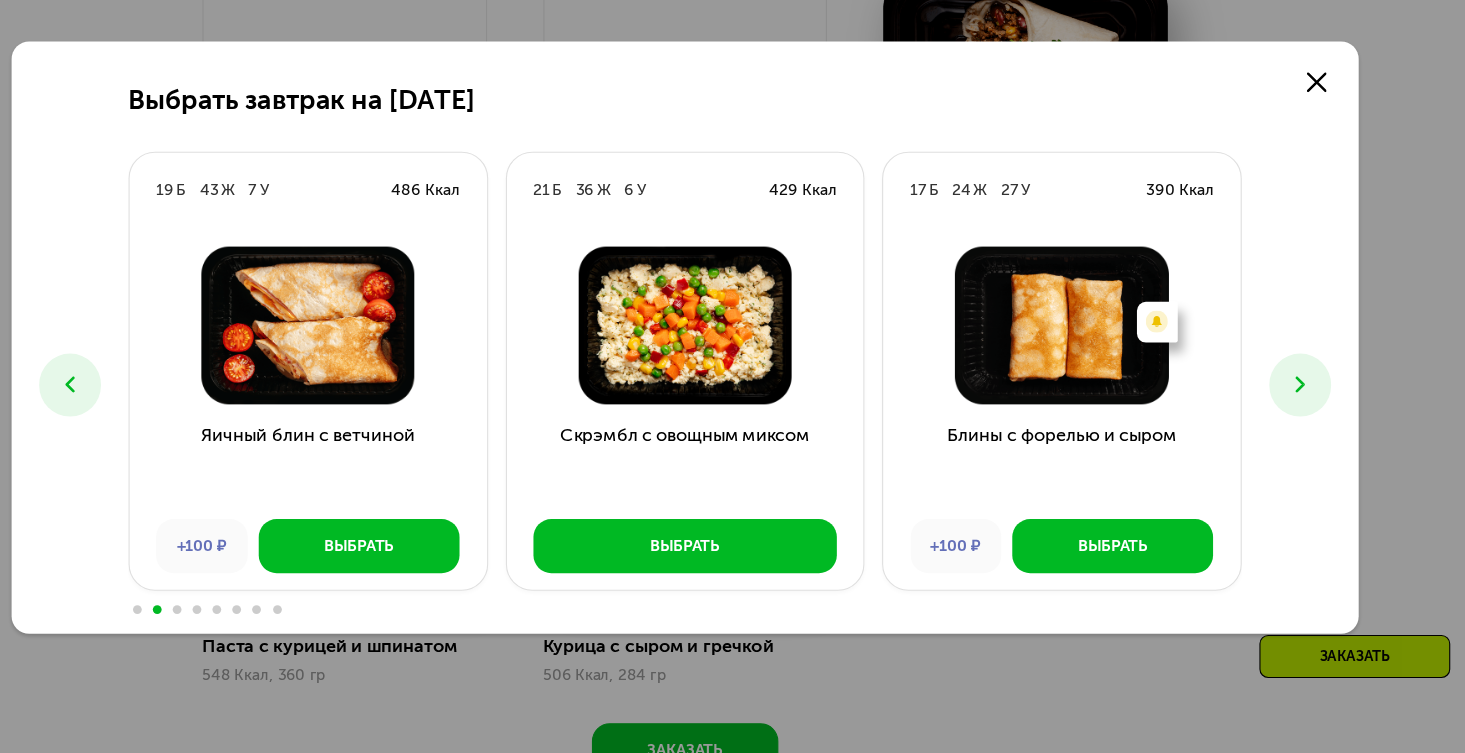 click 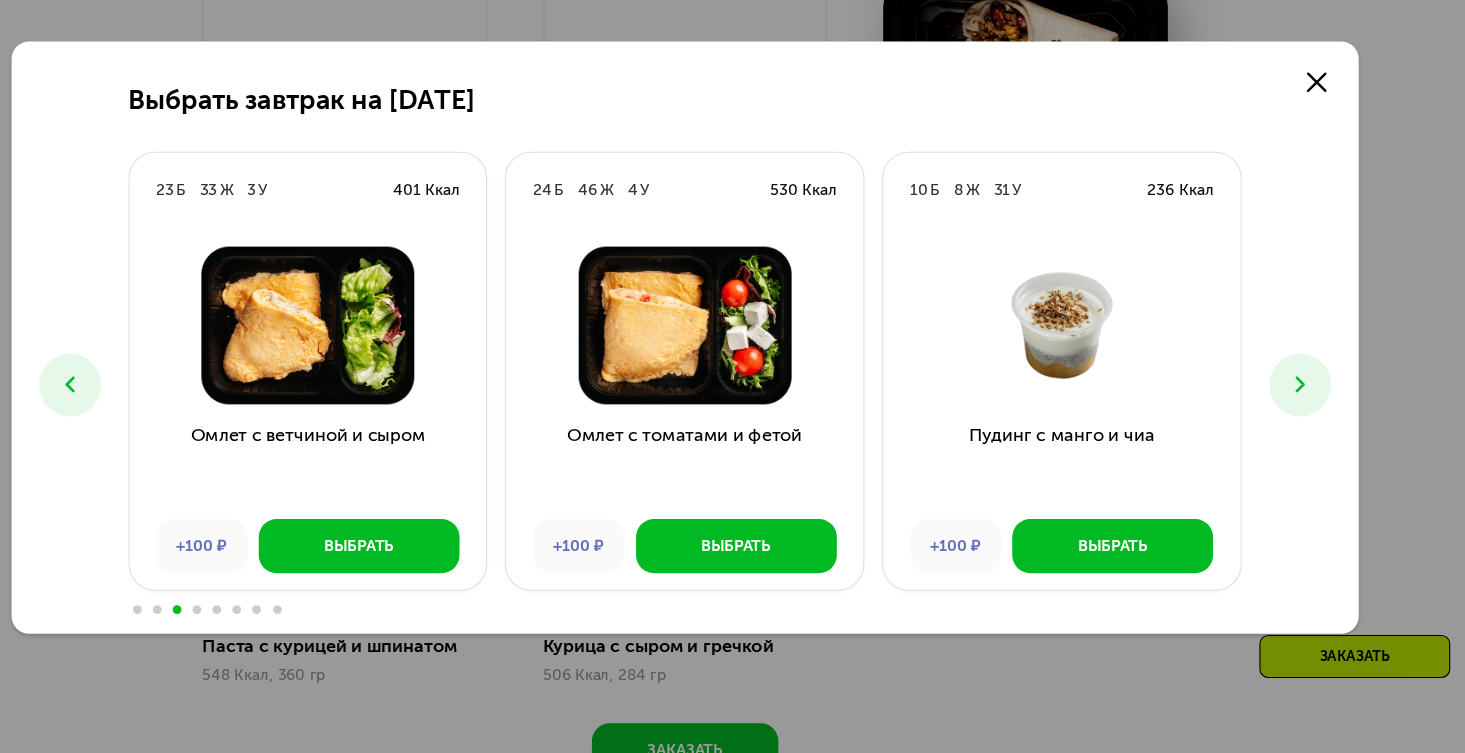 click 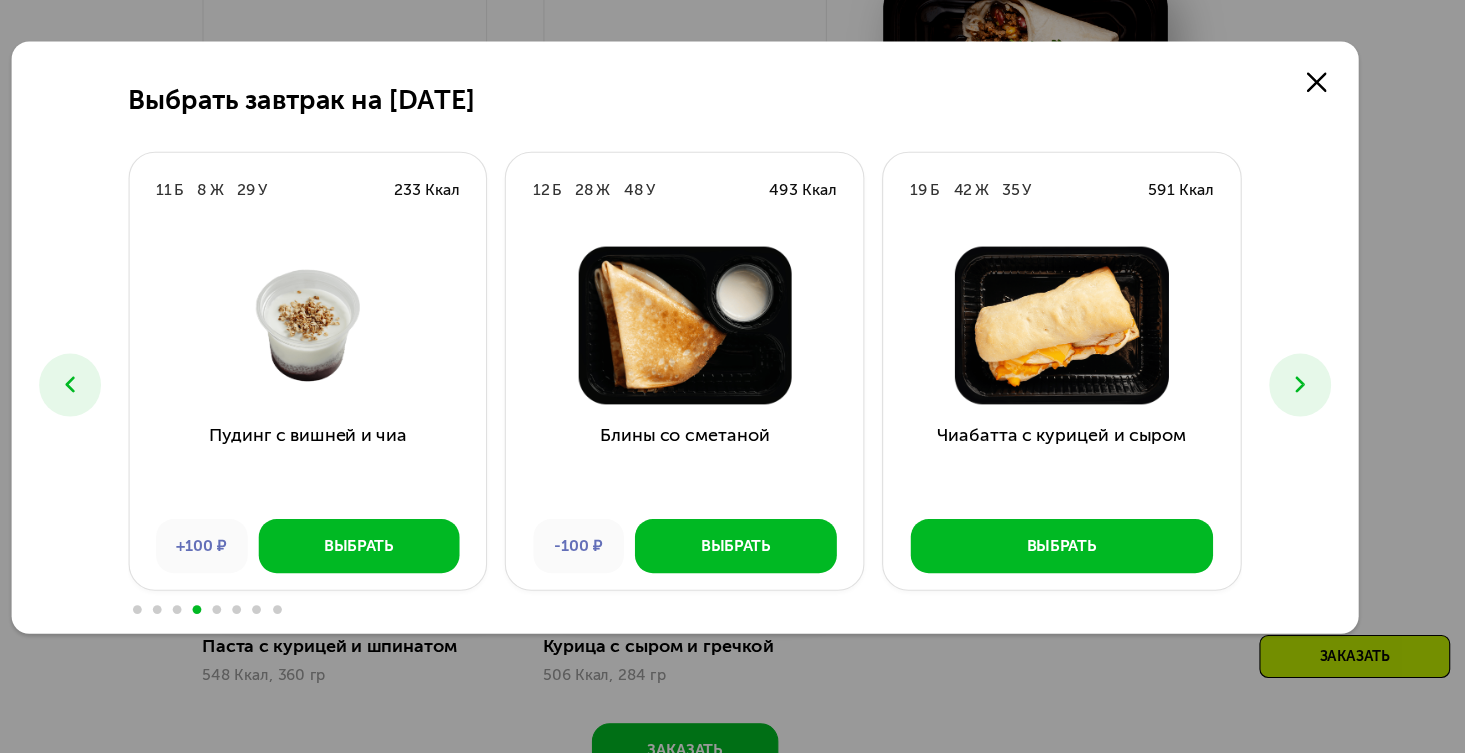 click 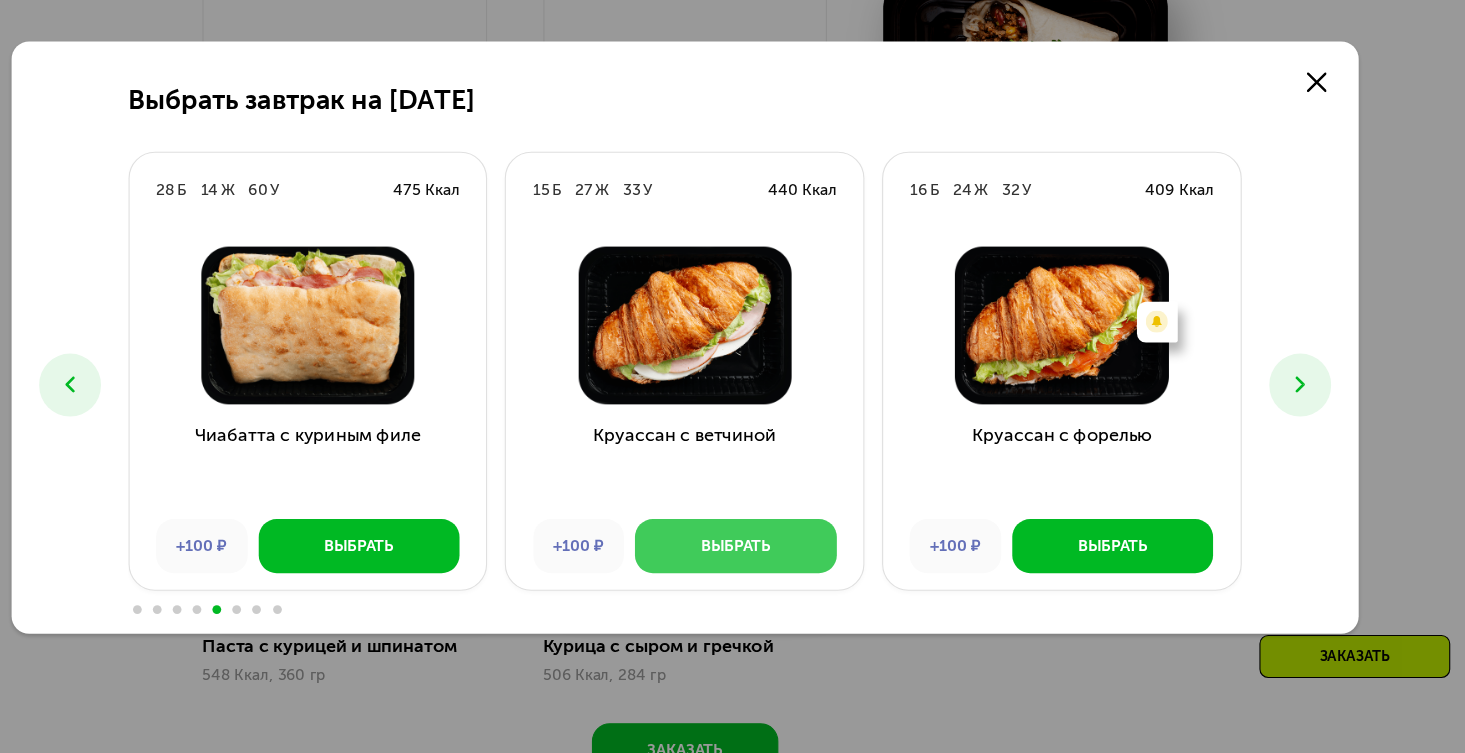 click on "Выбрать" at bounding box center (779, 566) 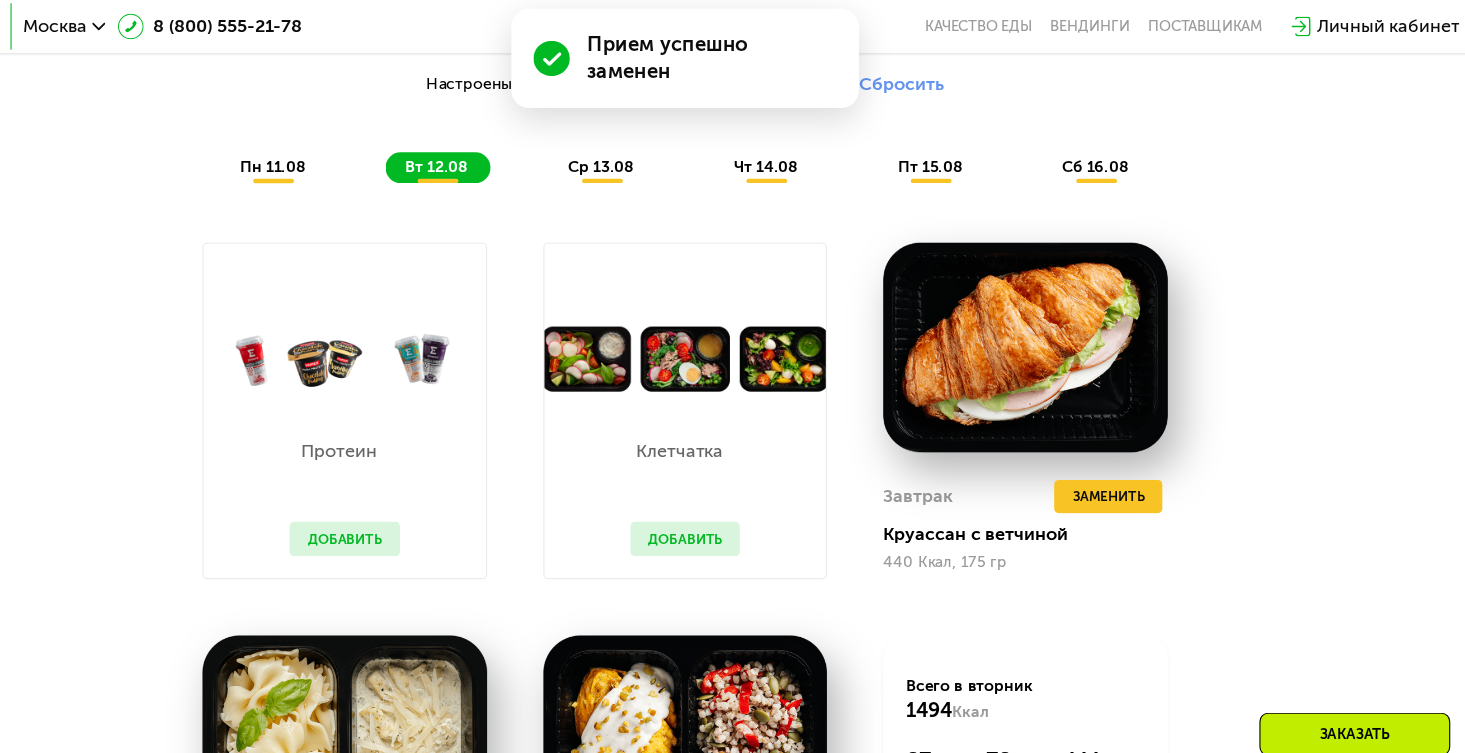 scroll, scrollTop: 1166, scrollLeft: 0, axis: vertical 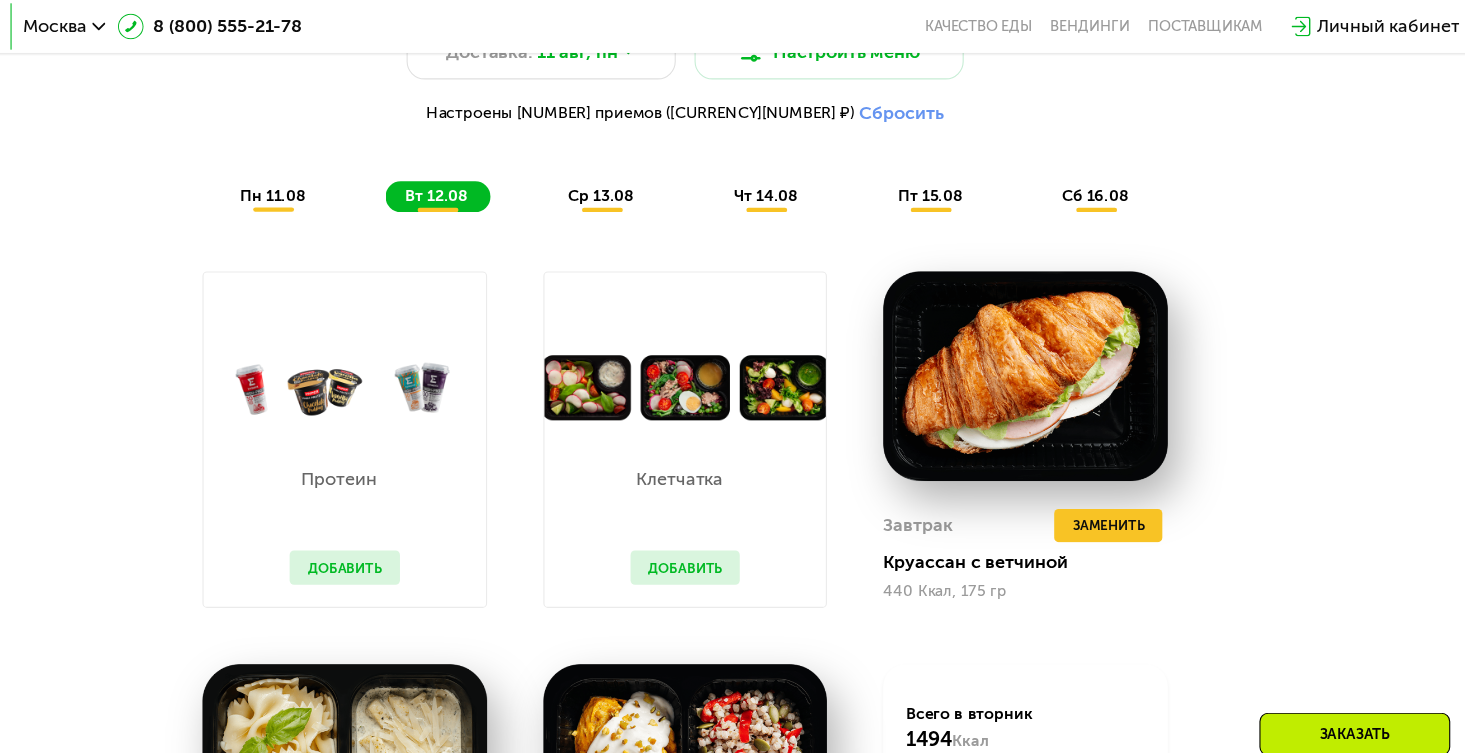 click on "ср 13.08" at bounding box center (656, 177) 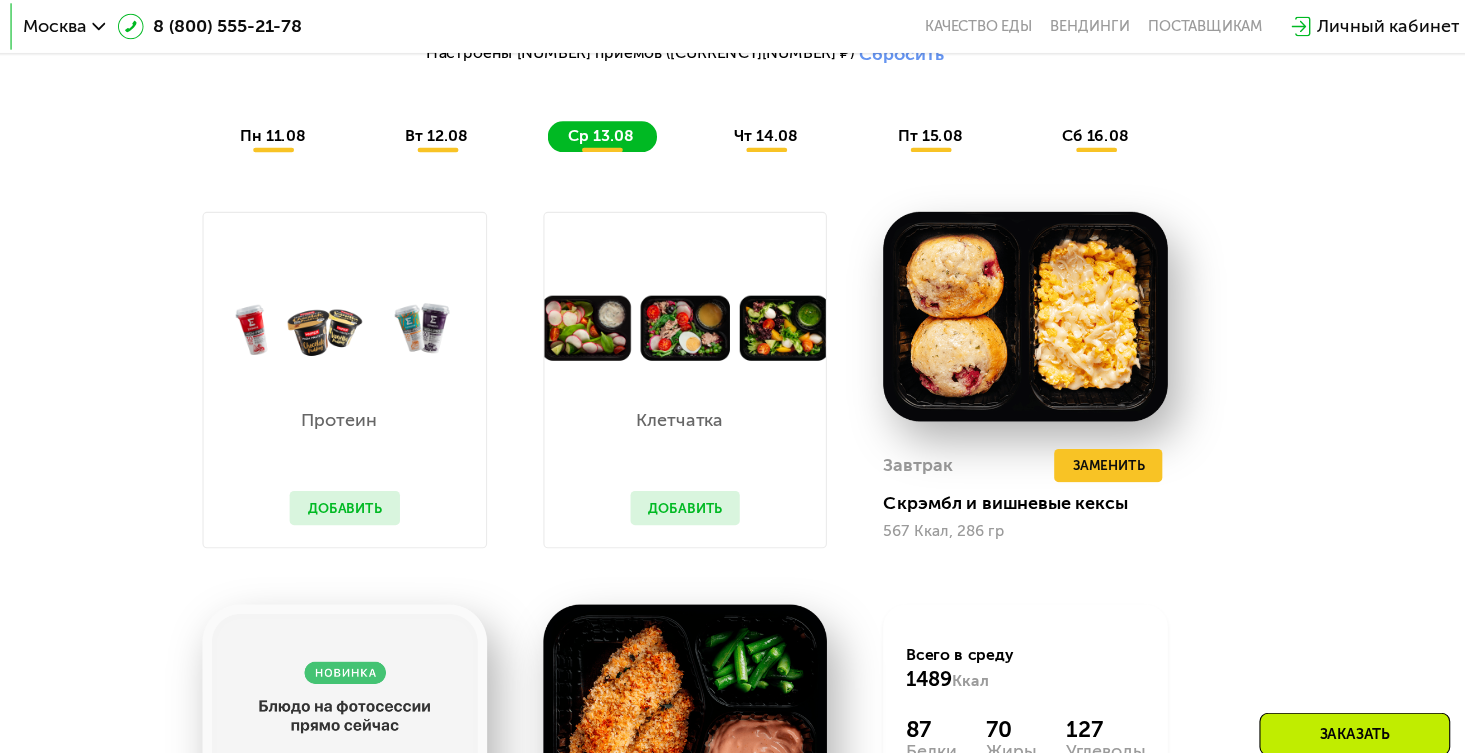 scroll, scrollTop: 1216, scrollLeft: 0, axis: vertical 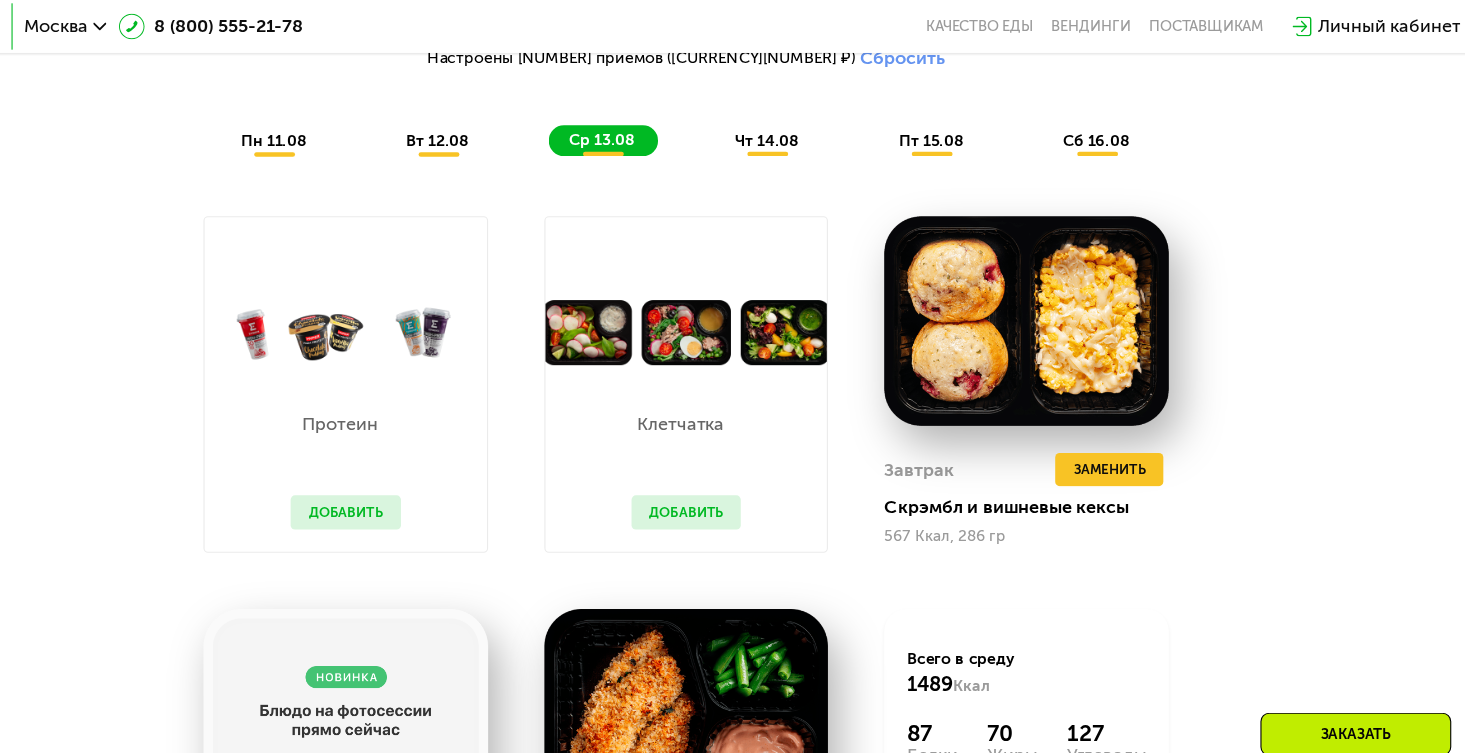 click on "чт 14.08" at bounding box center [806, 127] 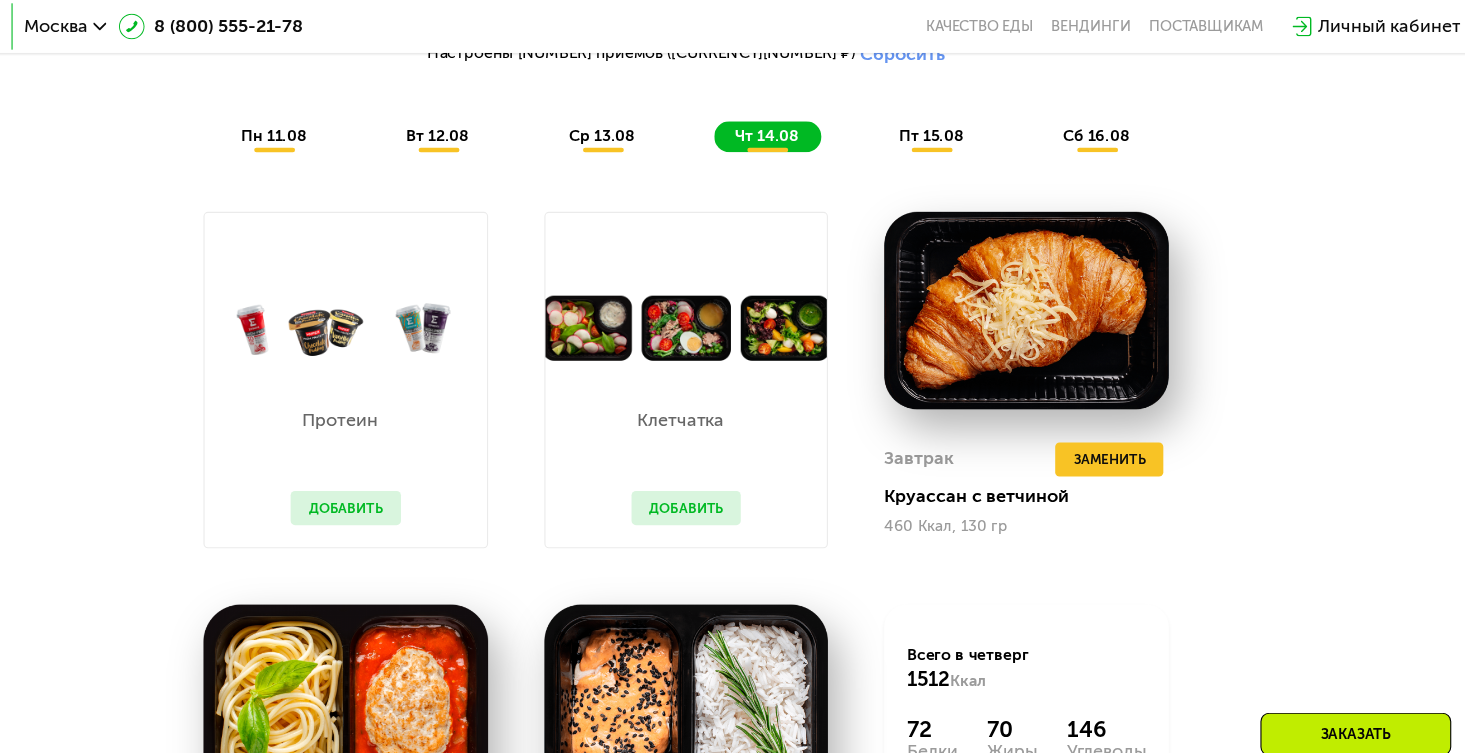 scroll, scrollTop: 1220, scrollLeft: 0, axis: vertical 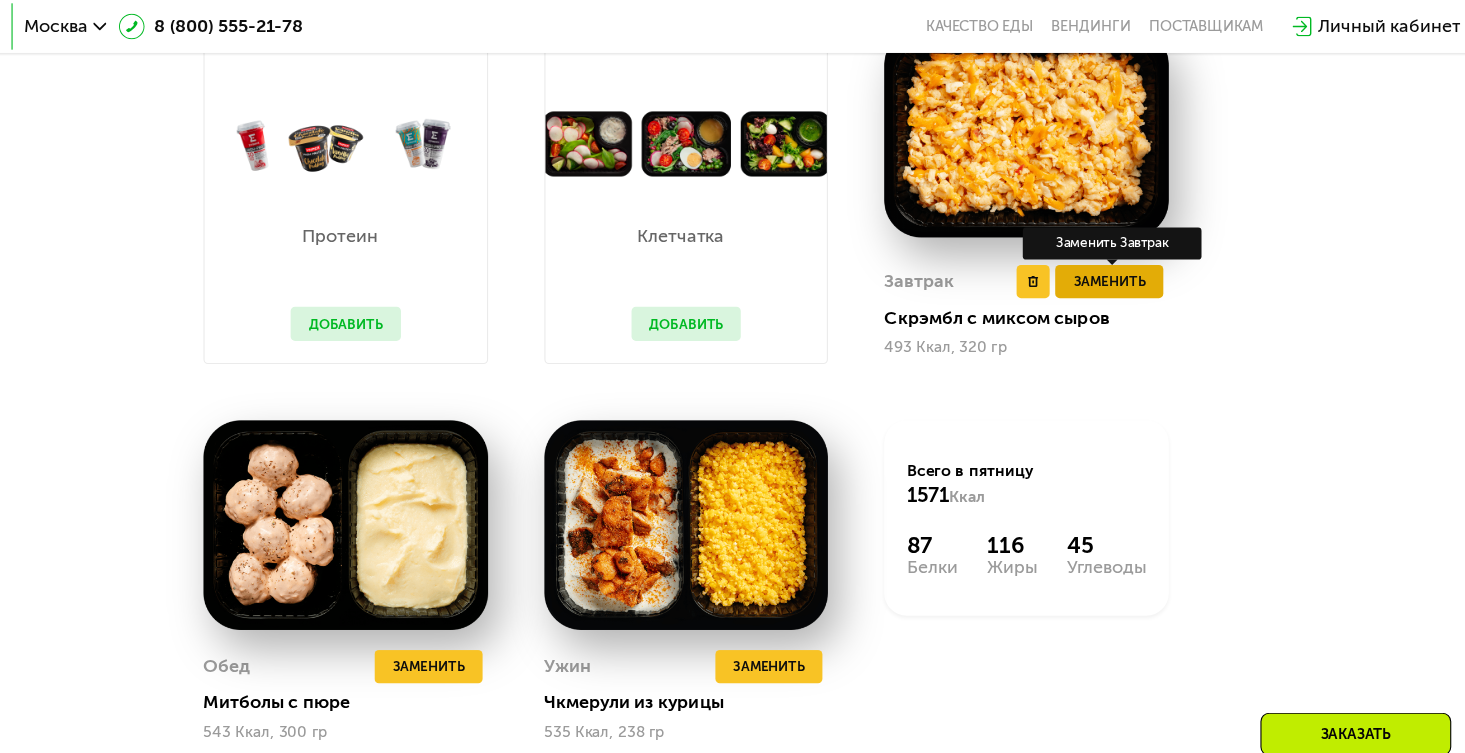 click on "Заменить" at bounding box center (1116, 255) 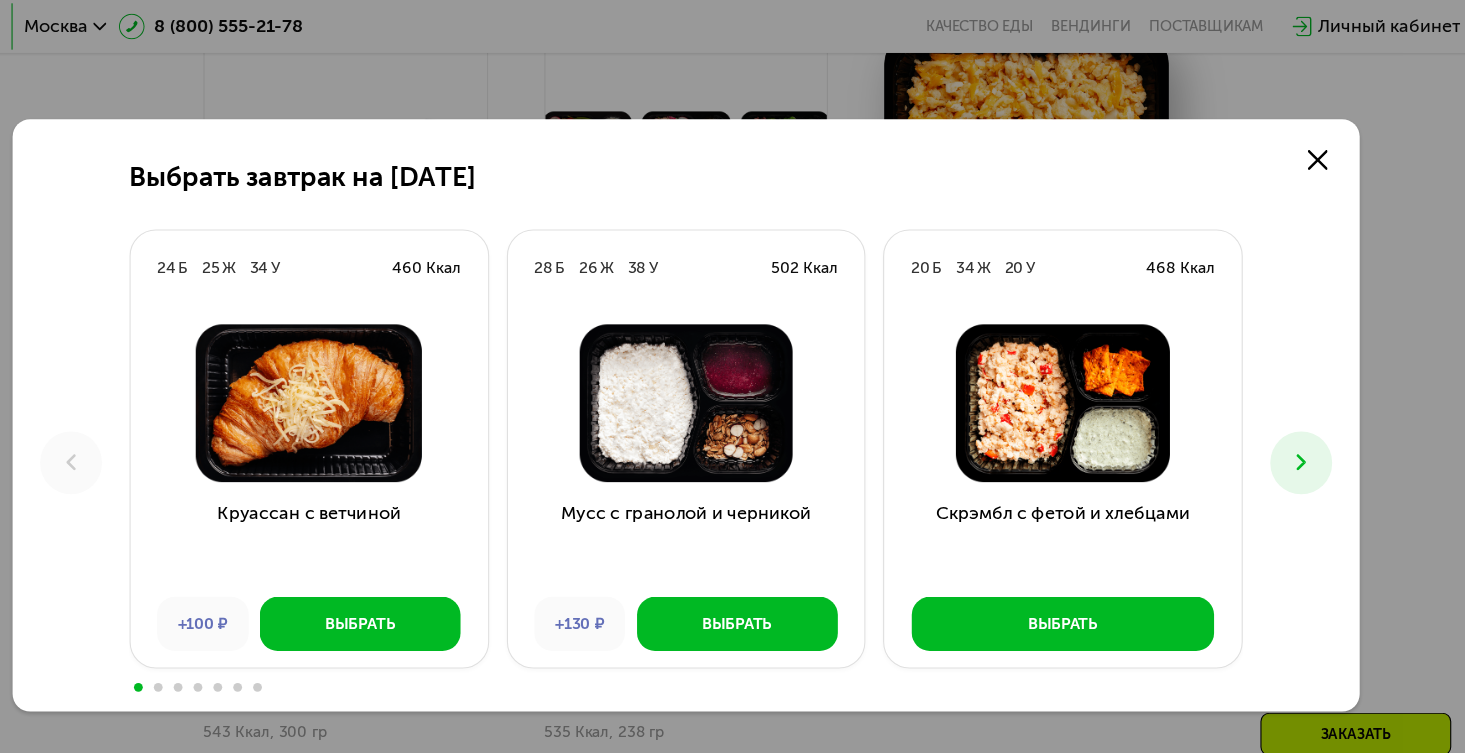 click at bounding box center [1290, 419] 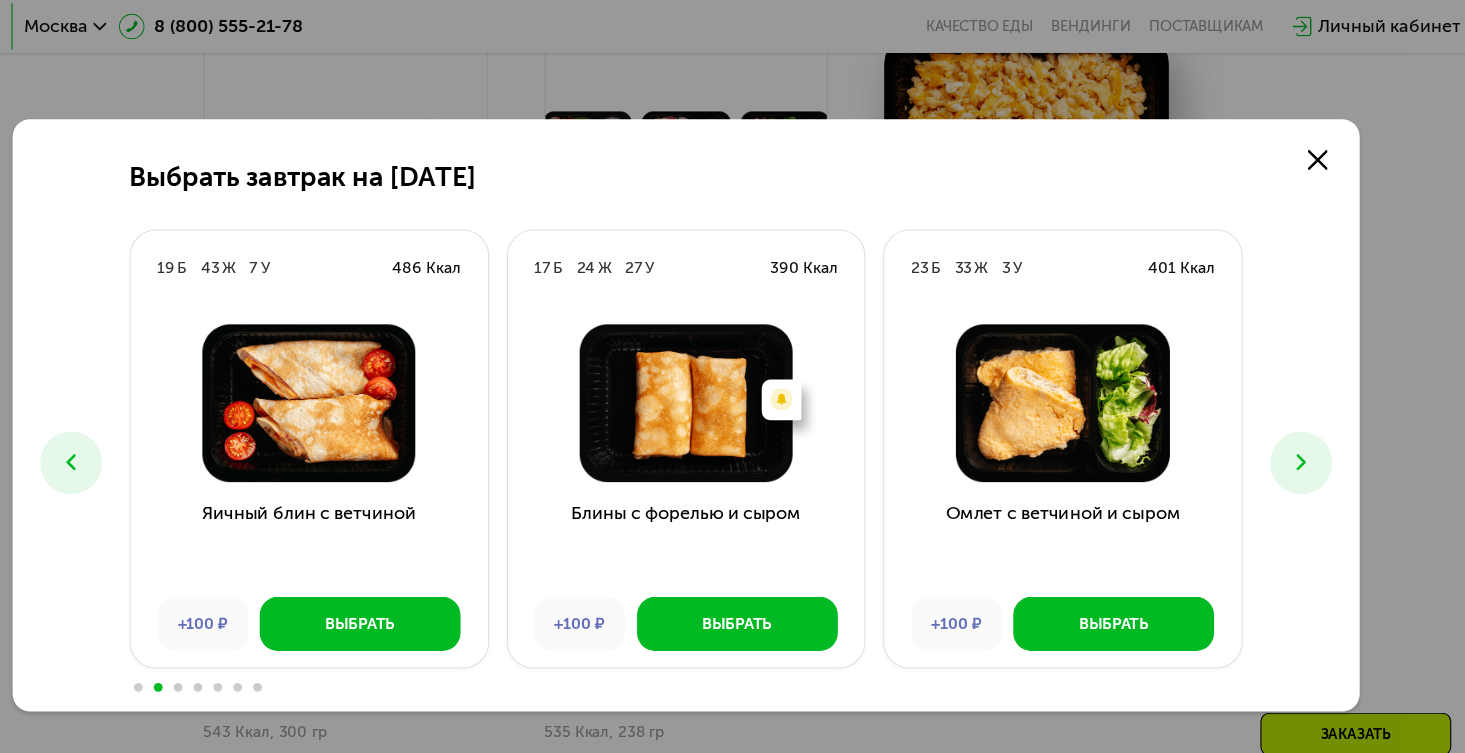 click at bounding box center [1290, 419] 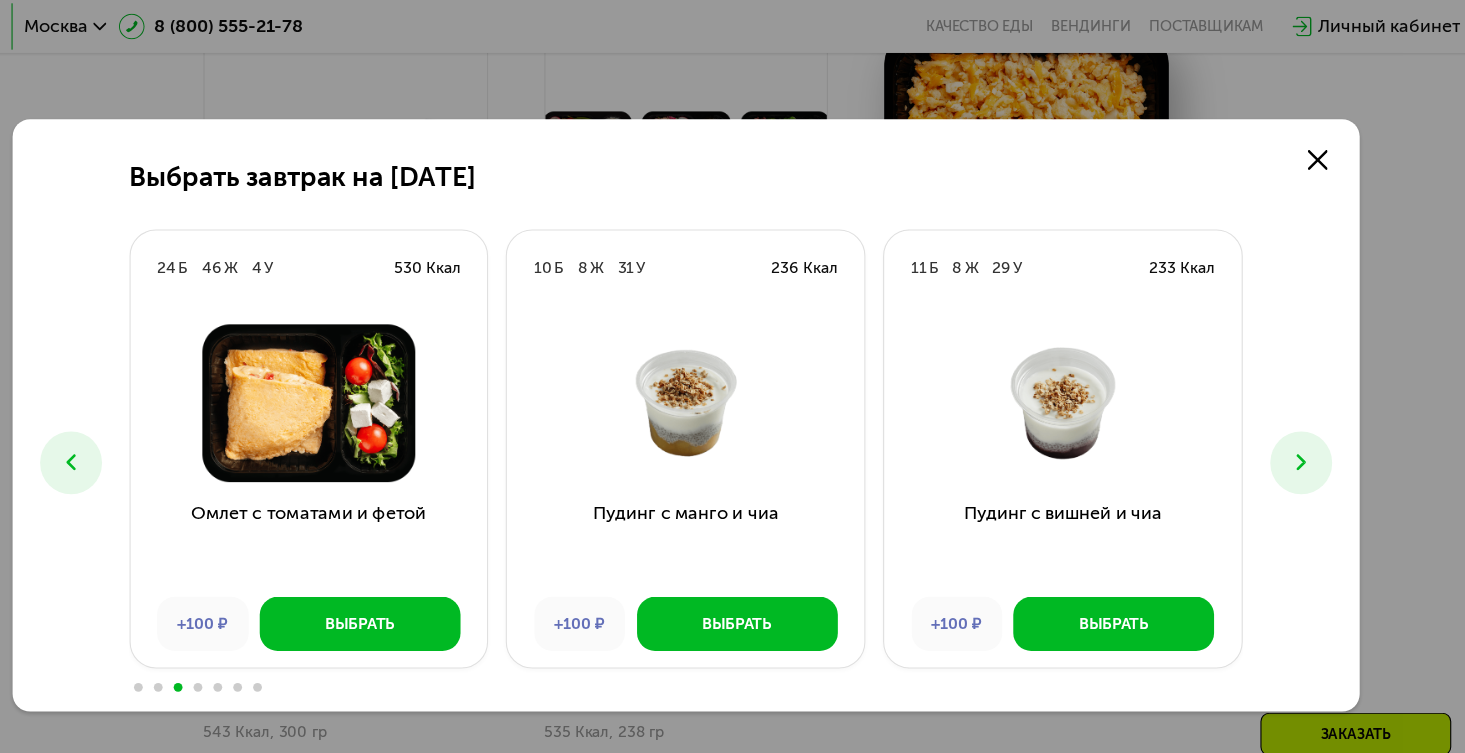 click at bounding box center [1290, 419] 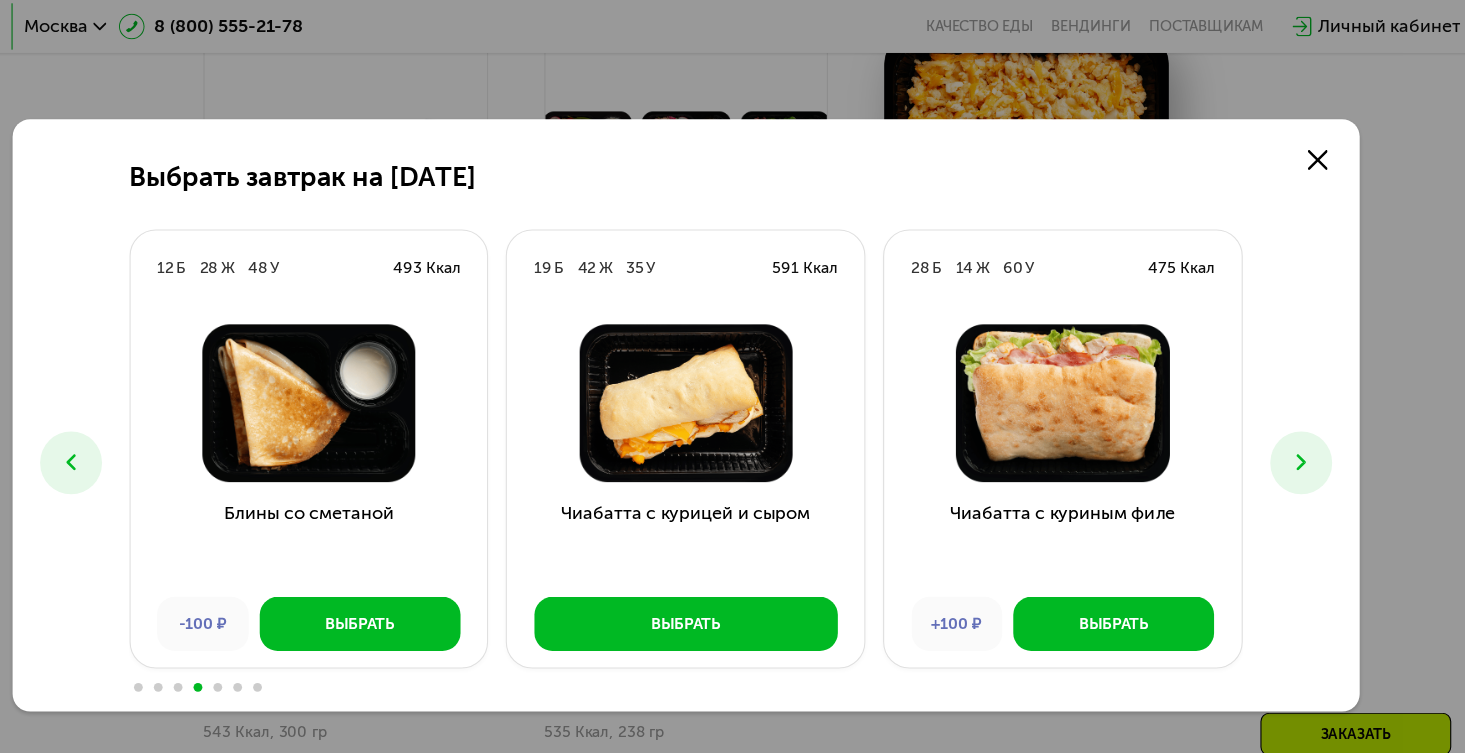 click 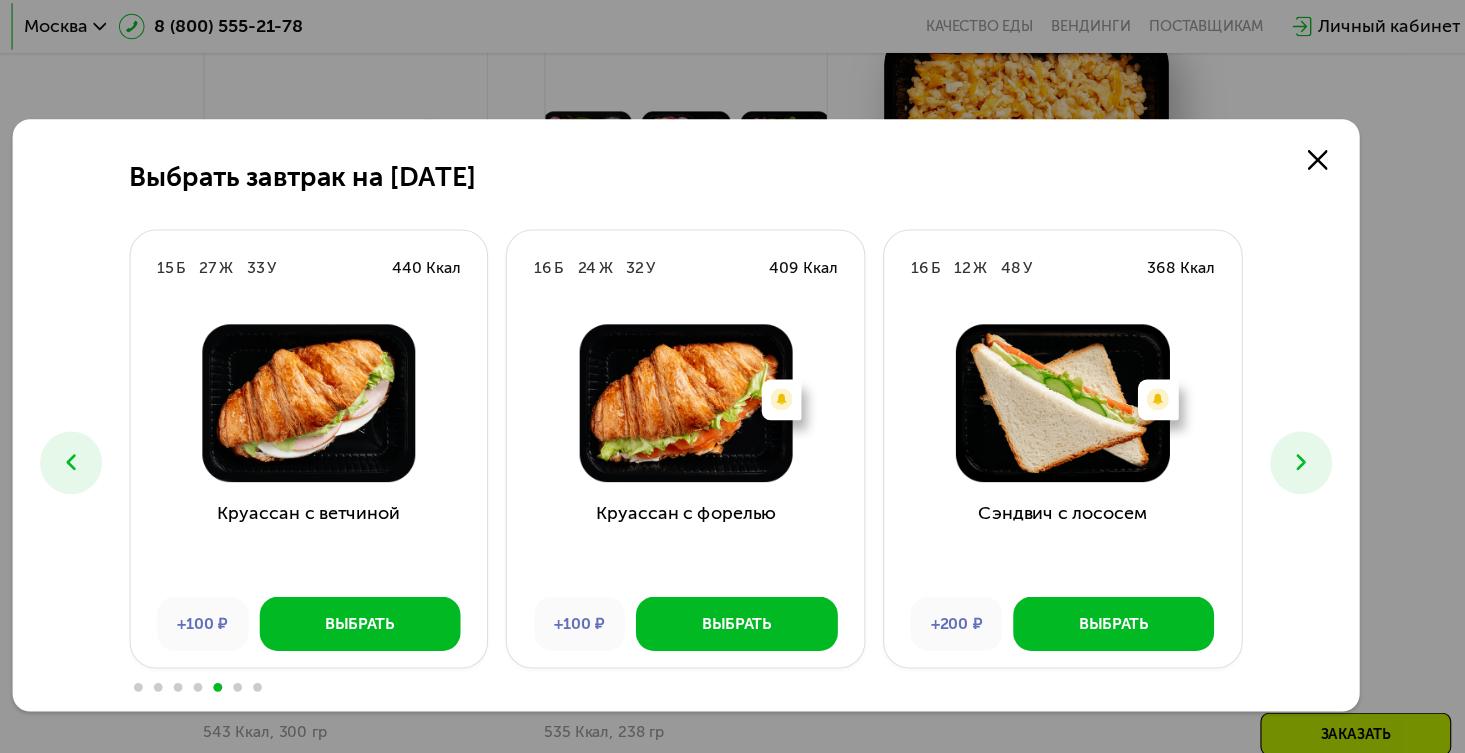 click 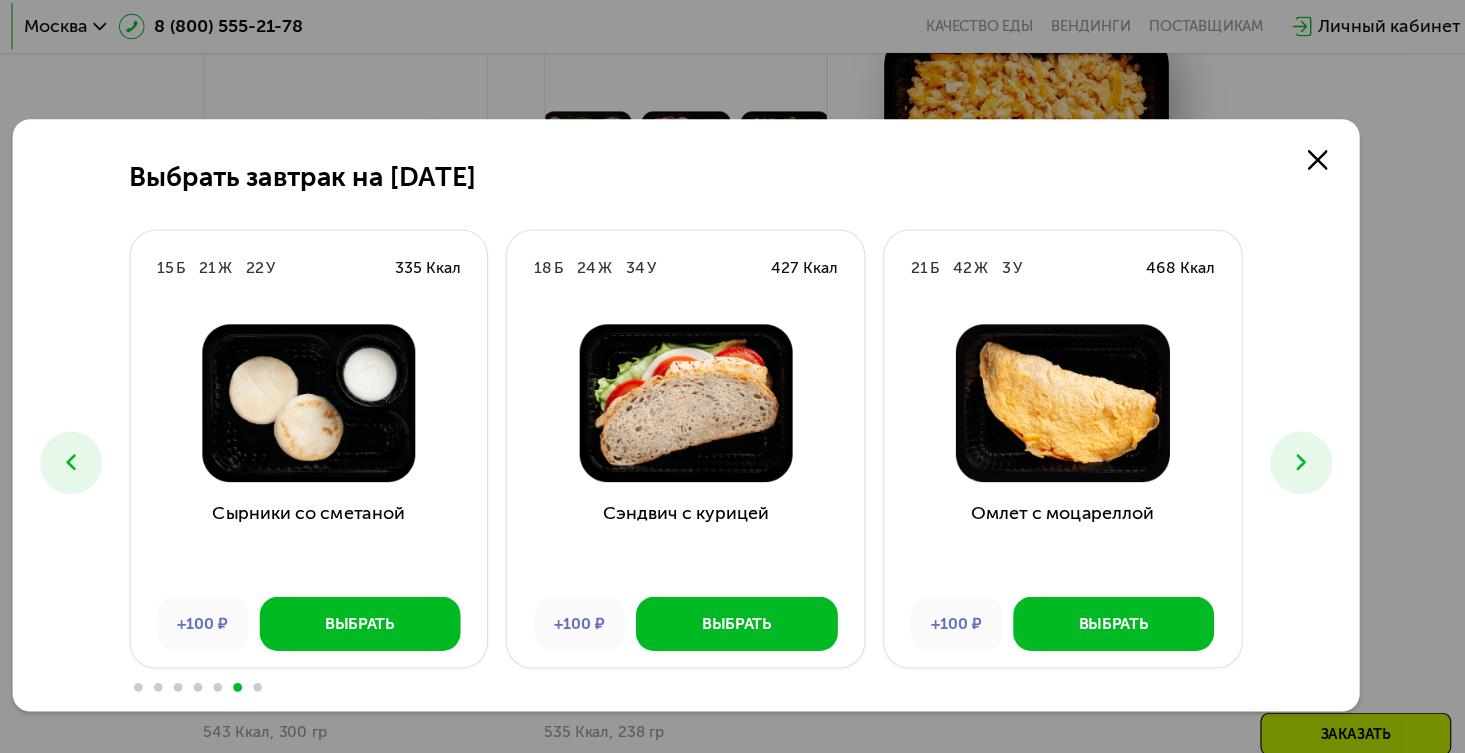 click 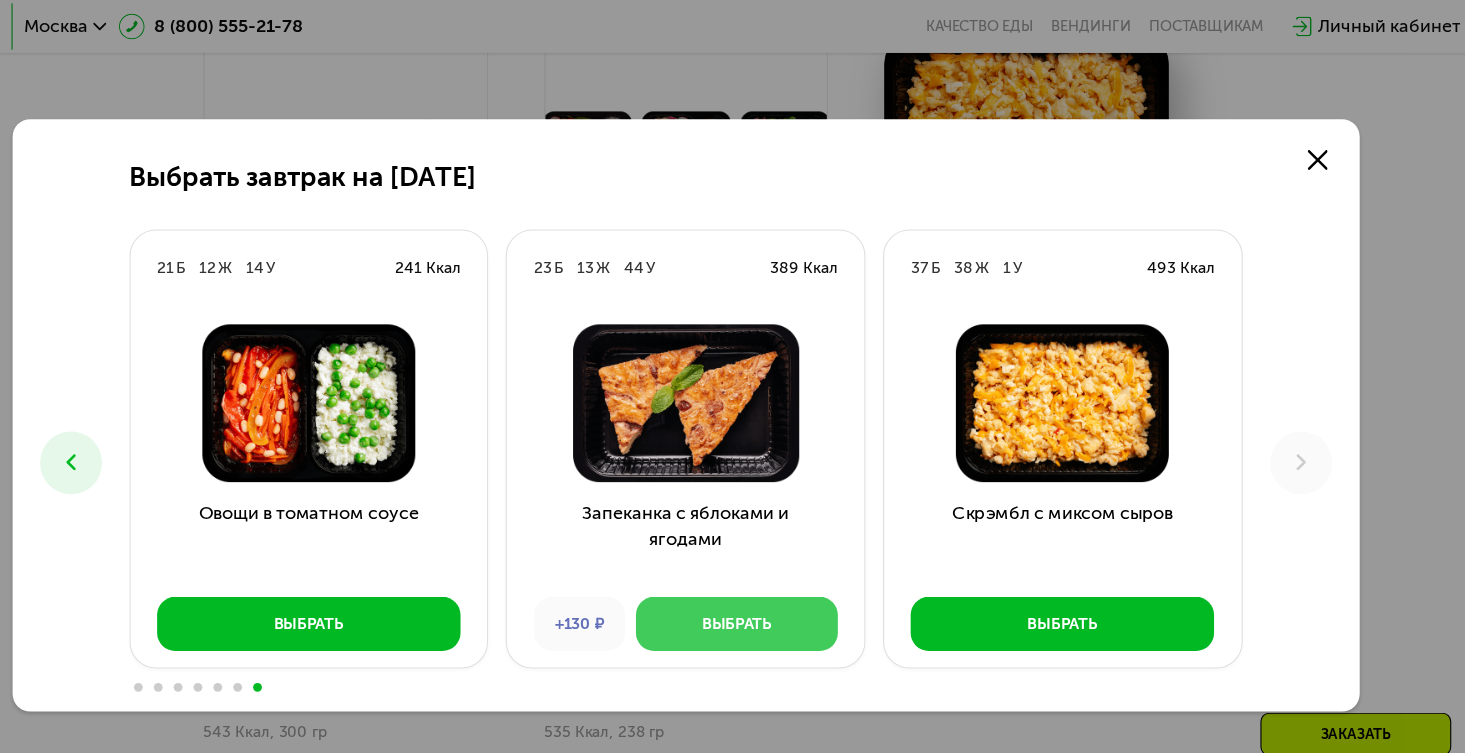 click on "Выбрать" at bounding box center [778, 565] 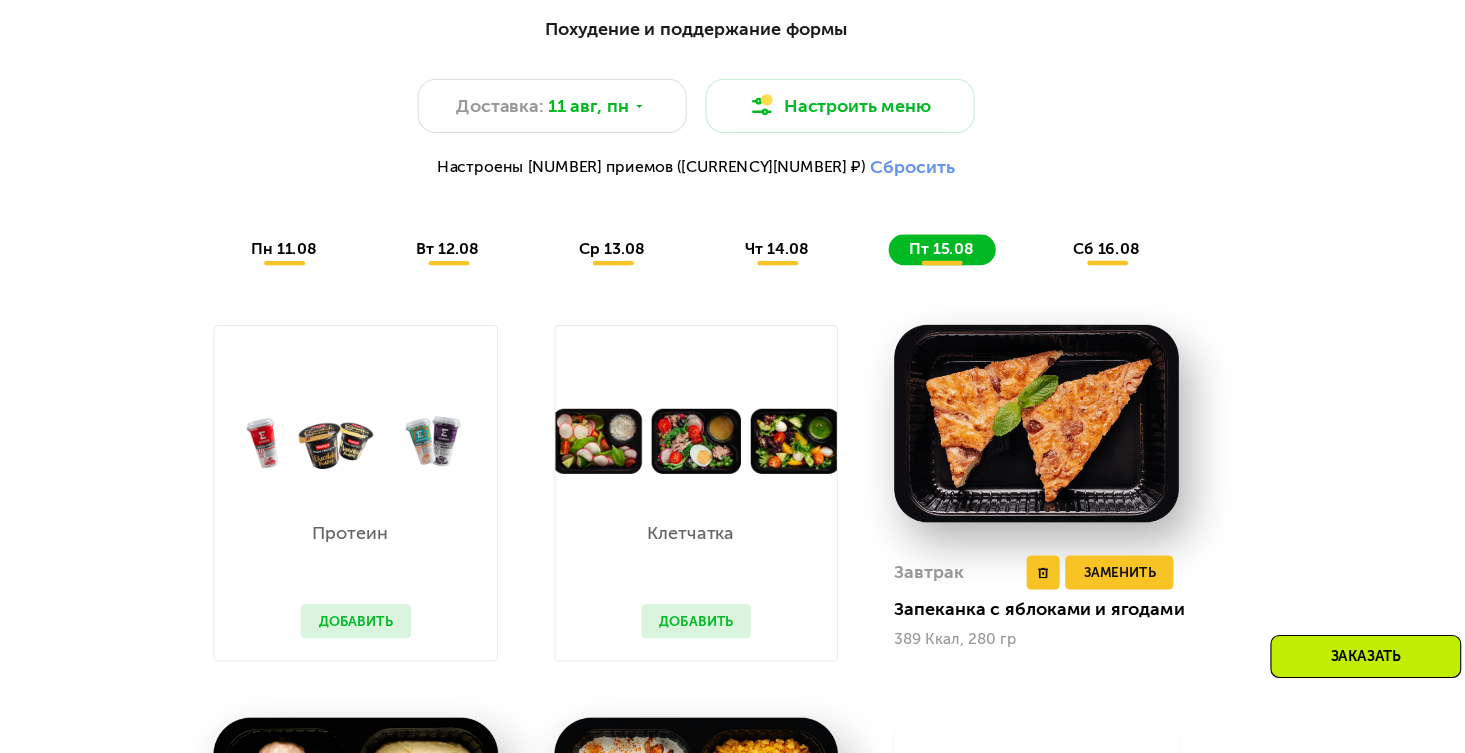 scroll, scrollTop: 1049, scrollLeft: 0, axis: vertical 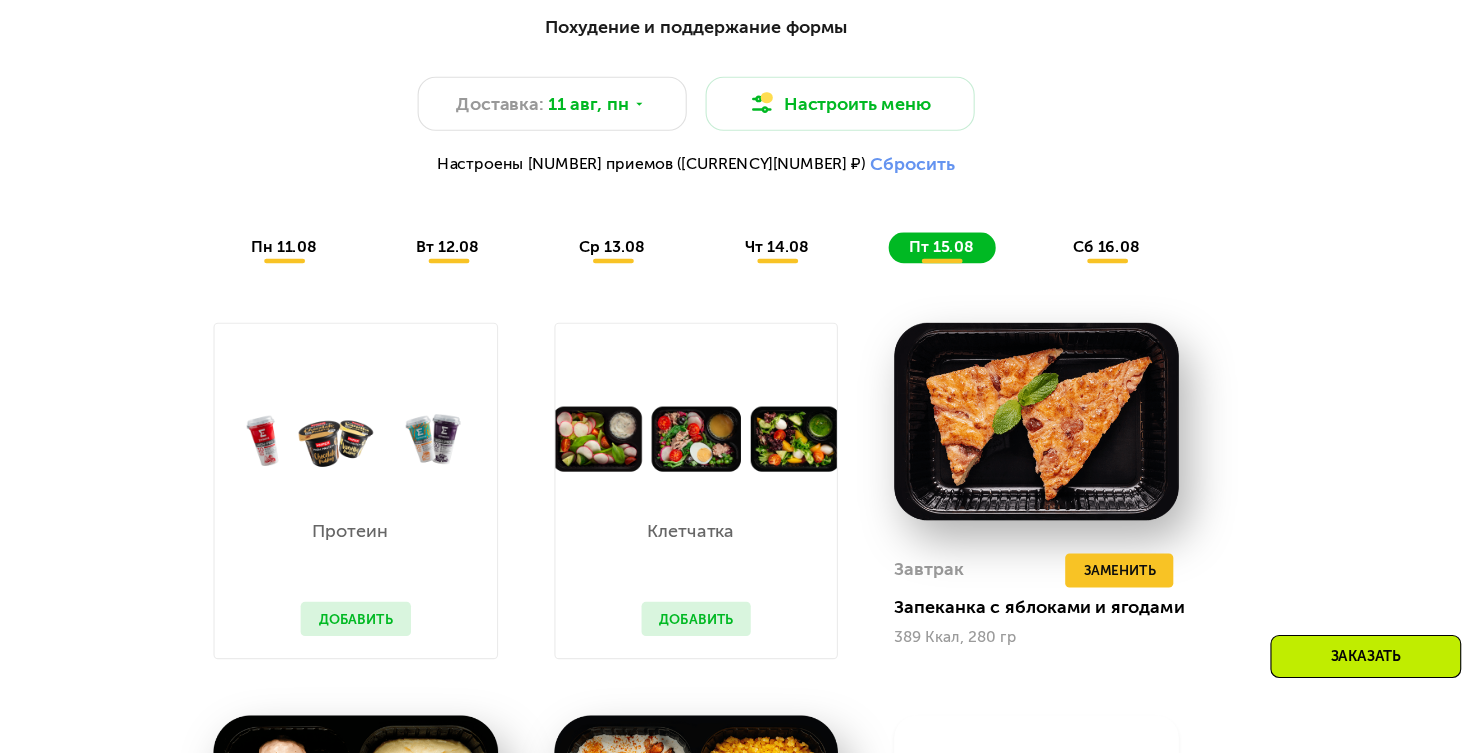 click on "сб 16.08" at bounding box center (1104, 294) 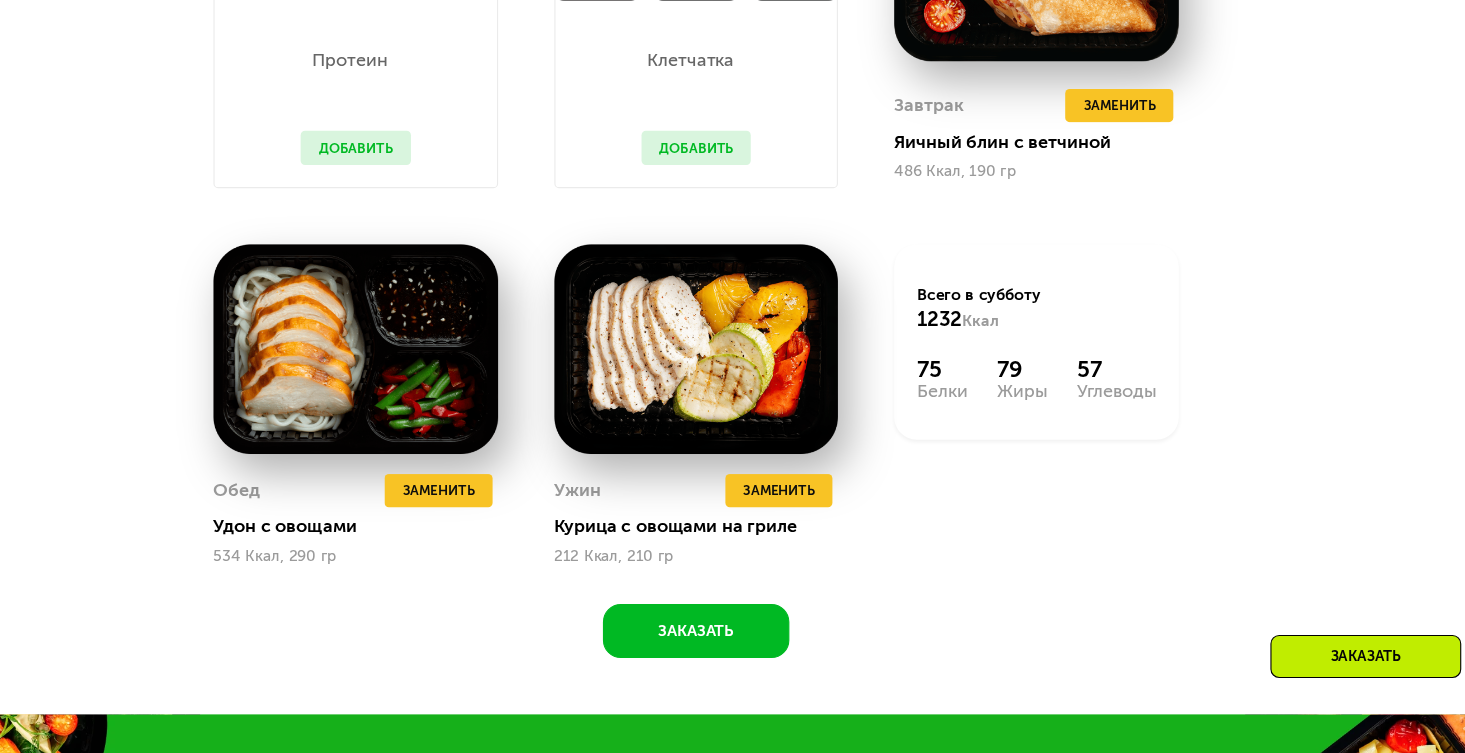 scroll, scrollTop: 1482, scrollLeft: 0, axis: vertical 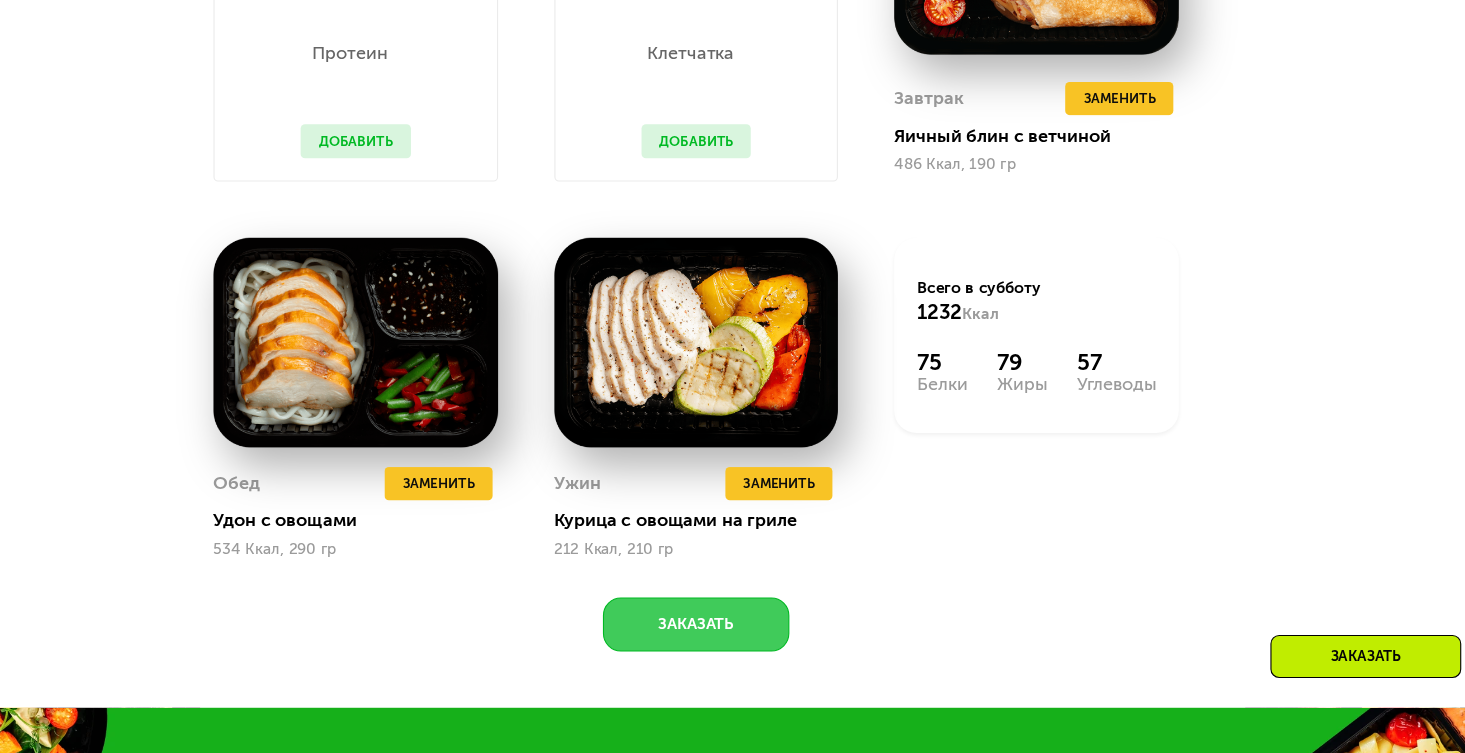 click on "Заказать" 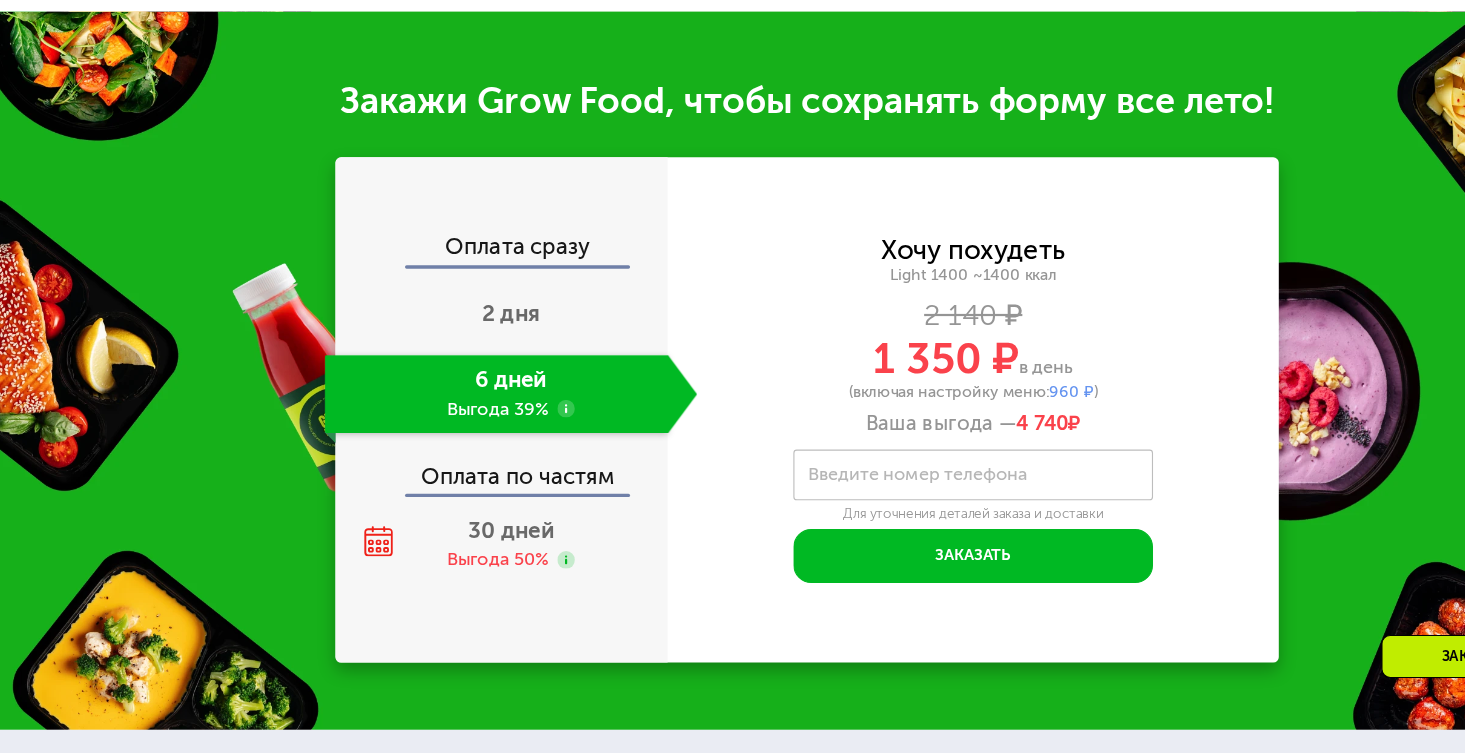 scroll, scrollTop: 2121, scrollLeft: 0, axis: vertical 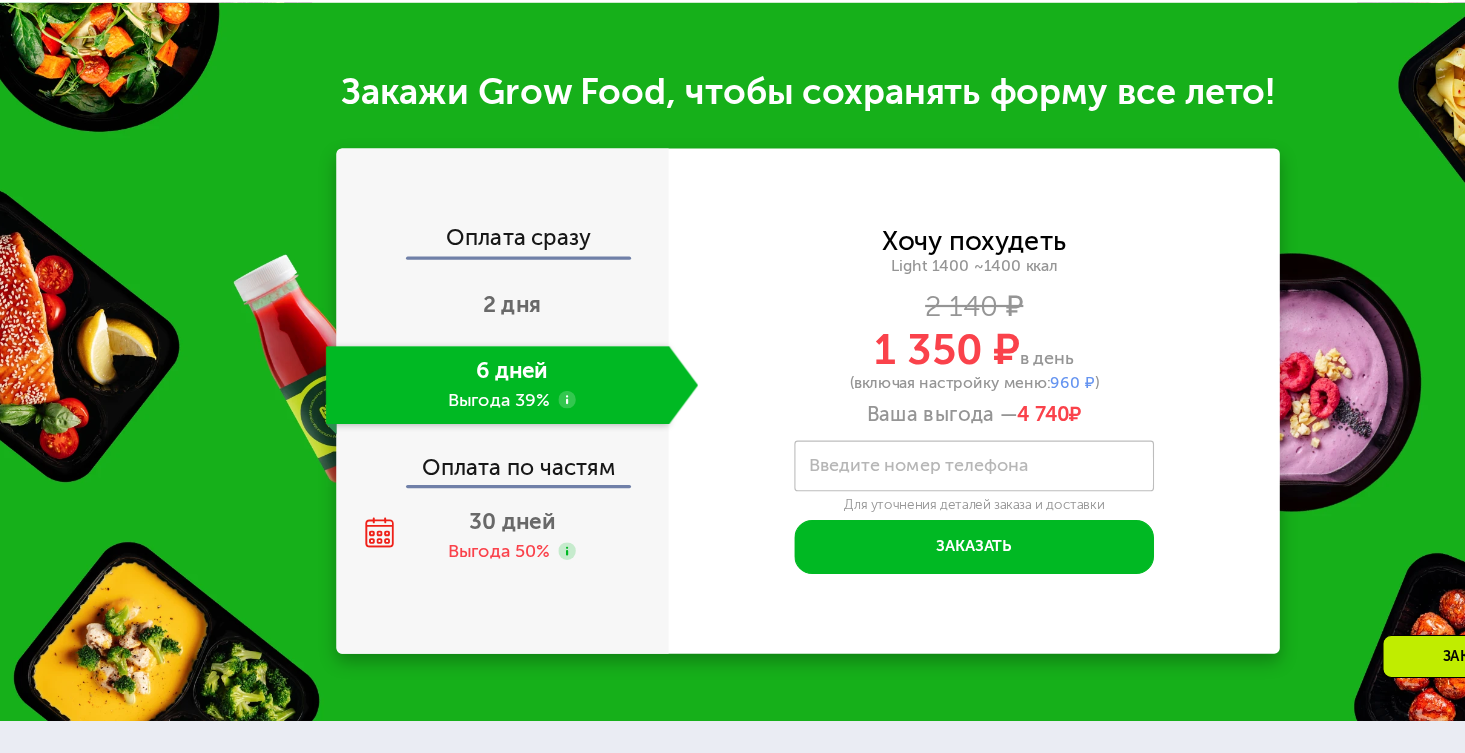 click on "Введите номер телефона" at bounding box center (833, 492) 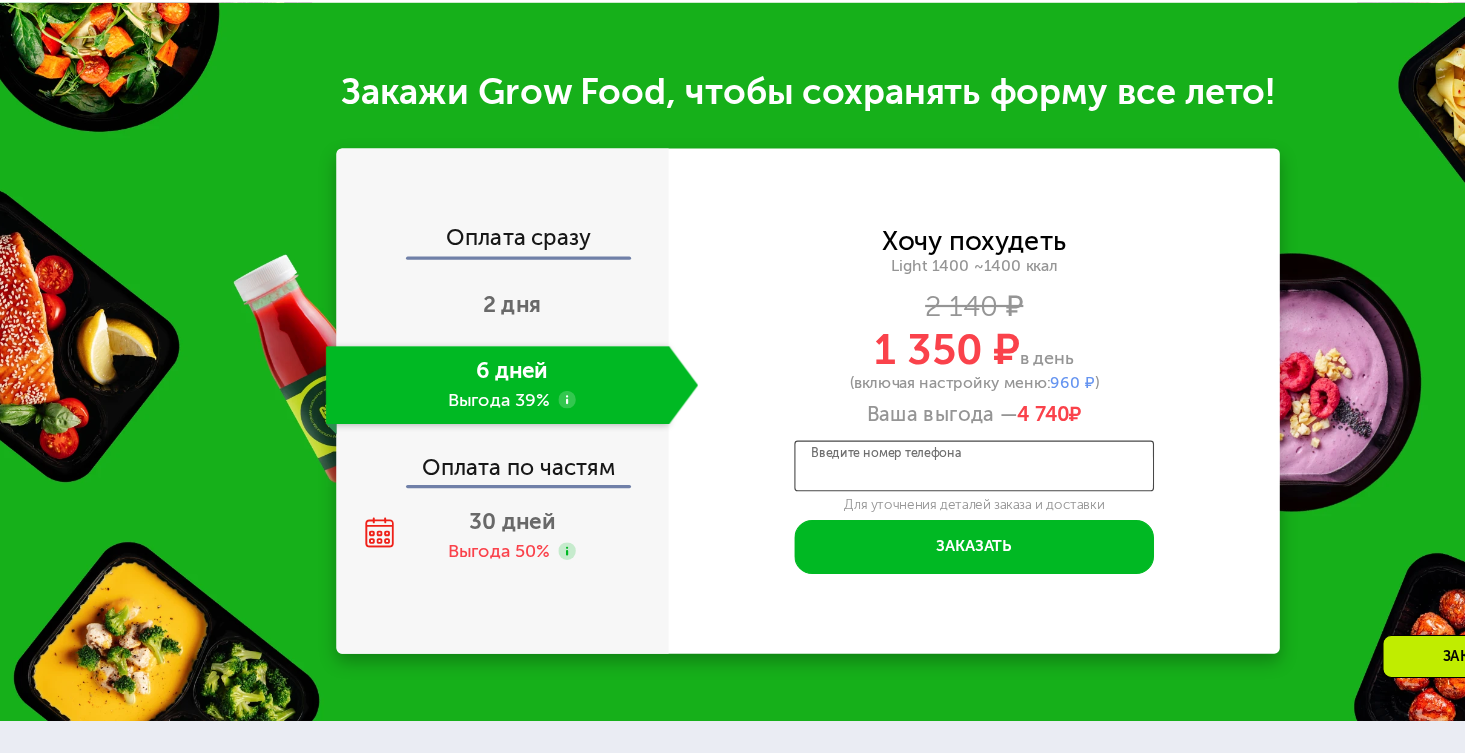 click on "Введите номер телефона" at bounding box center (883, 493) 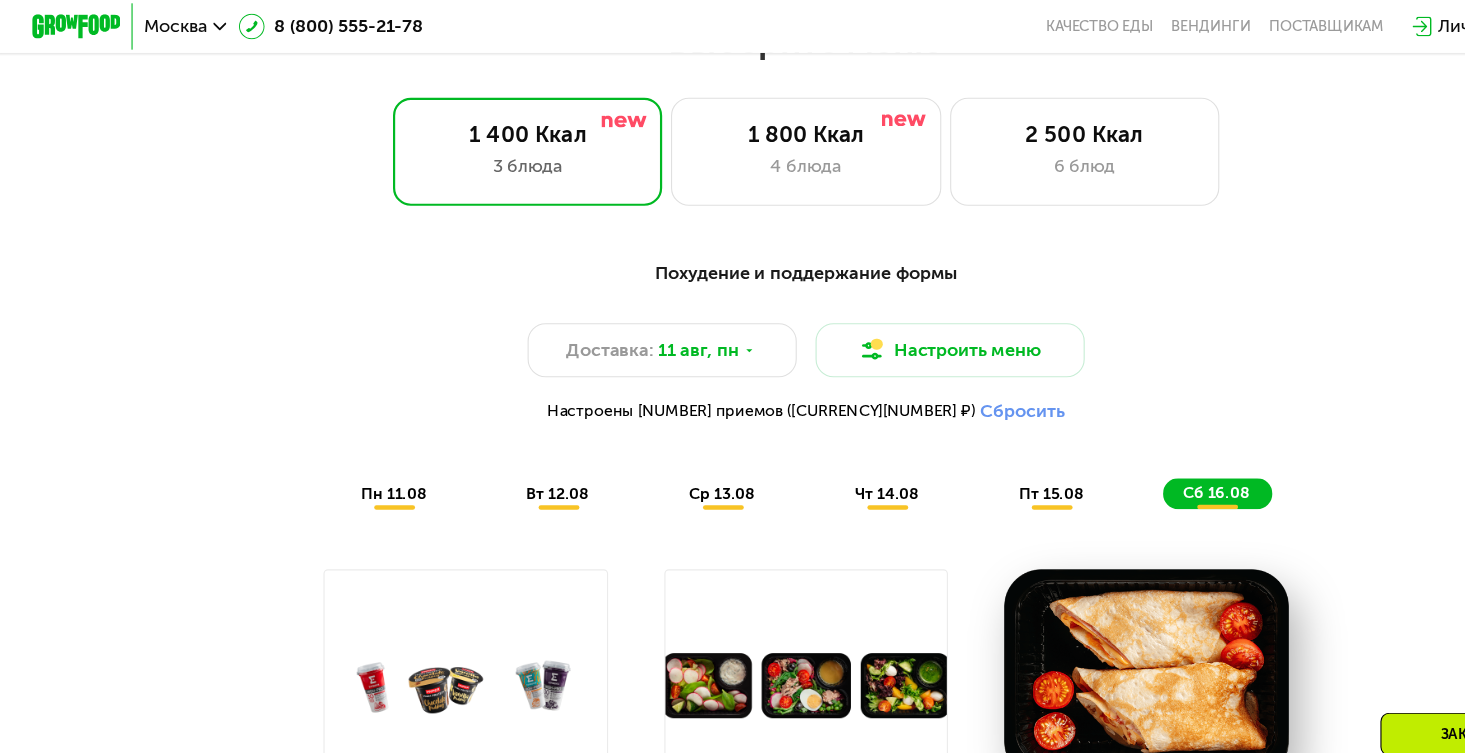 scroll, scrollTop: 890, scrollLeft: 0, axis: vertical 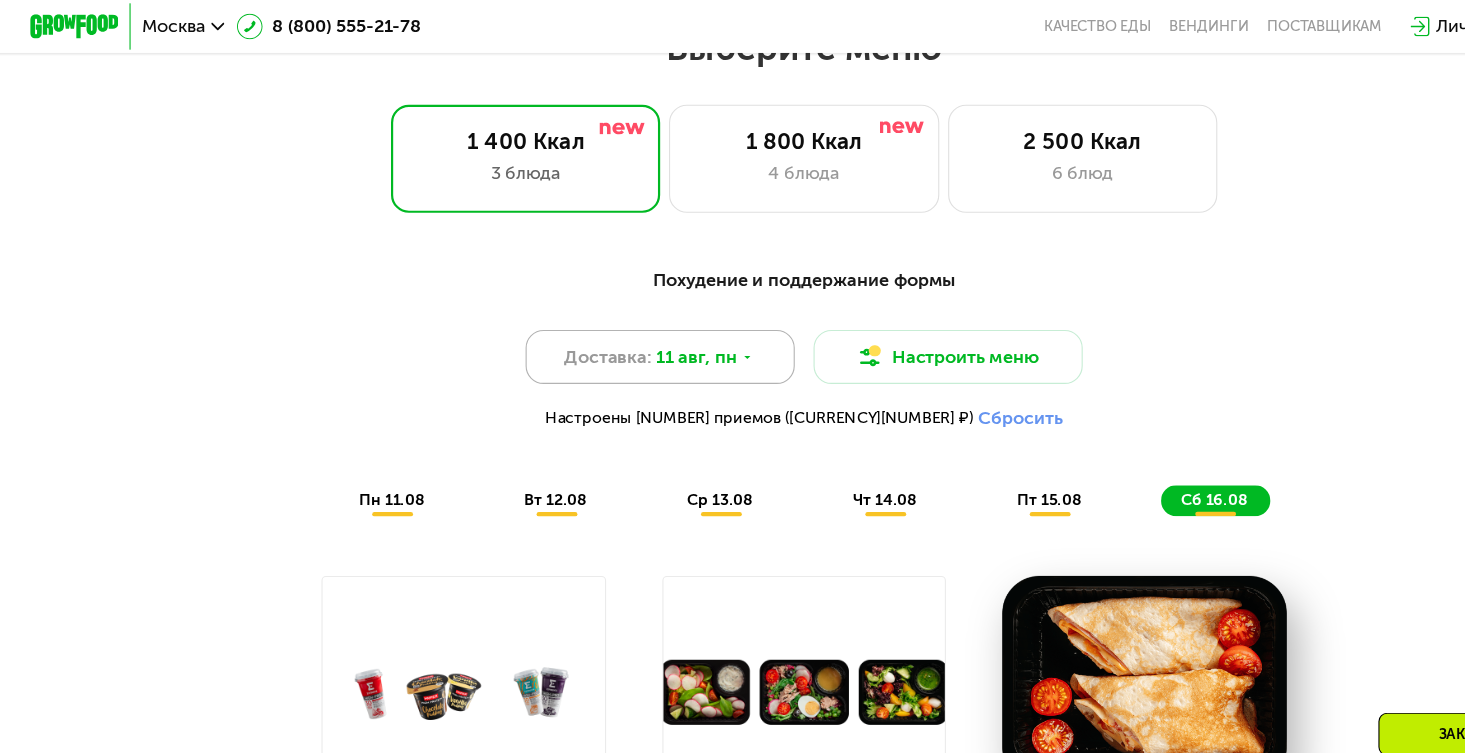 click on "11 авг, пн" at bounding box center [634, 324] 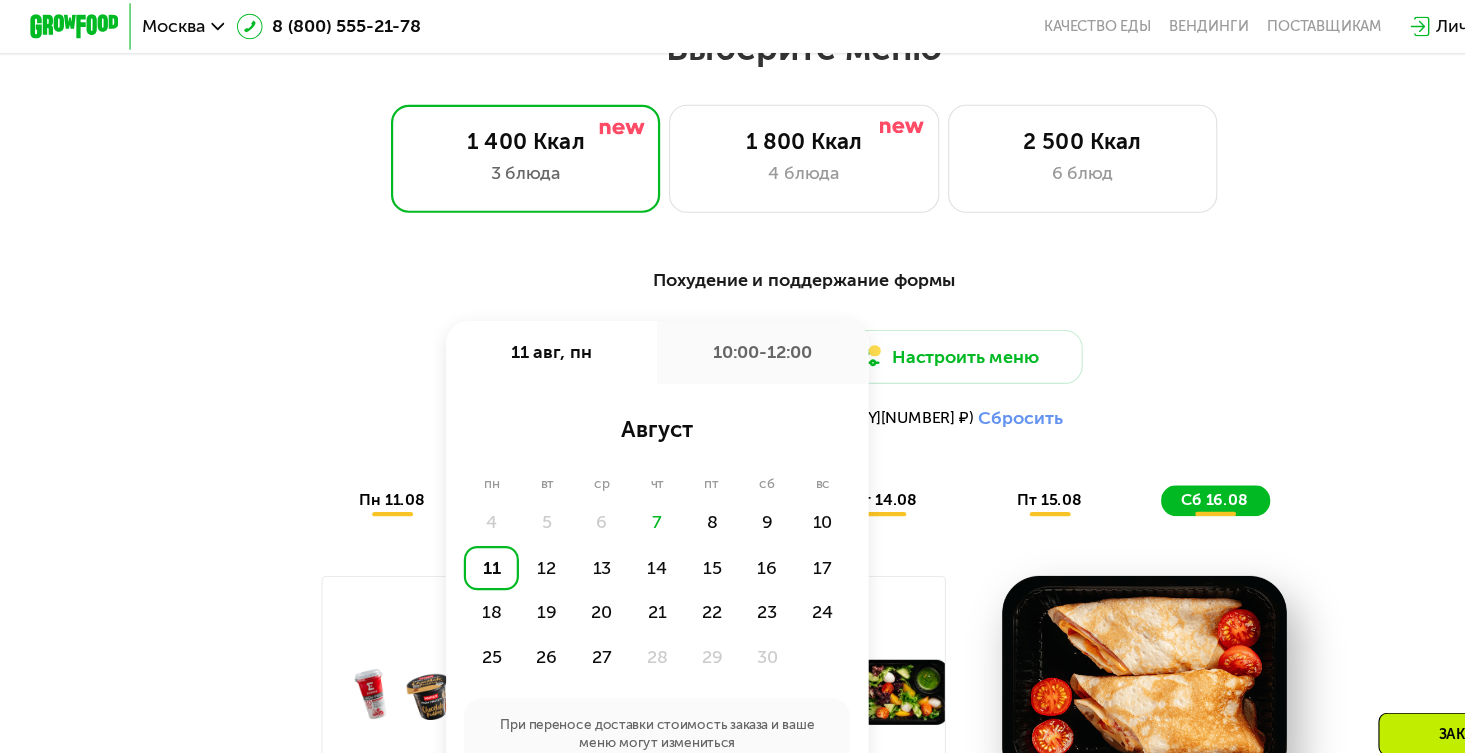 click on "Доставка: [DATE], [DAY] [DATE], [DAY] [TIME] [MONTH] [DAY] [DAY] [DAY] [DAY] [DAY] [DAY] [DAY] [DAY] [DAY] [DAY] [DAY] [DAY] [DAY] [DAY] [DAY] [DAY] [DAY] [DAY] [DAY] [DAY] [DAY] [DAY] [DAY]  При переносе доставки стоимость заказа и ваше меню могут измениться  Настроить меню   Настроены [NUMBER] приемов ([CURRENCY][NUMBER] ₽)   Сбросить" at bounding box center [732, 349] 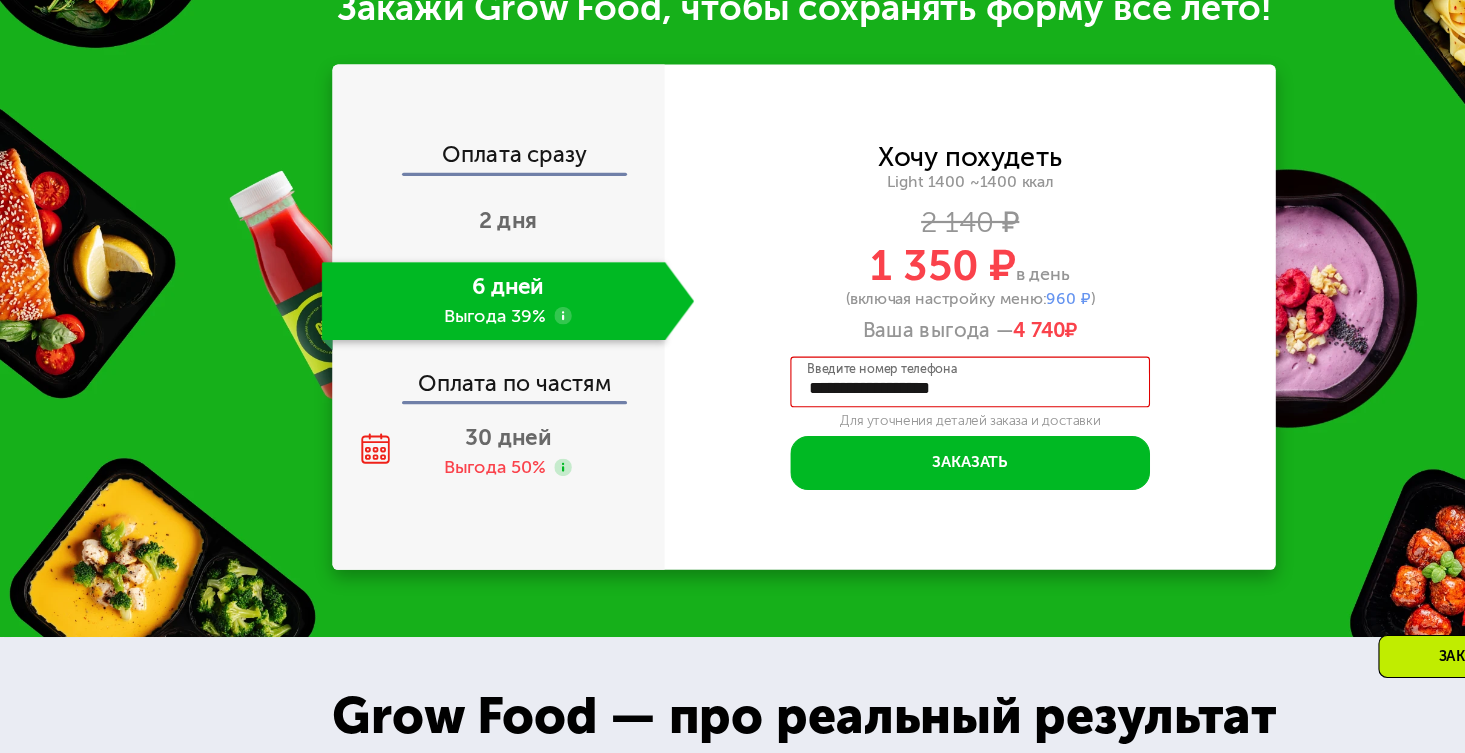 scroll, scrollTop: 2205, scrollLeft: 0, axis: vertical 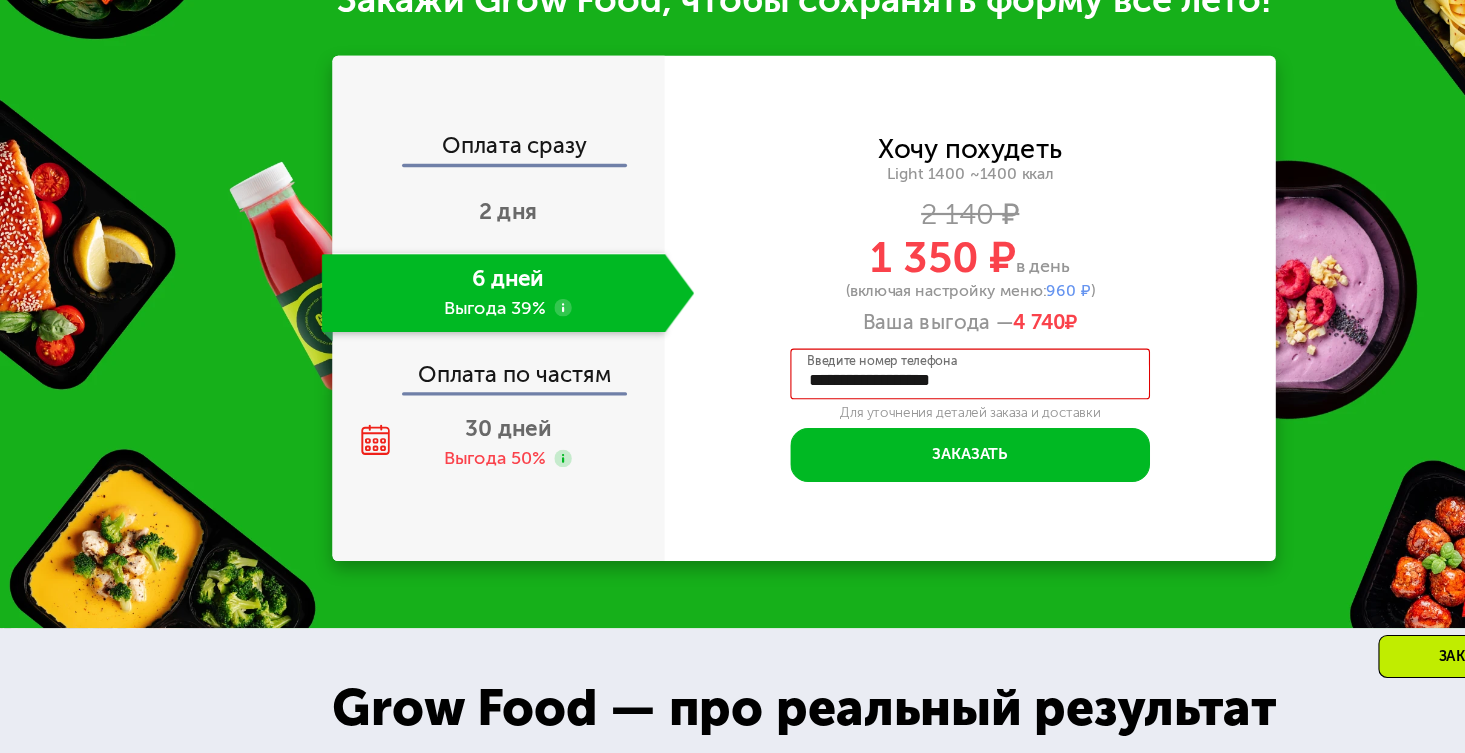 click on "**********" at bounding box center [883, 409] 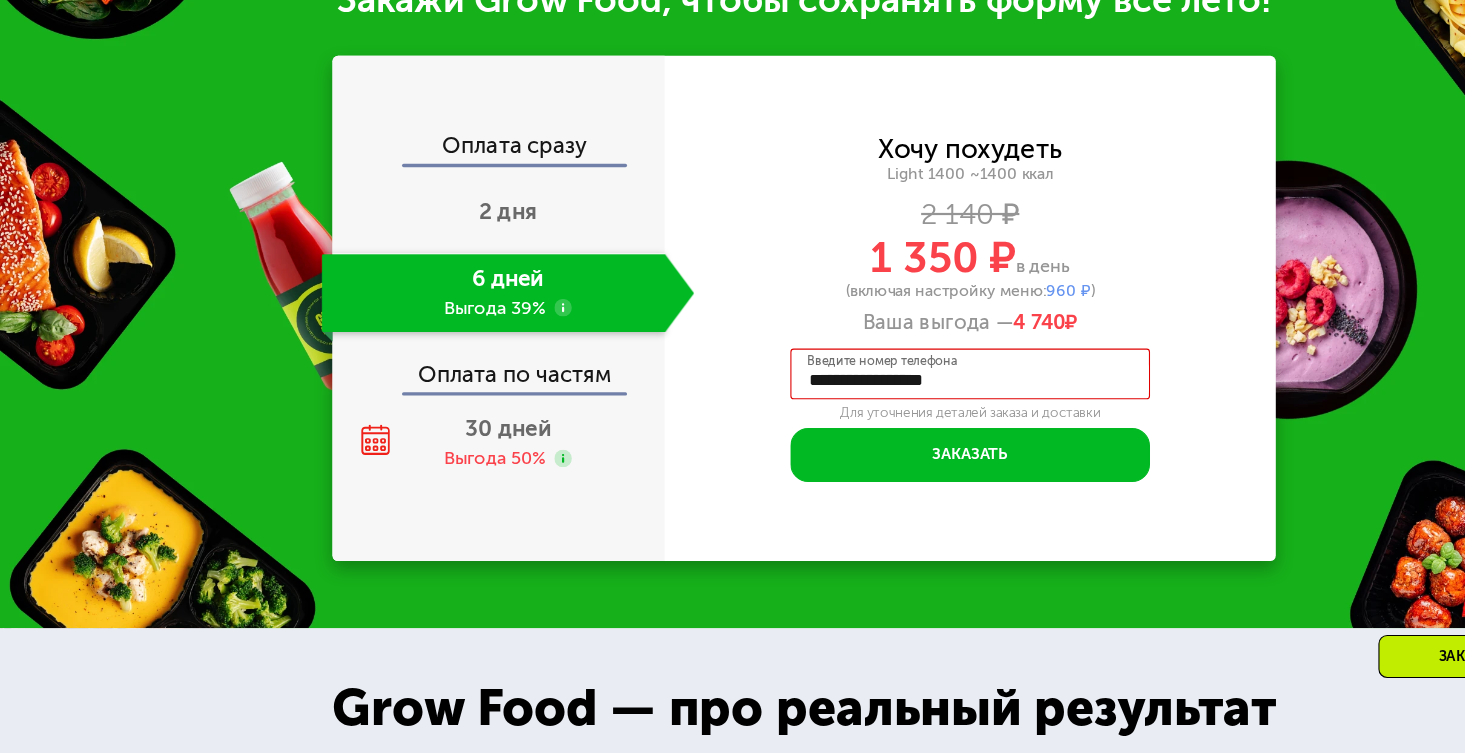 click on "**********" at bounding box center (883, 409) 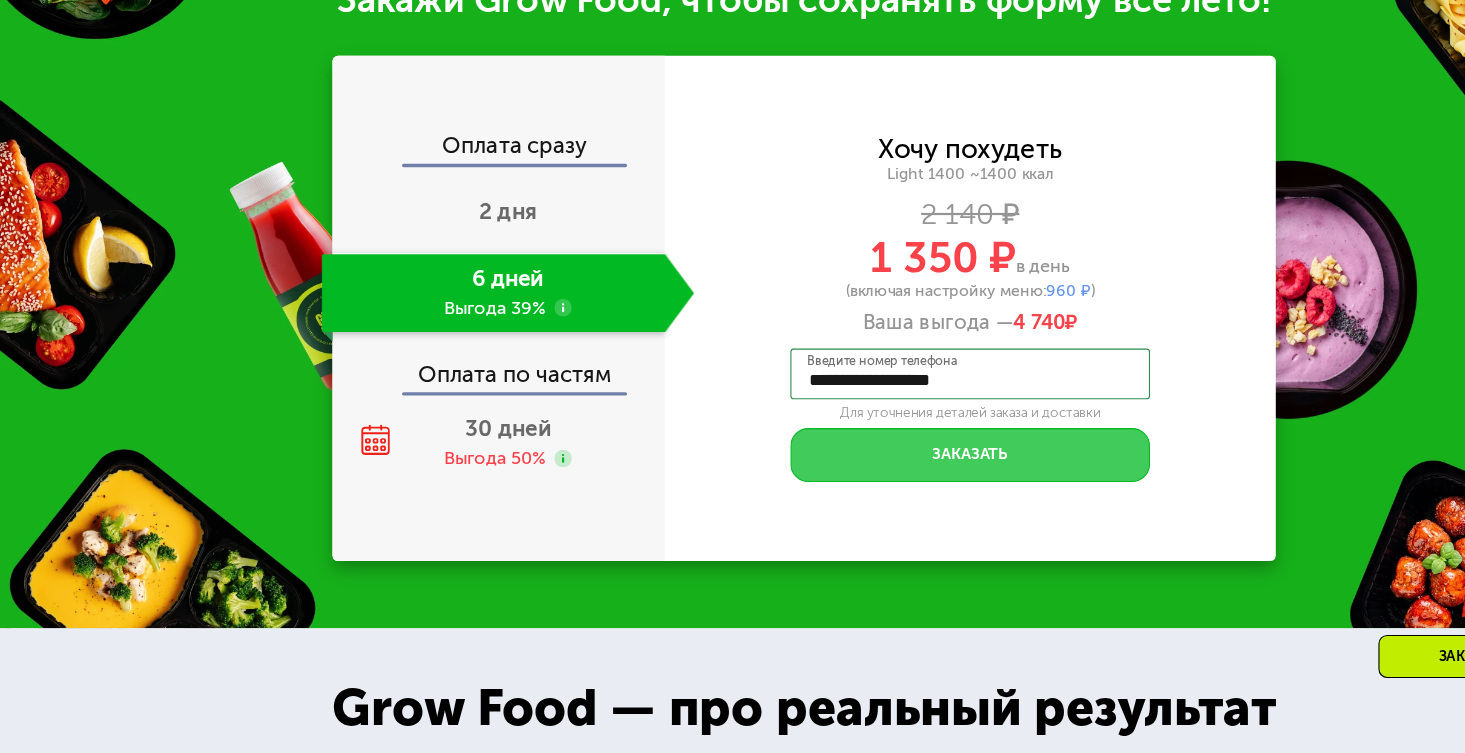 click on "Заказать" at bounding box center (883, 482) 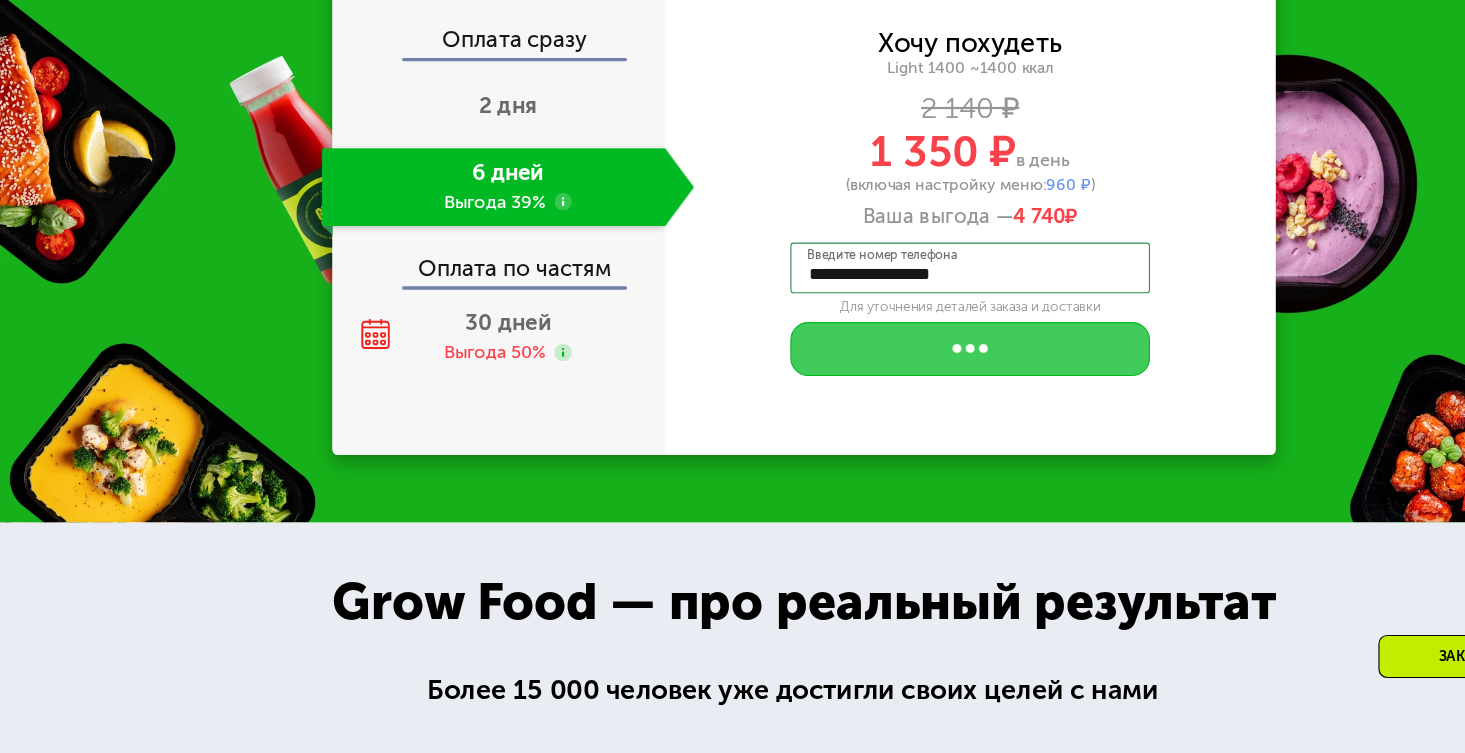 scroll, scrollTop: 2326, scrollLeft: 0, axis: vertical 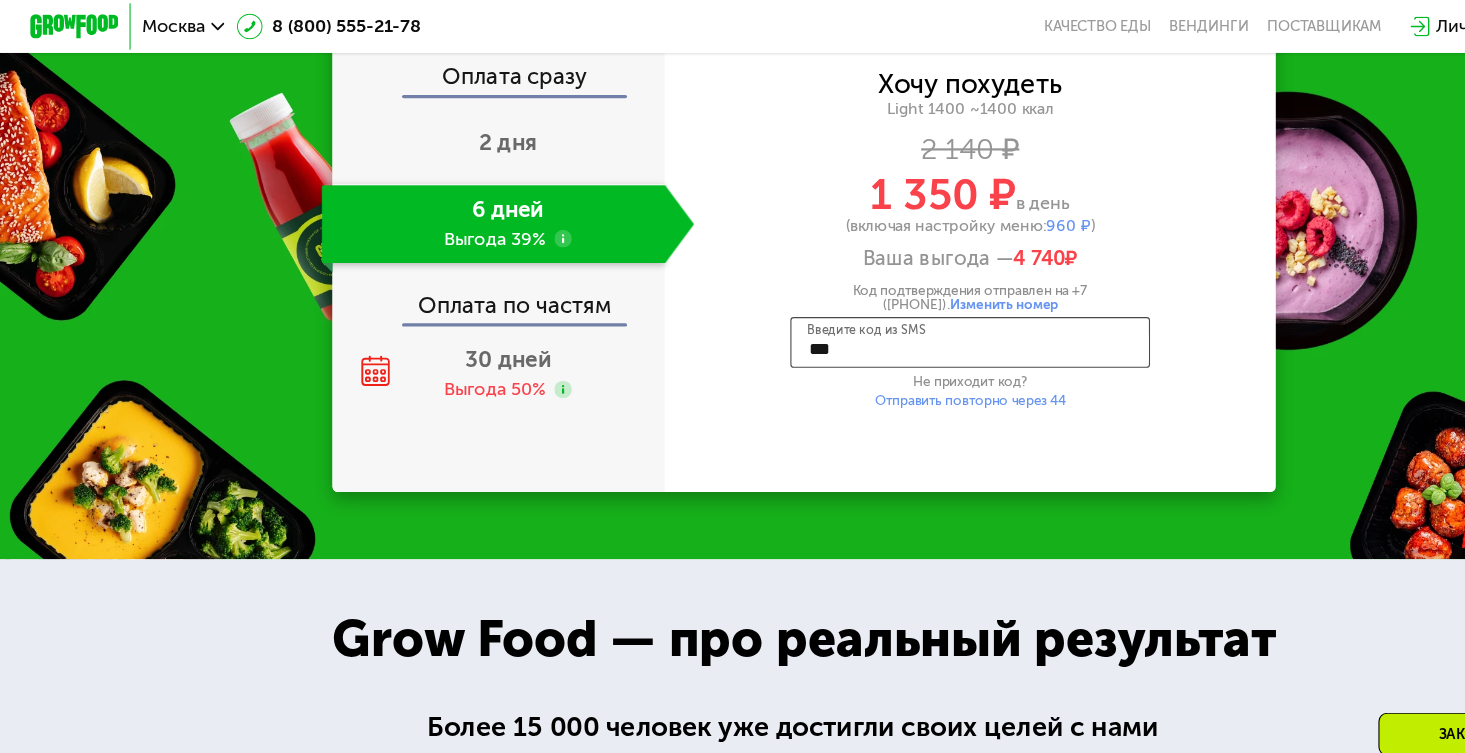 type on "****" 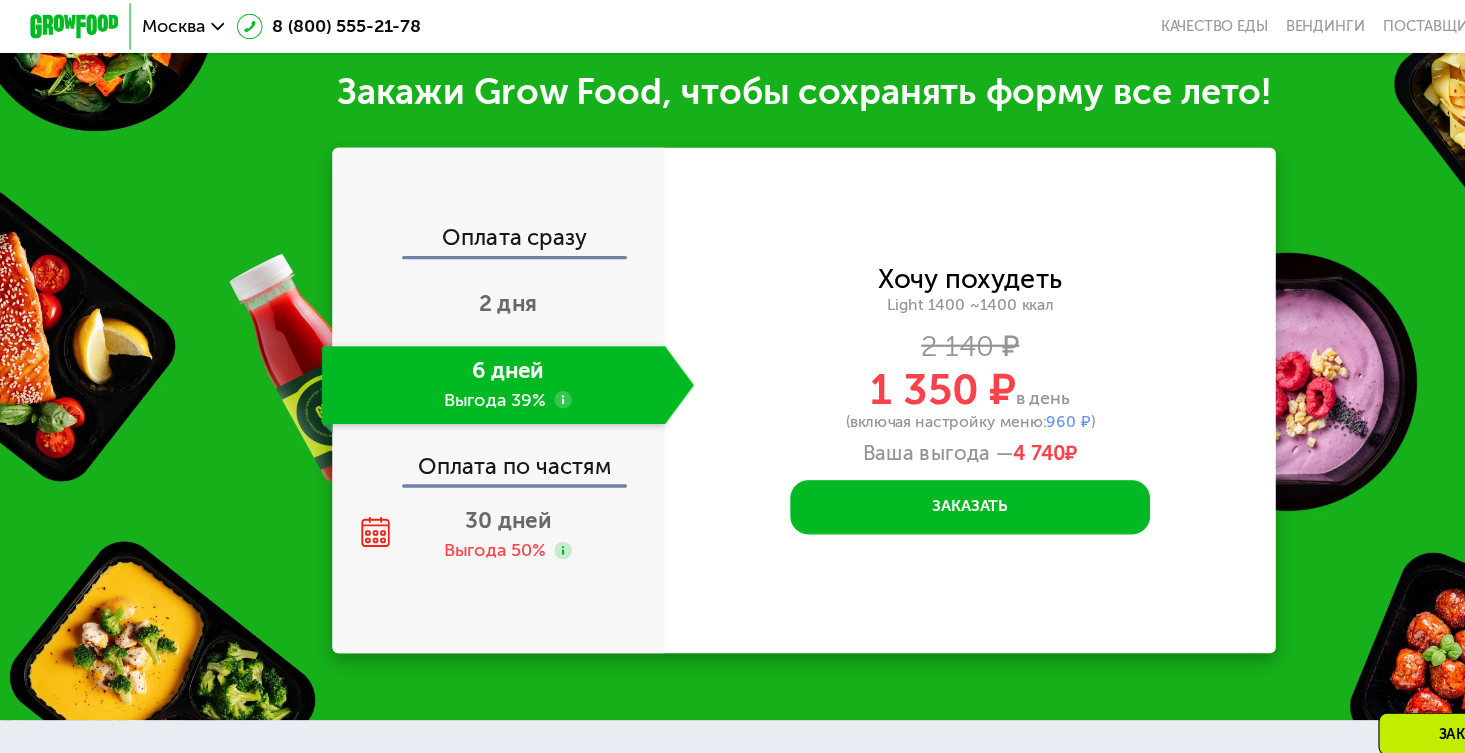scroll, scrollTop: 2188, scrollLeft: 0, axis: vertical 